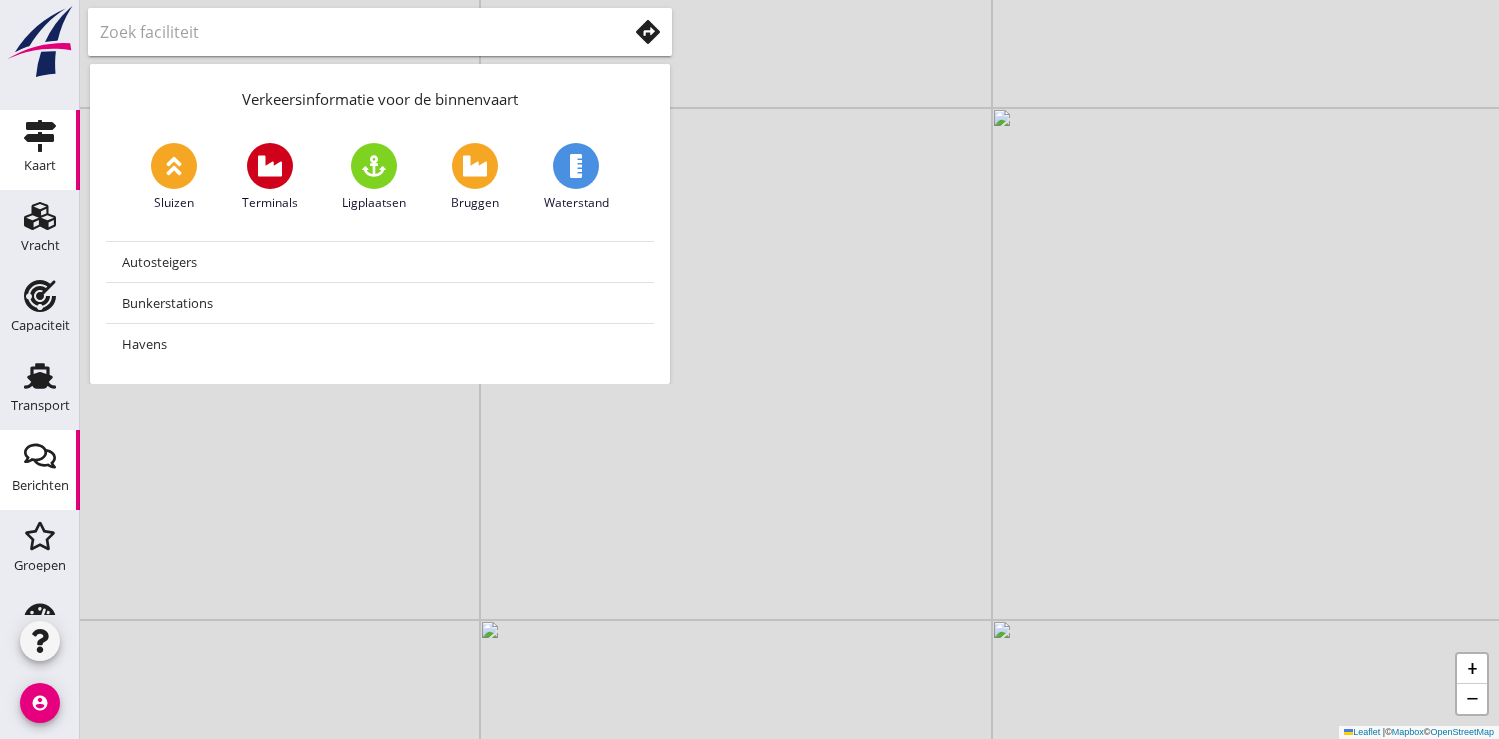 scroll, scrollTop: 0, scrollLeft: 0, axis: both 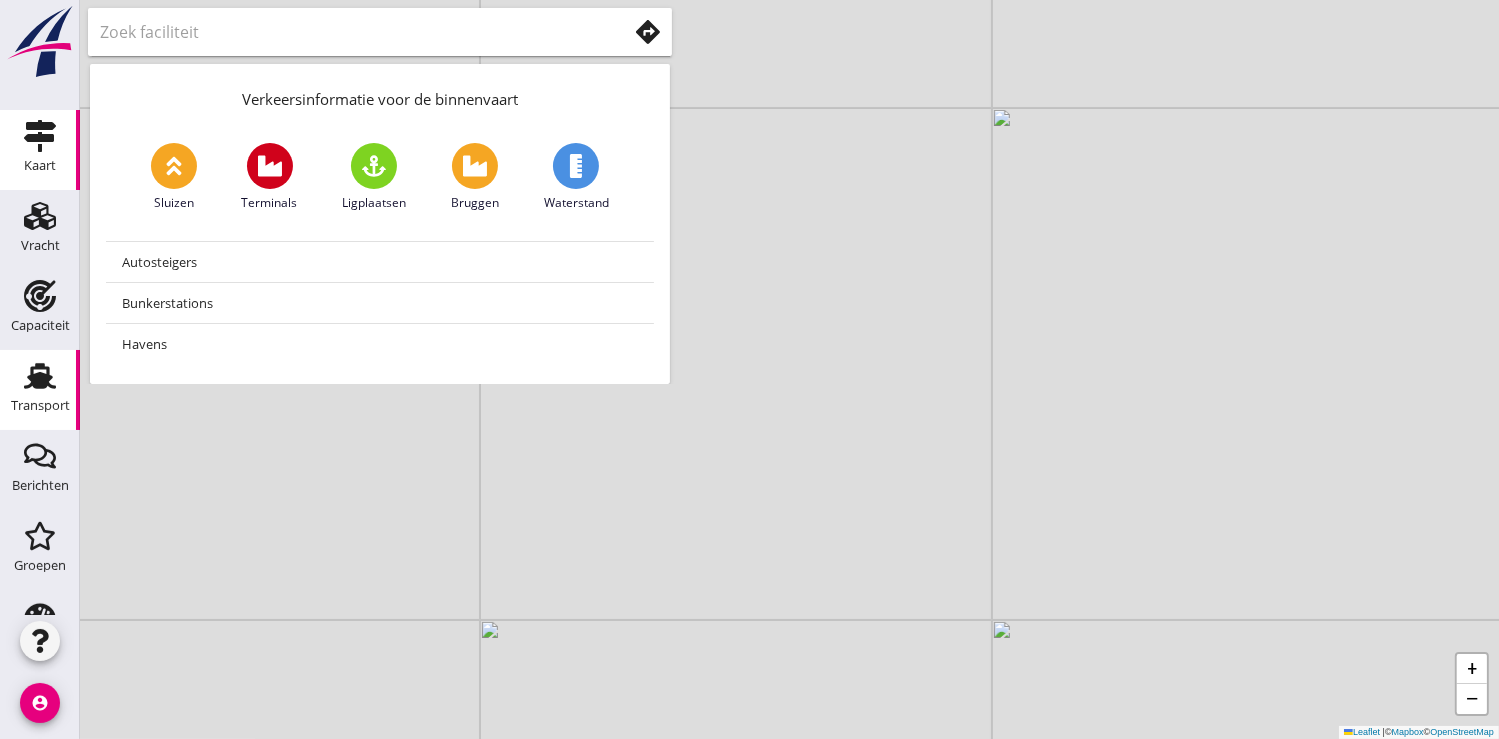 click on "Transport" 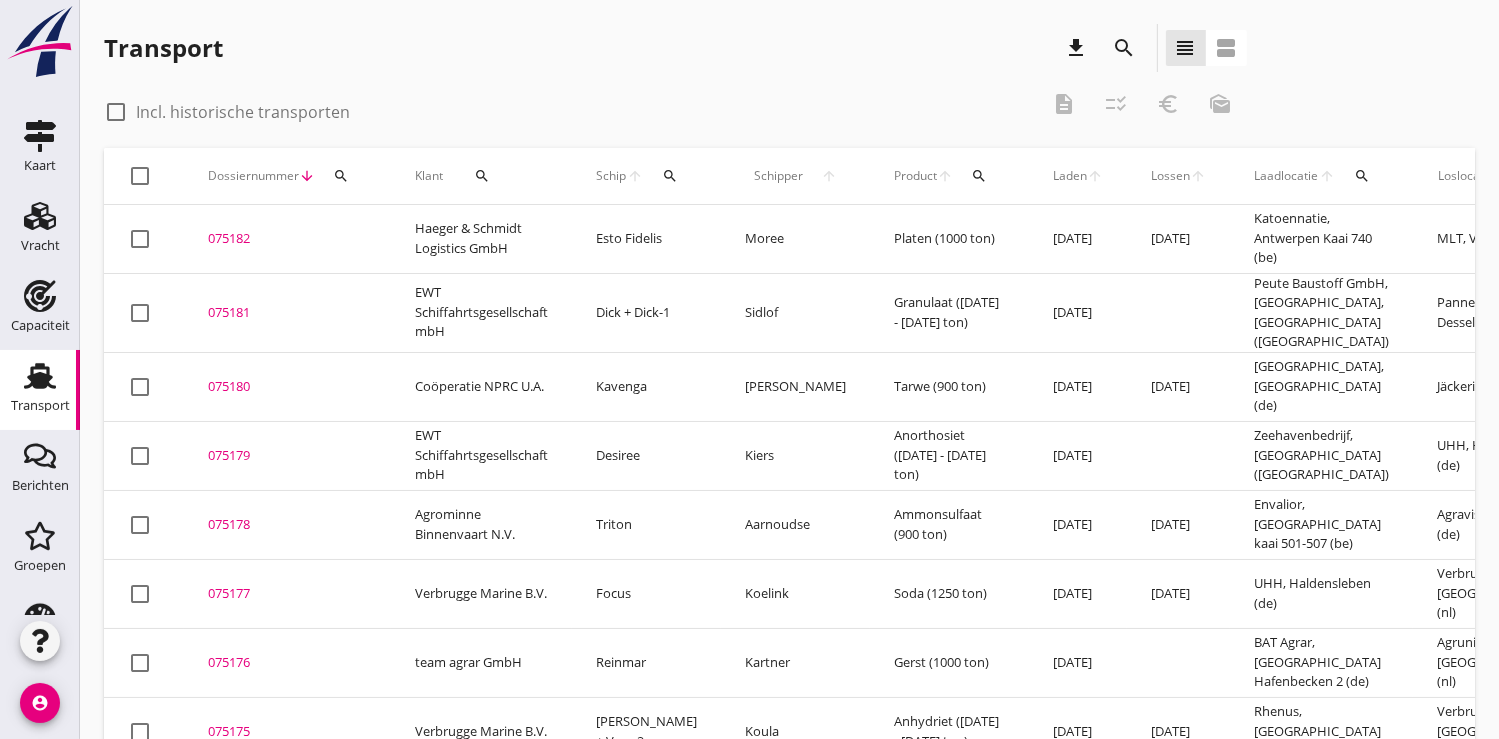 click on "search" at bounding box center [670, 176] 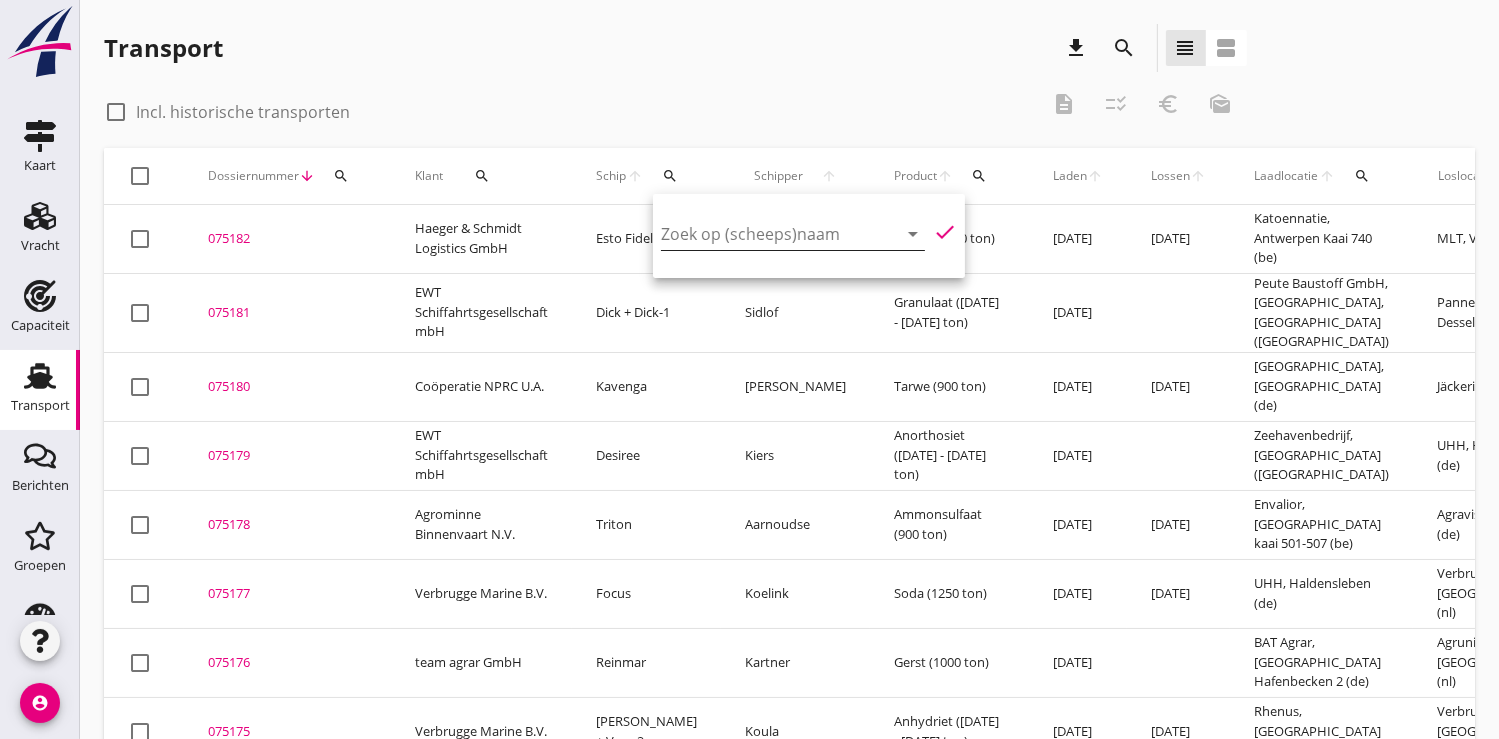 click at bounding box center [765, 234] 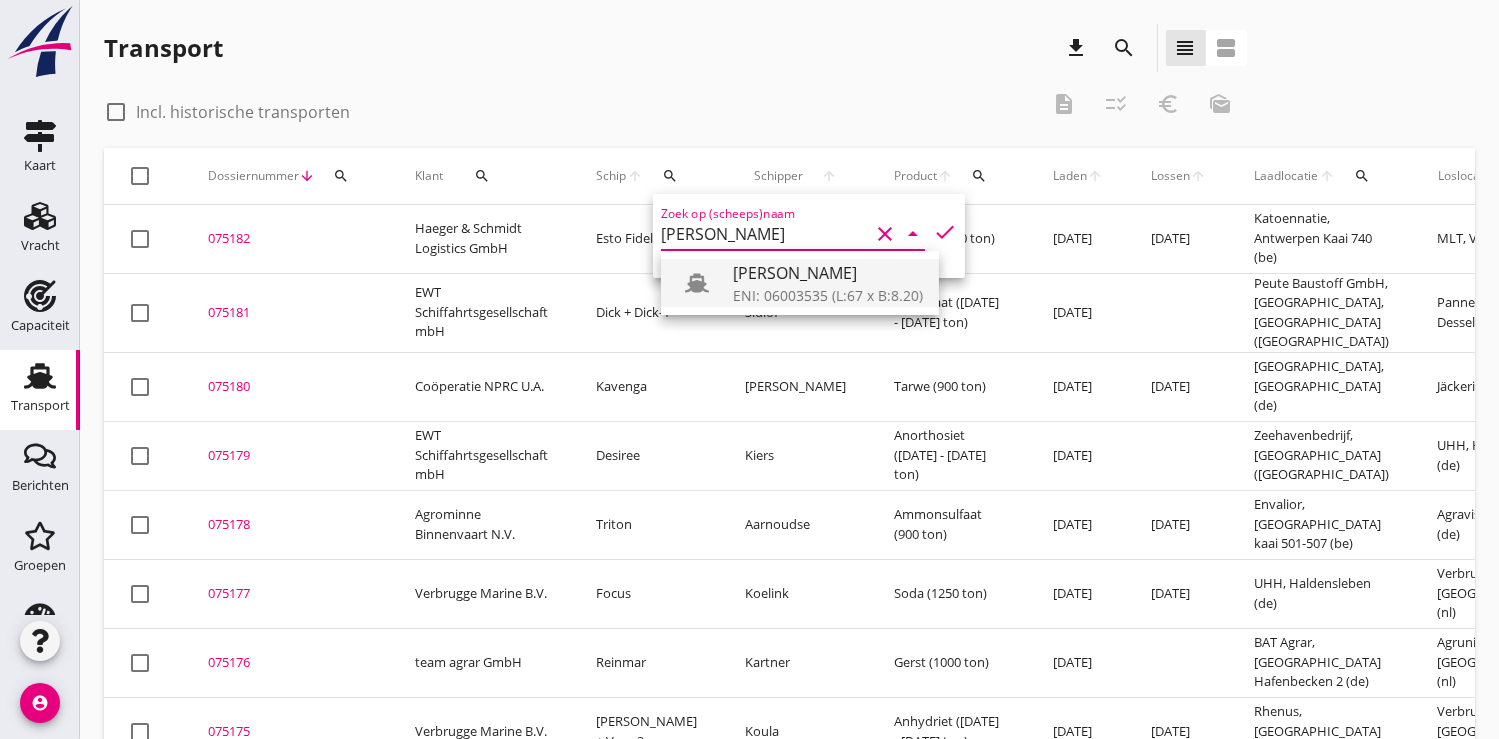 click on "ENI: 06003535 (L:67 x B:8.20)" at bounding box center (828, 295) 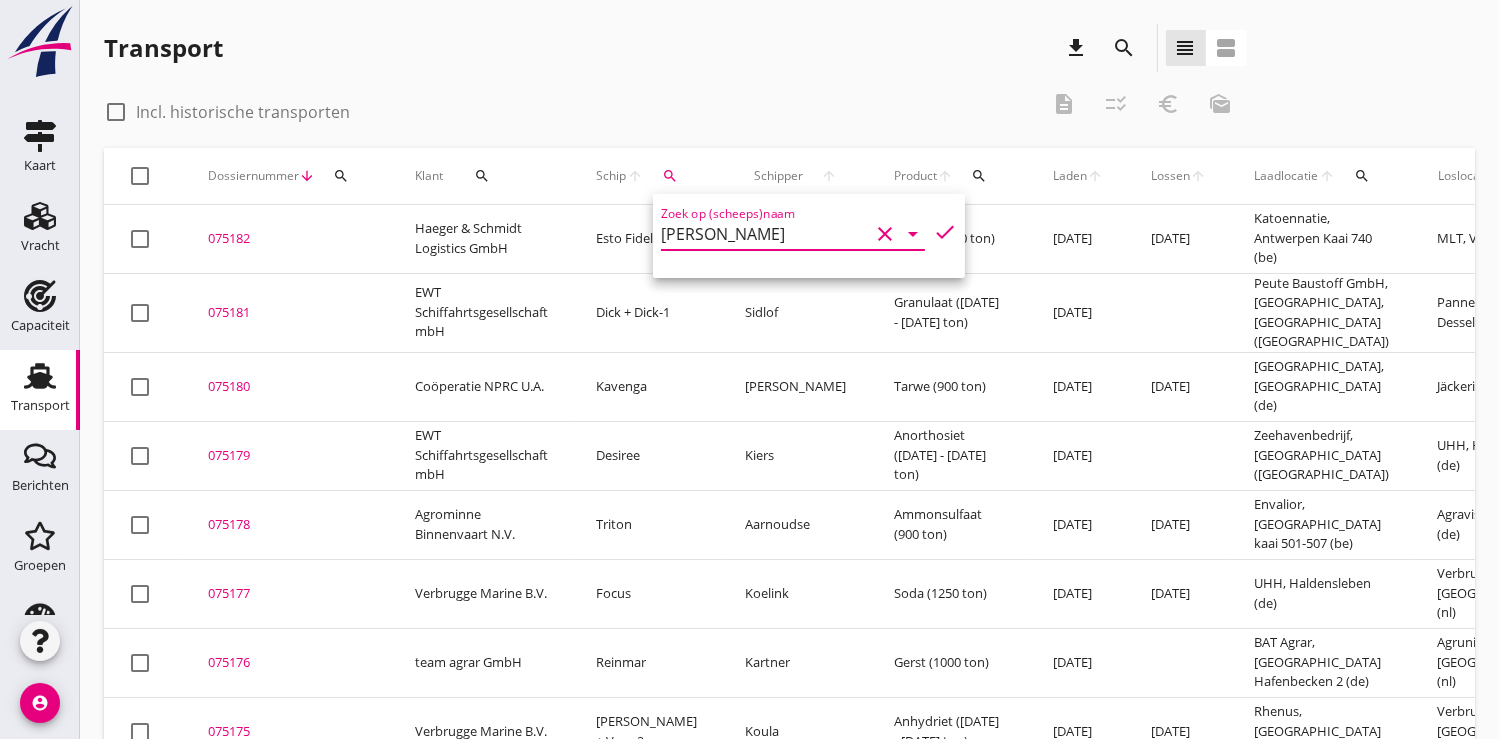click on "check" at bounding box center [945, 232] 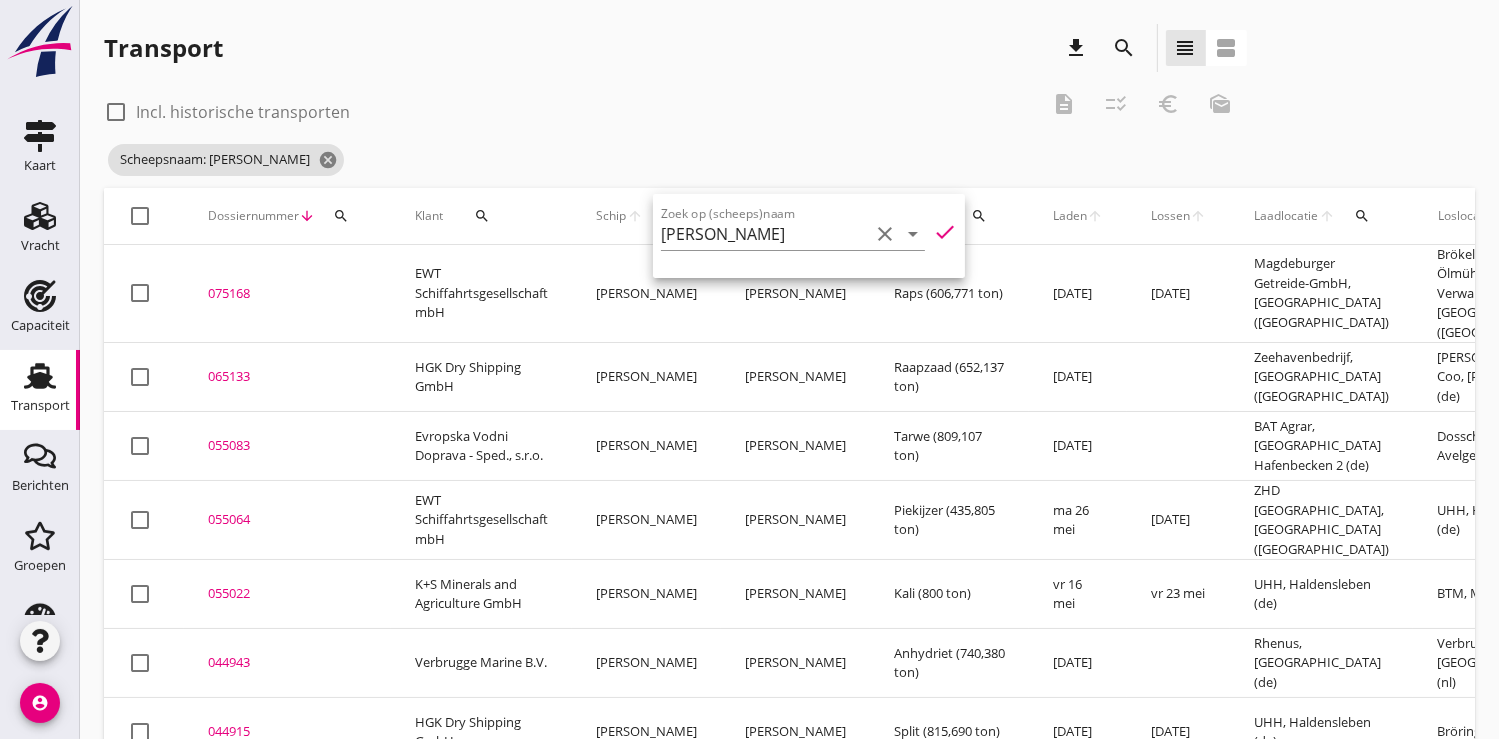 click on "075168" at bounding box center [287, 294] 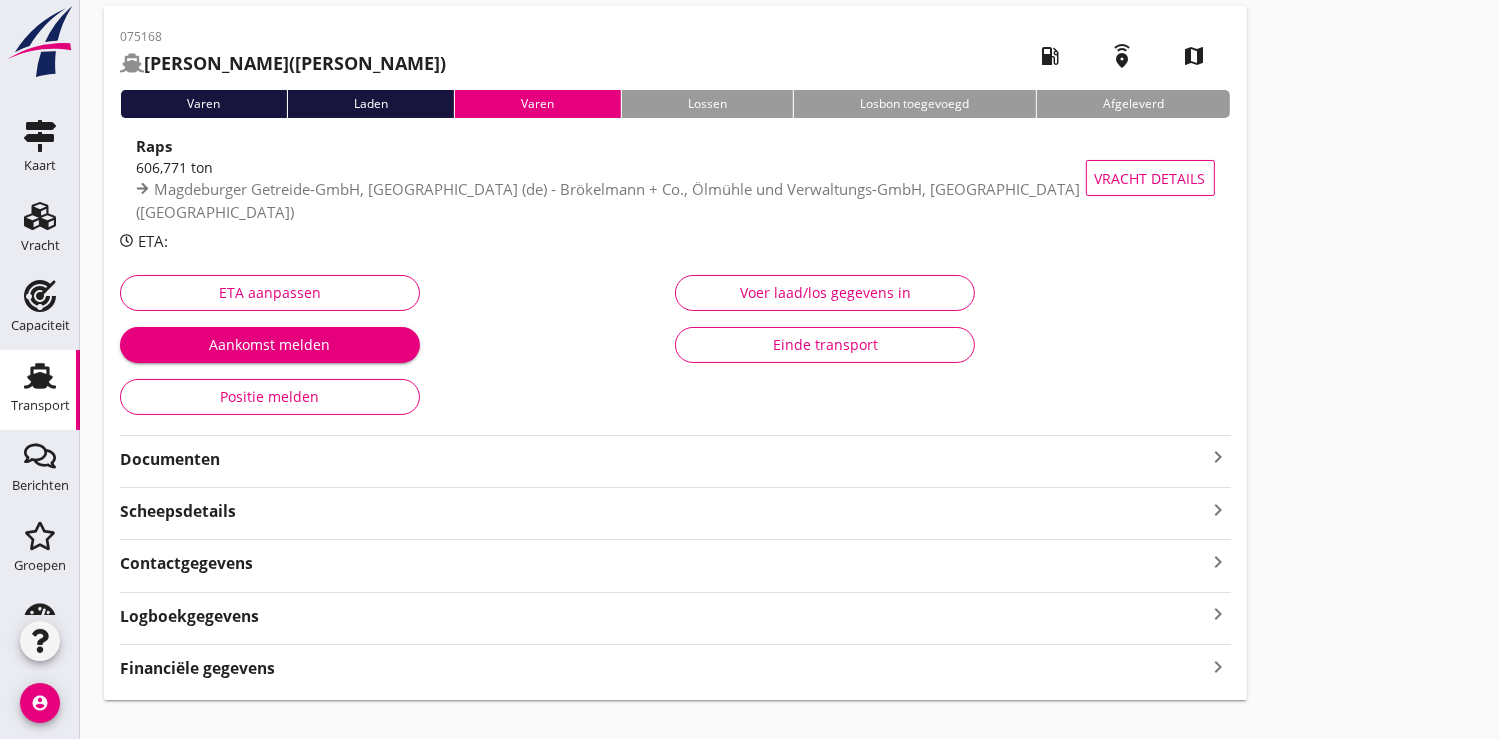 scroll, scrollTop: 111, scrollLeft: 0, axis: vertical 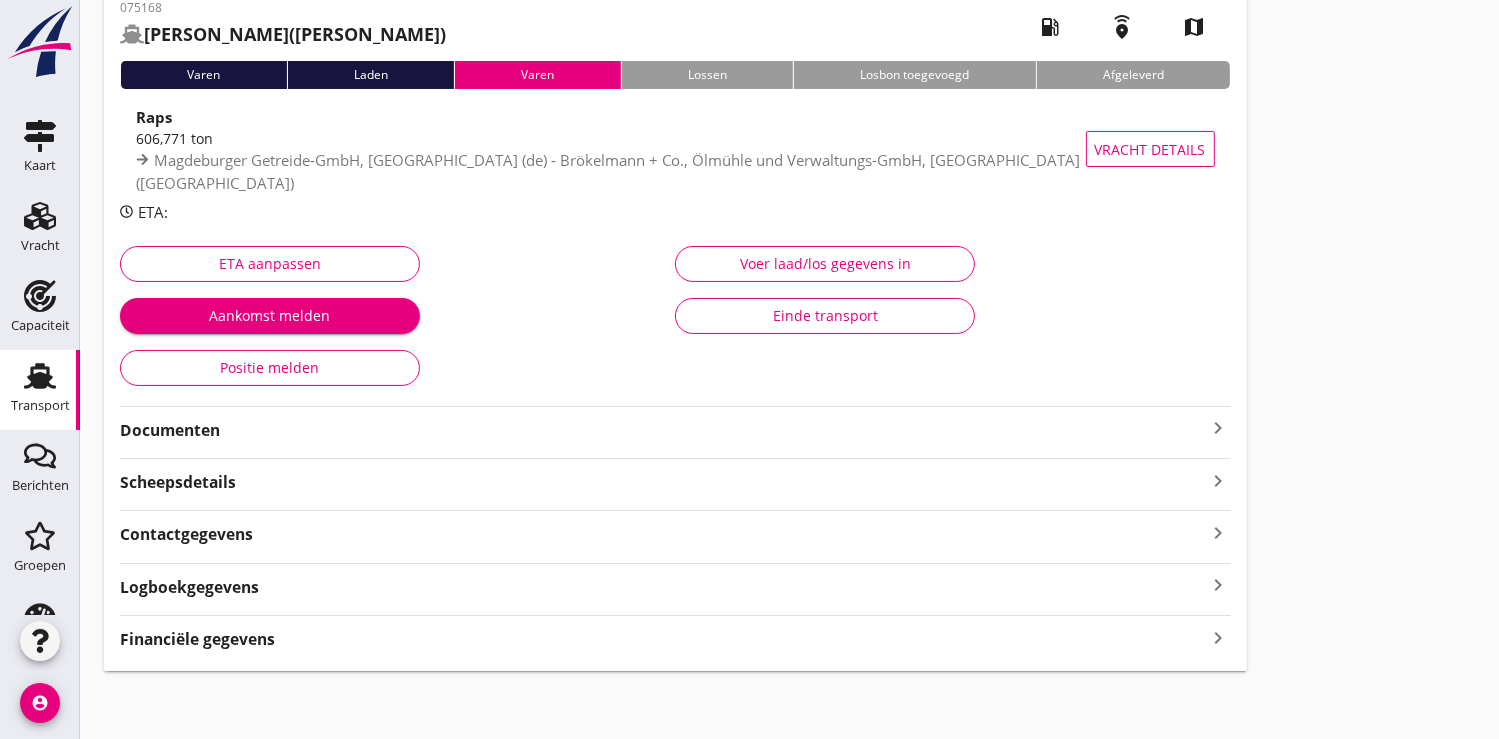 click on "Documenten" at bounding box center (663, 430) 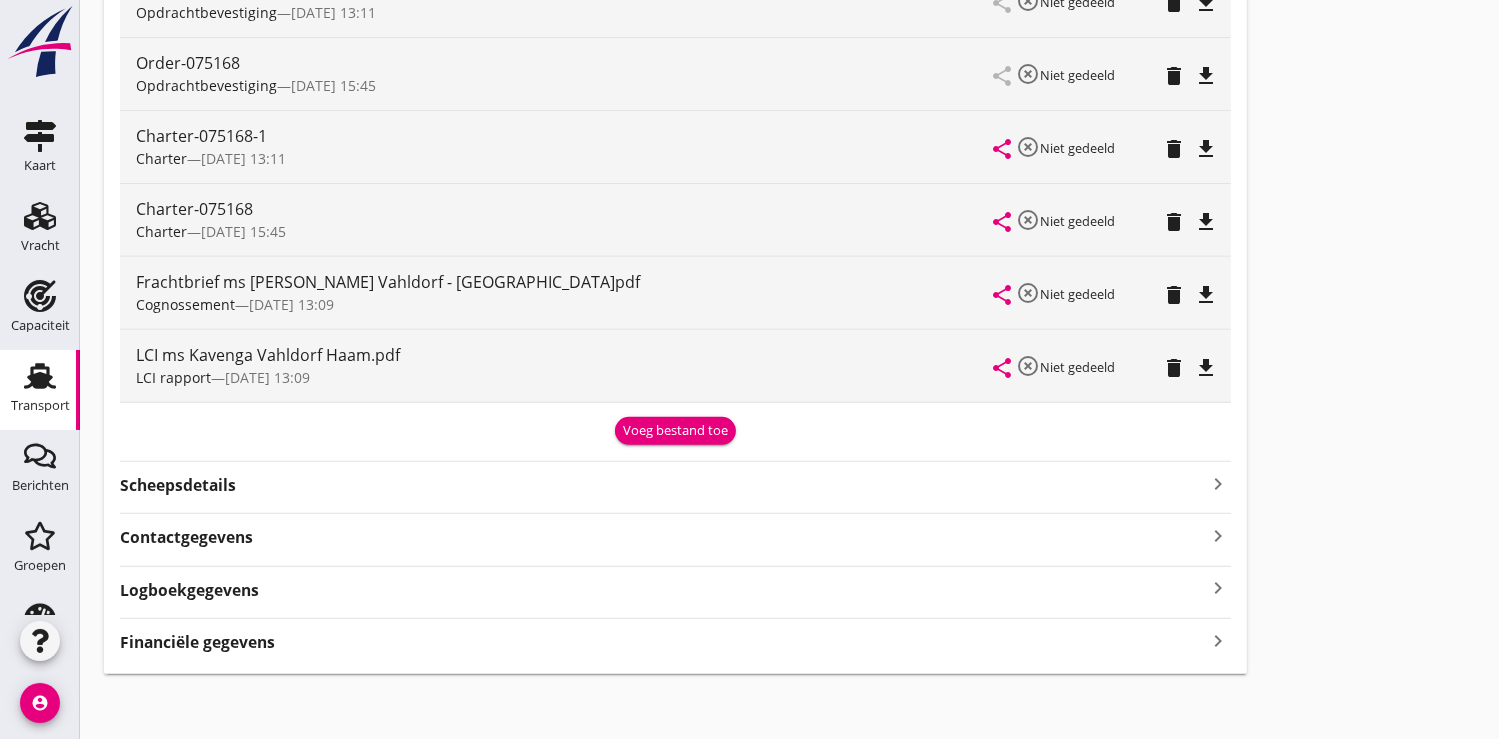 scroll, scrollTop: 681, scrollLeft: 0, axis: vertical 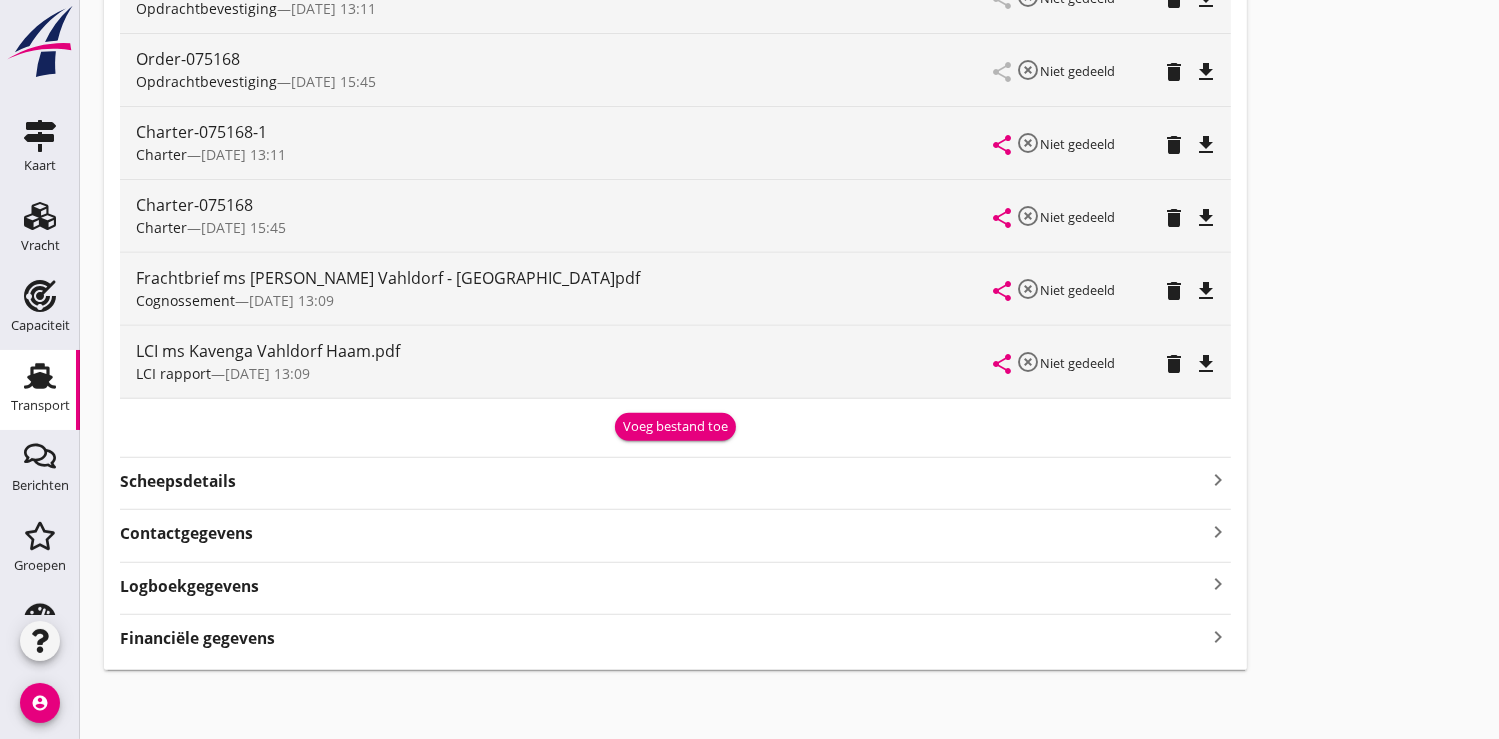 click on "Voeg bestand toe" at bounding box center (675, 427) 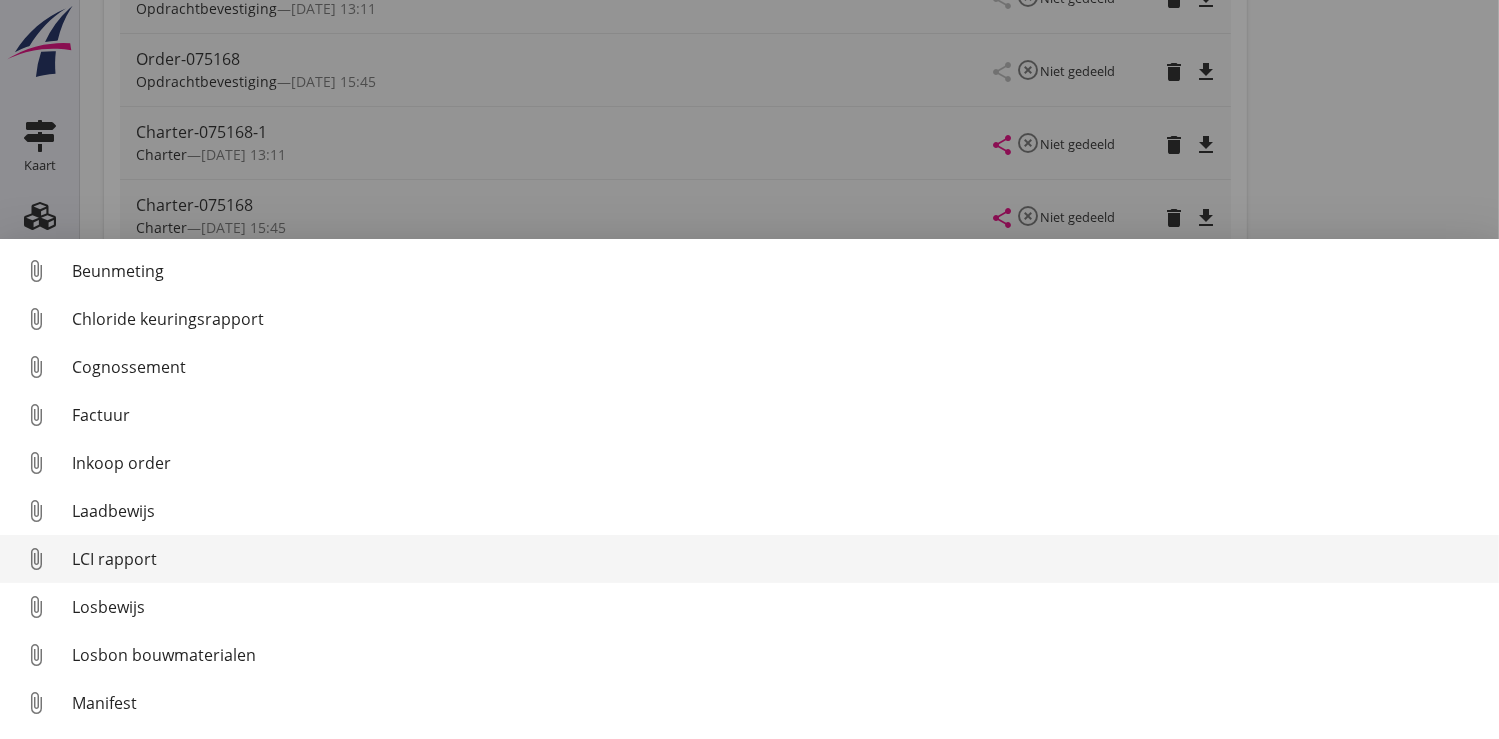 click on "LCI rapport" at bounding box center (777, 559) 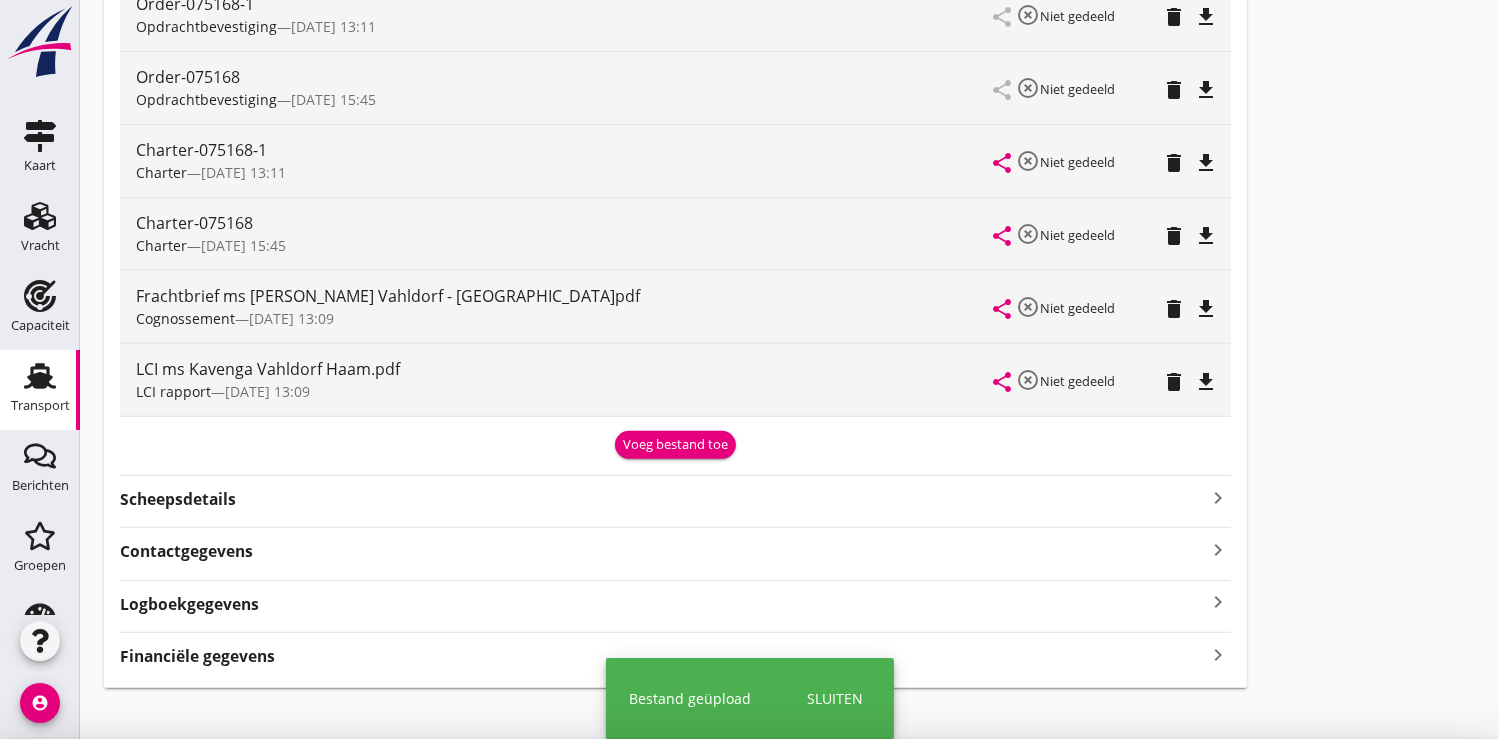 scroll, scrollTop: 700, scrollLeft: 0, axis: vertical 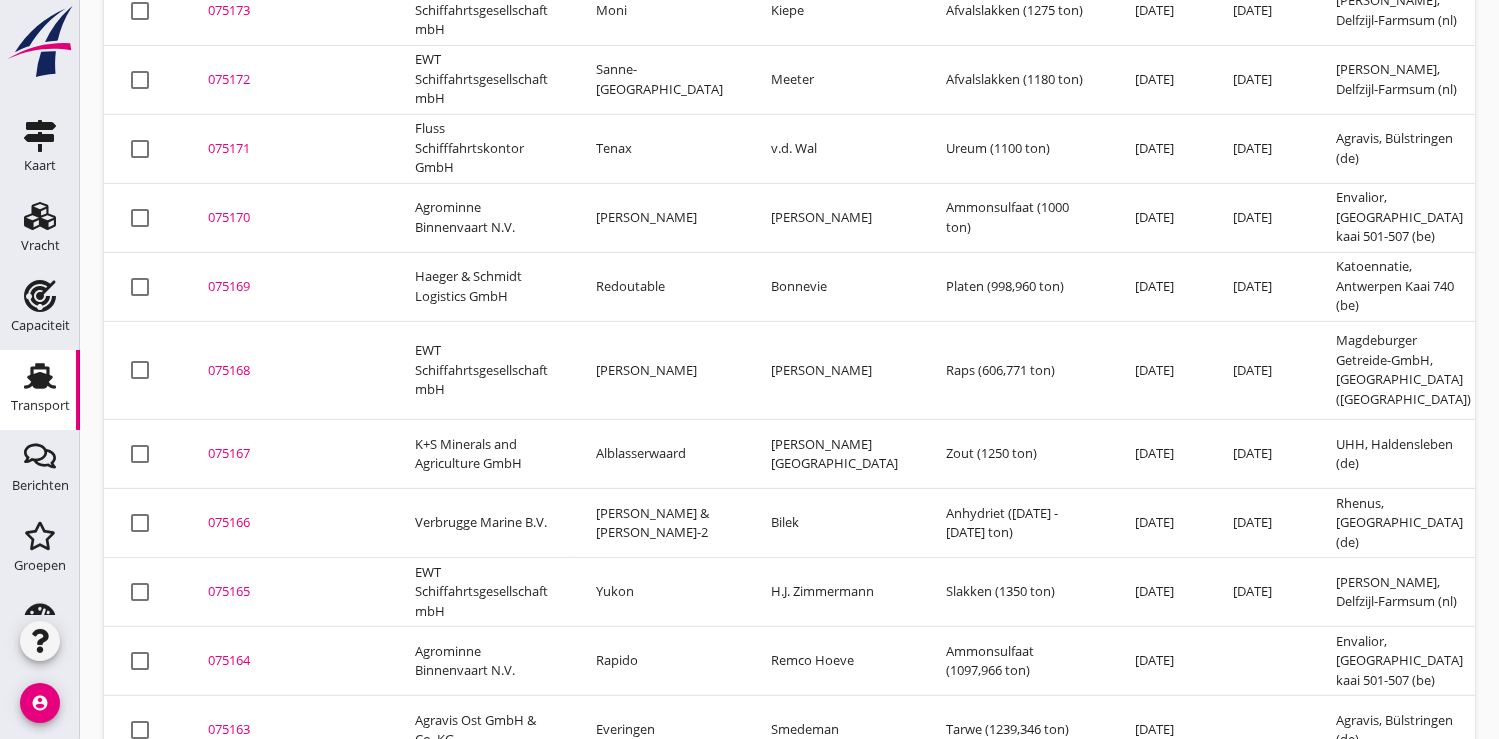 click on "075165" at bounding box center (287, 592) 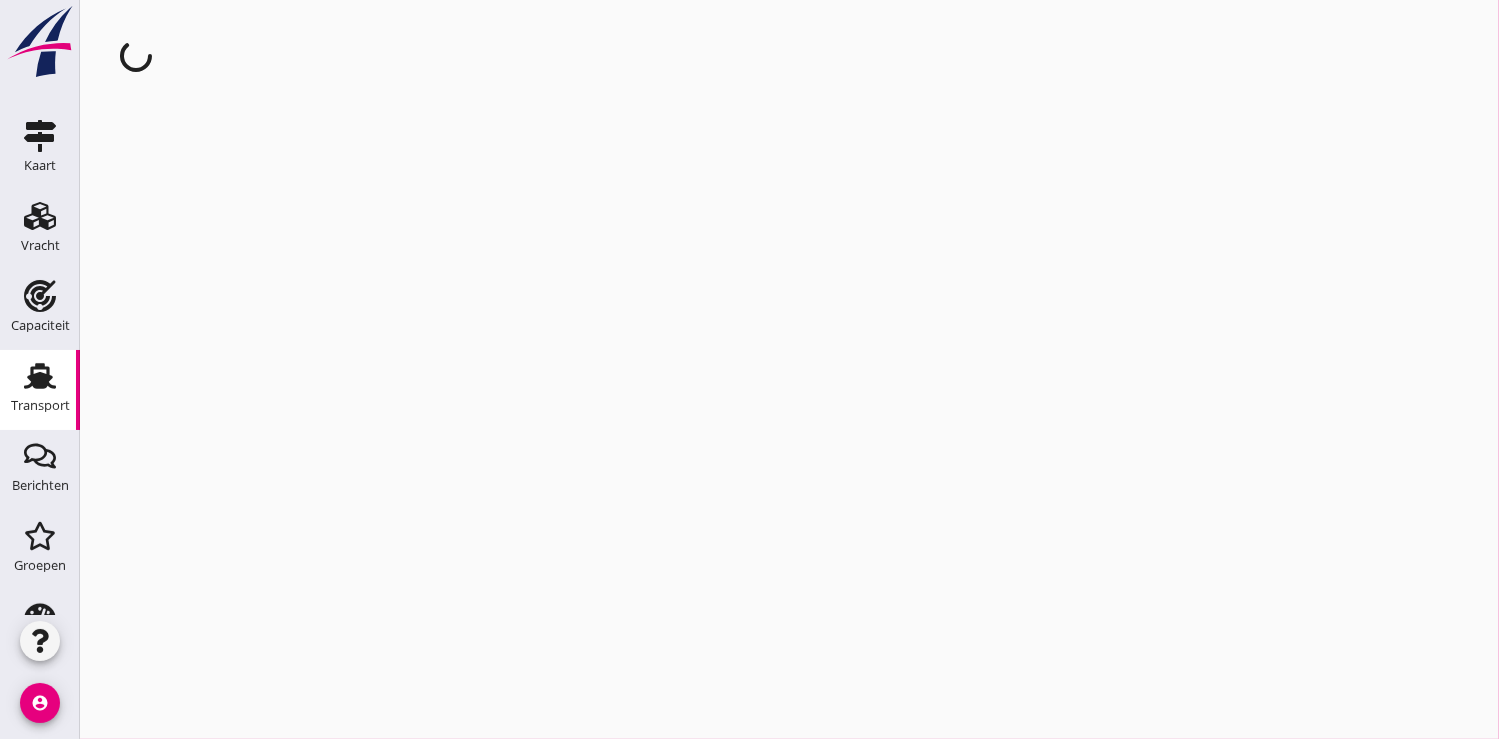 scroll, scrollTop: 0, scrollLeft: 0, axis: both 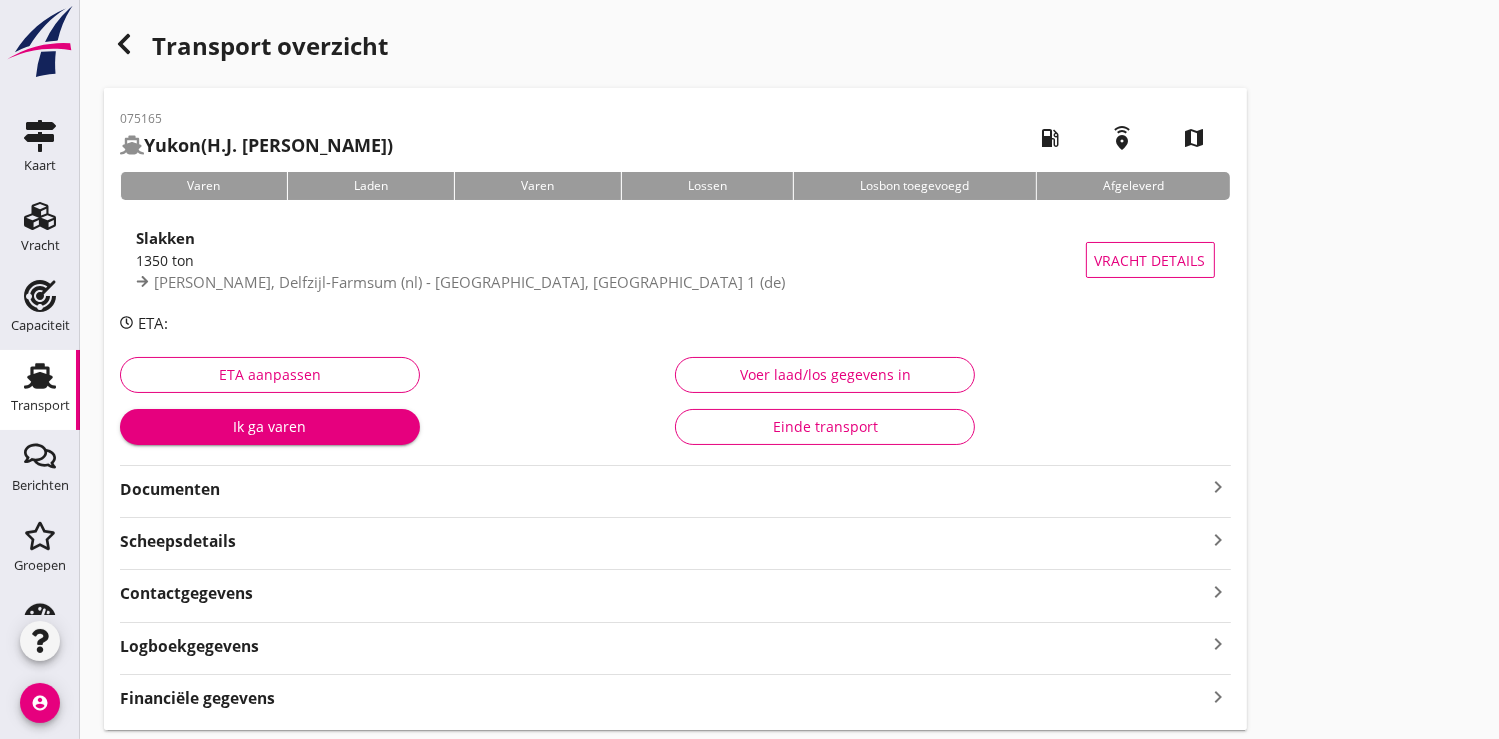click on "Ik ga varen" at bounding box center (270, 426) 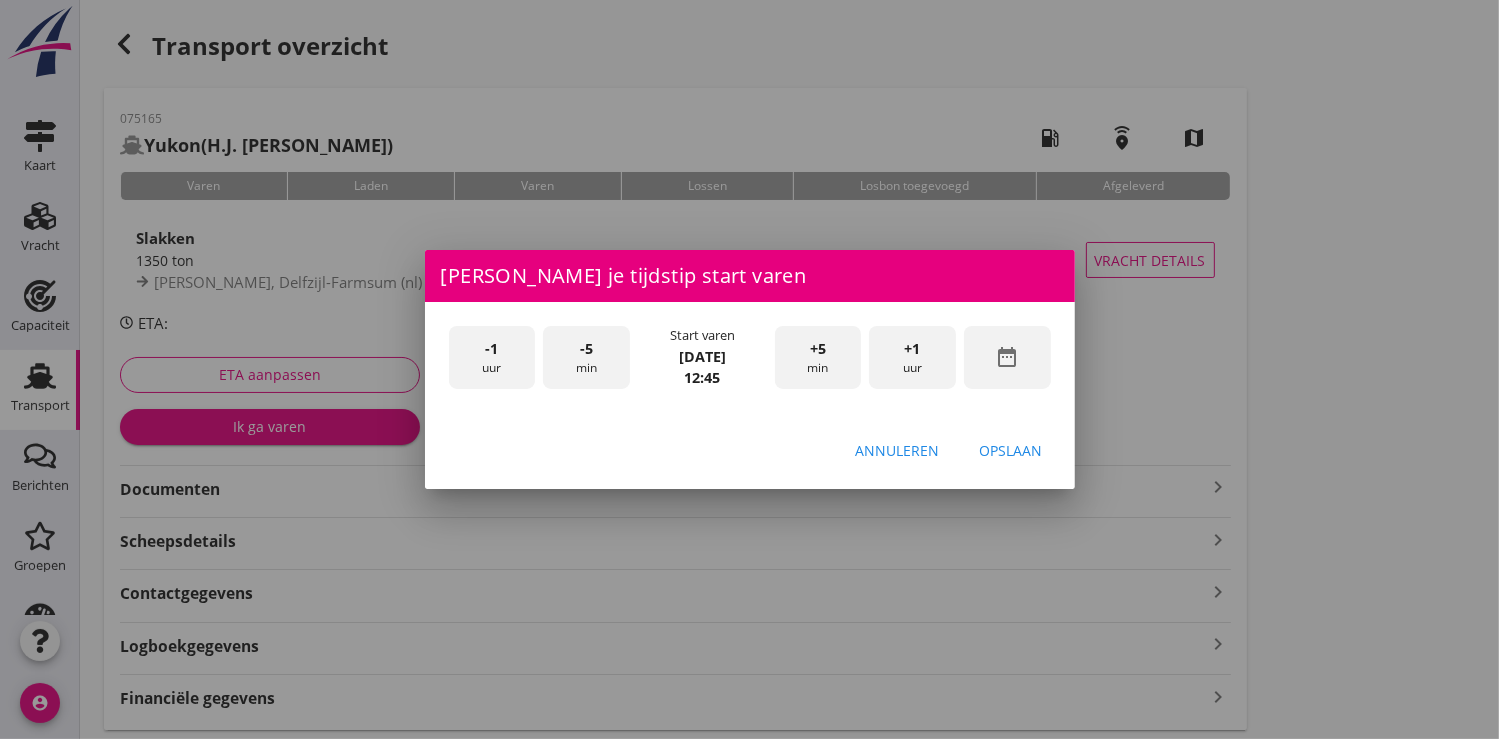 click on "date_range" at bounding box center [1007, 357] 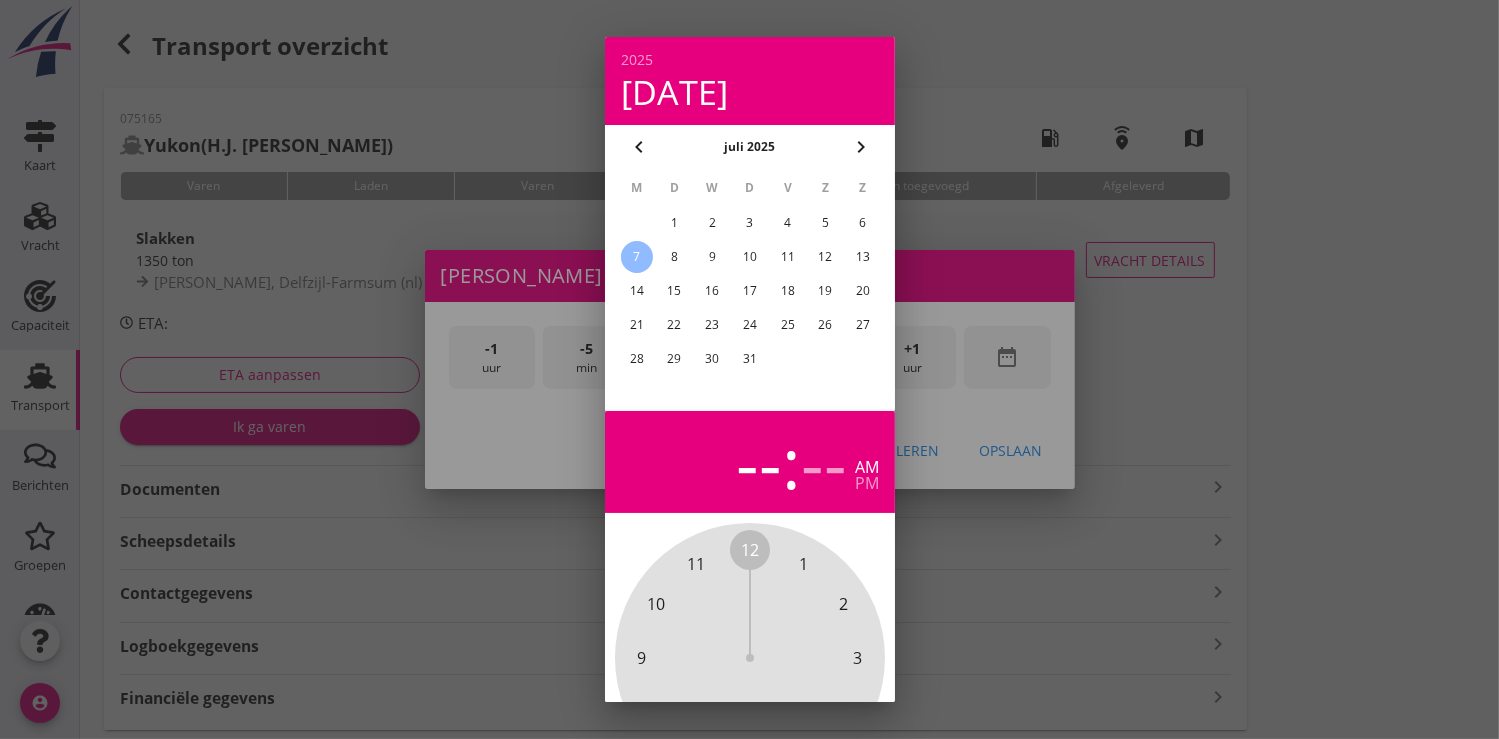 click on "4" at bounding box center [787, 223] 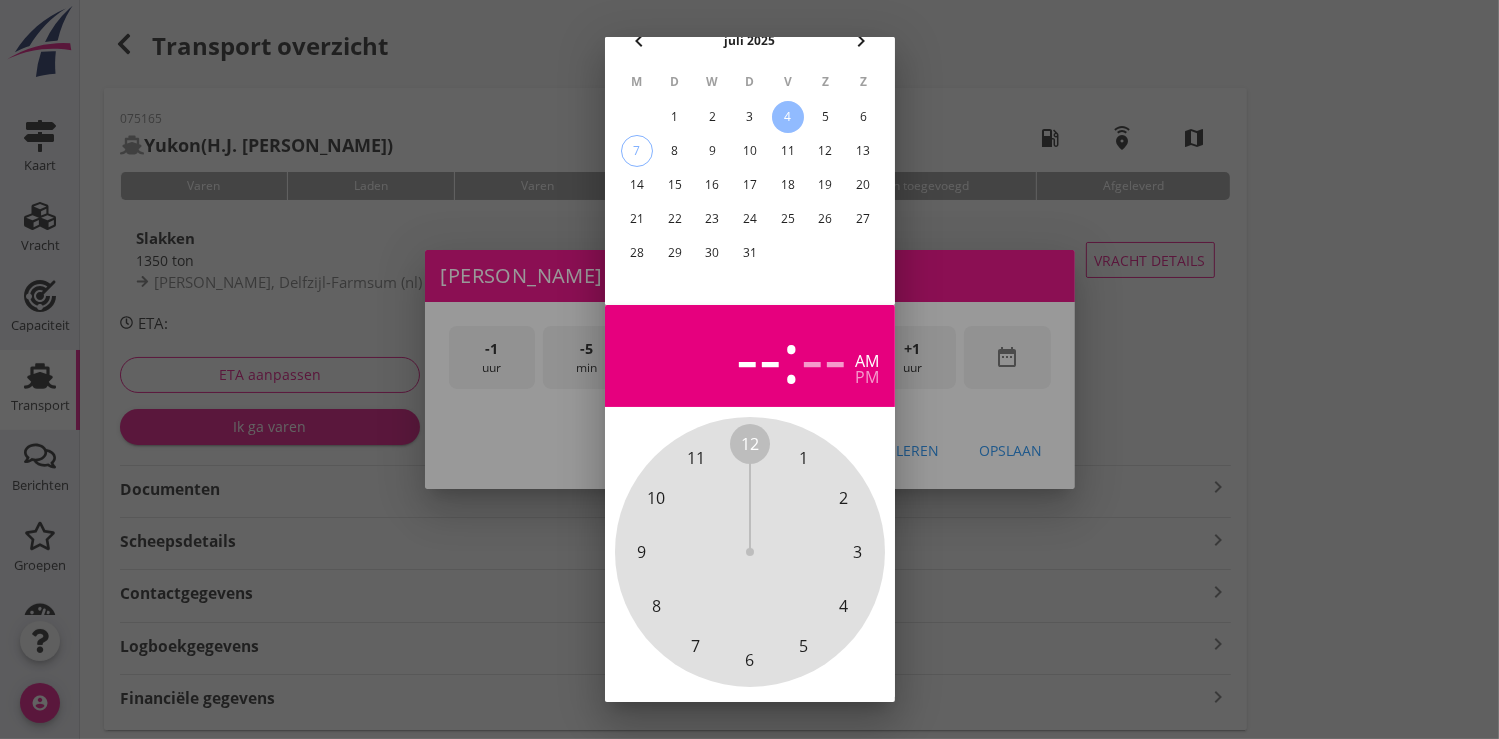 scroll, scrollTop: 185, scrollLeft: 0, axis: vertical 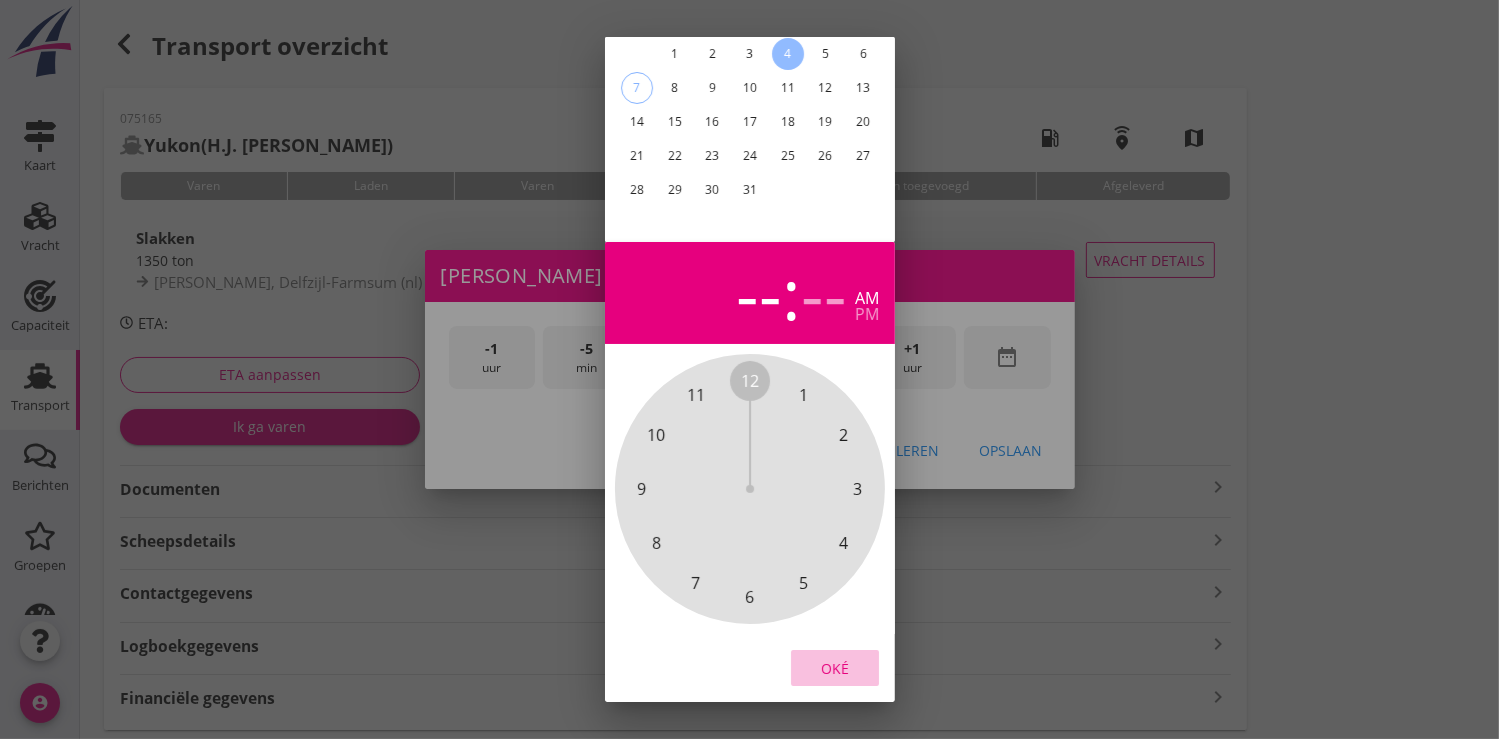 drag, startPoint x: 836, startPoint y: 651, endPoint x: 873, endPoint y: 571, distance: 88.14193 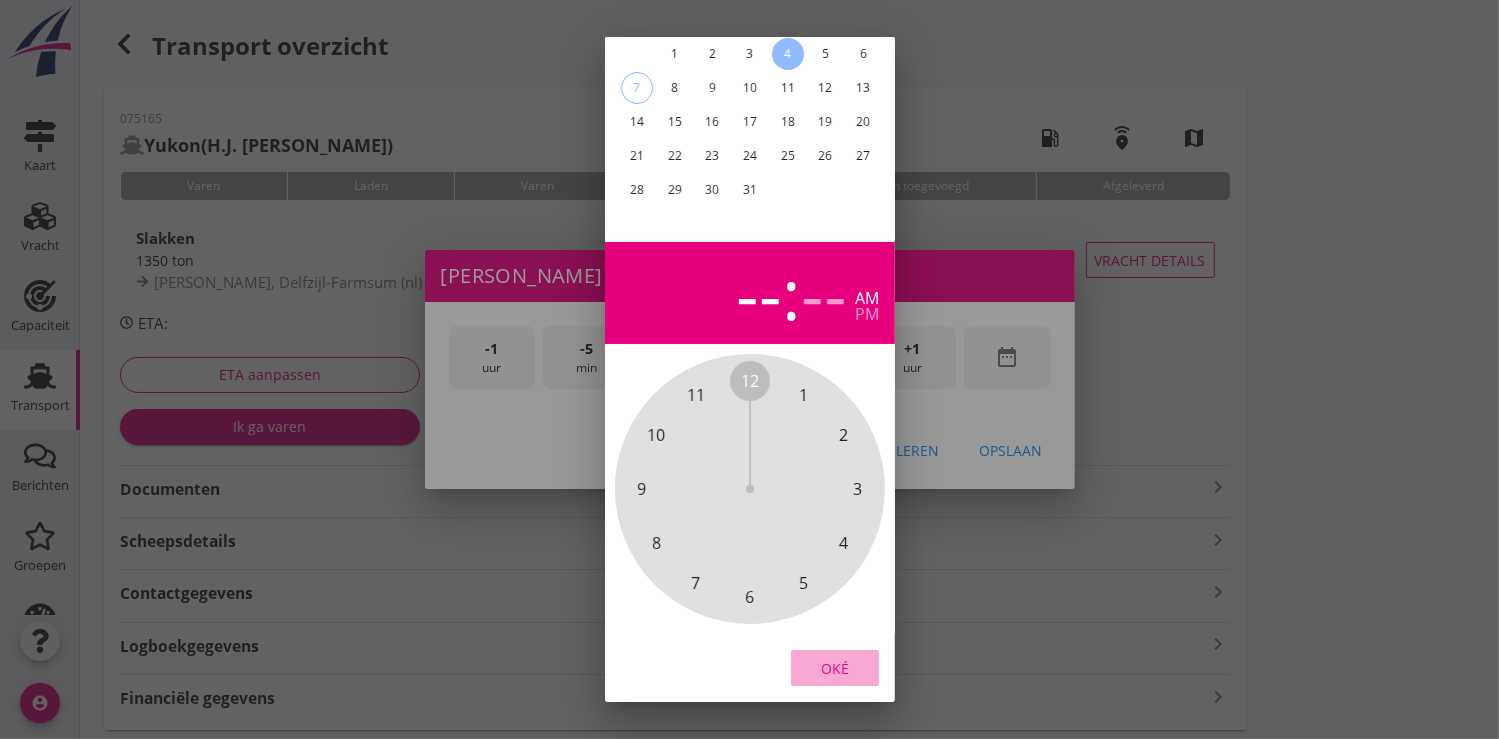 click on "Oké" at bounding box center [835, 667] 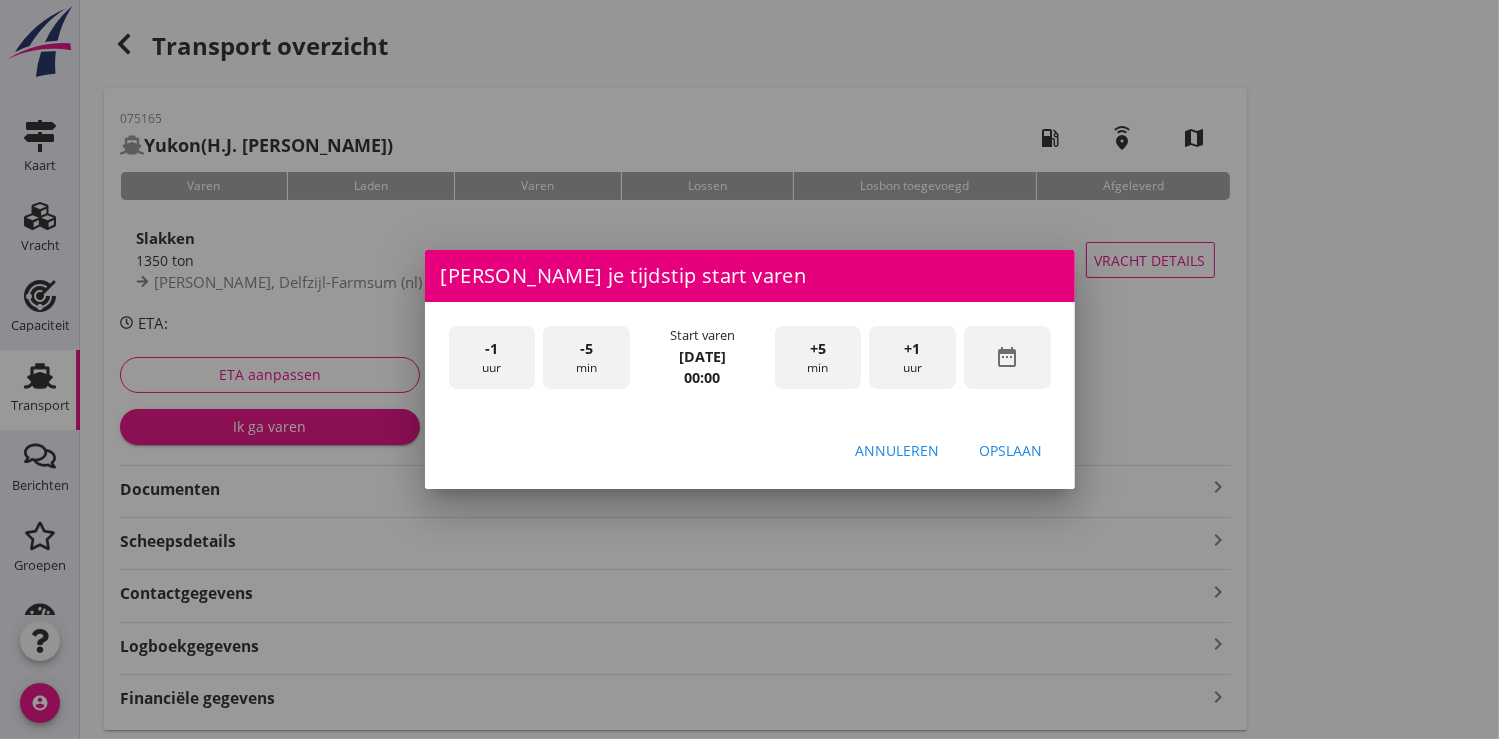 click on "+1  uur" at bounding box center [912, 357] 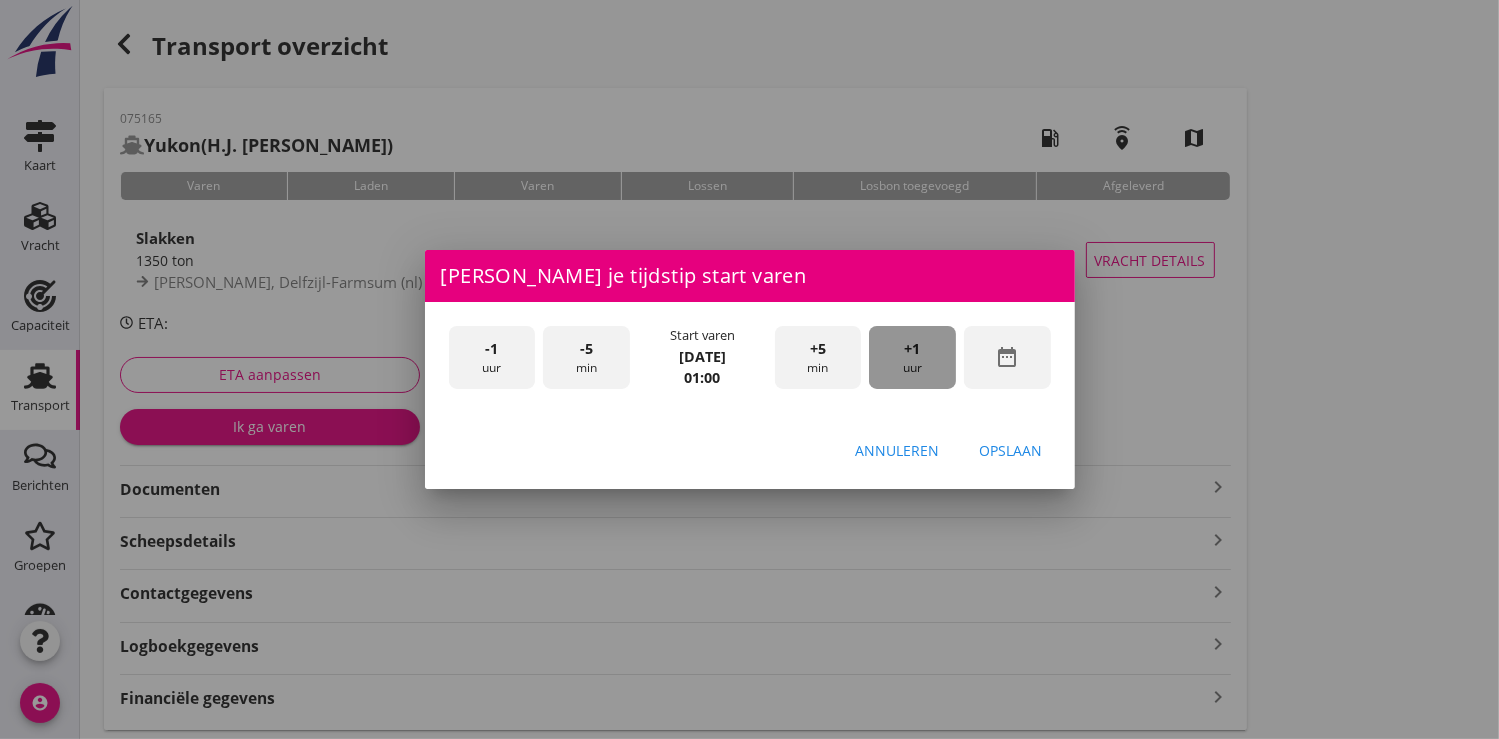 click on "+1  uur" at bounding box center (912, 357) 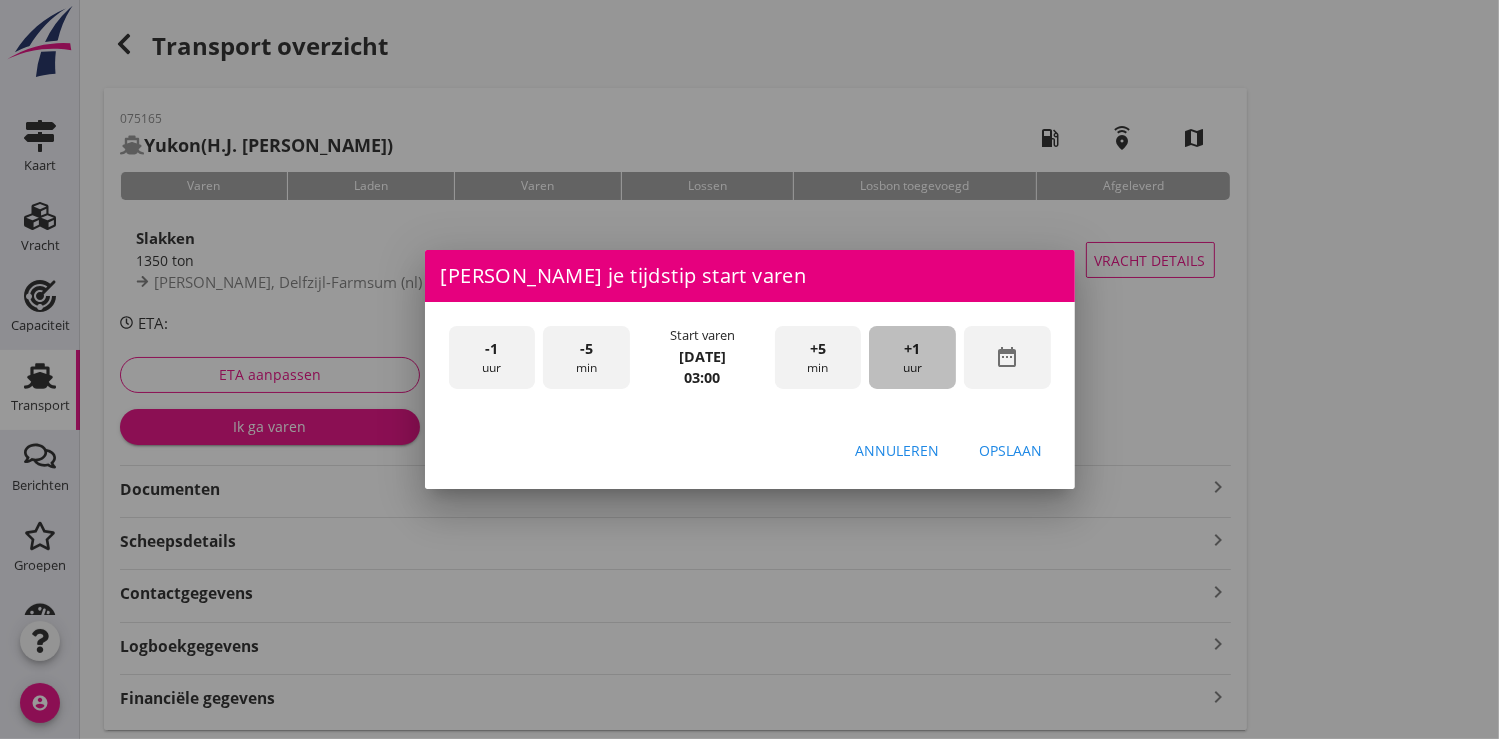 click on "+1  uur" at bounding box center [912, 357] 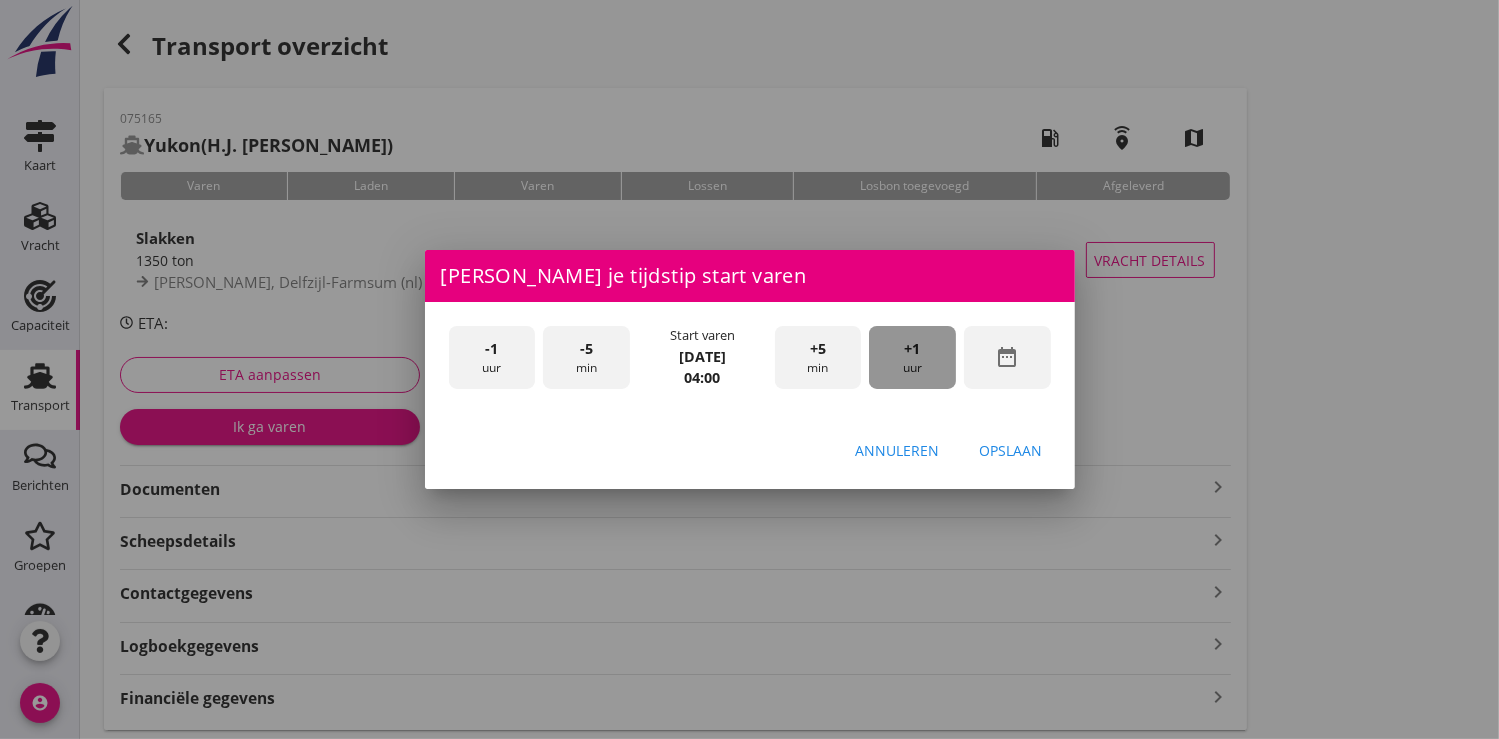 click on "+1  uur" at bounding box center [912, 357] 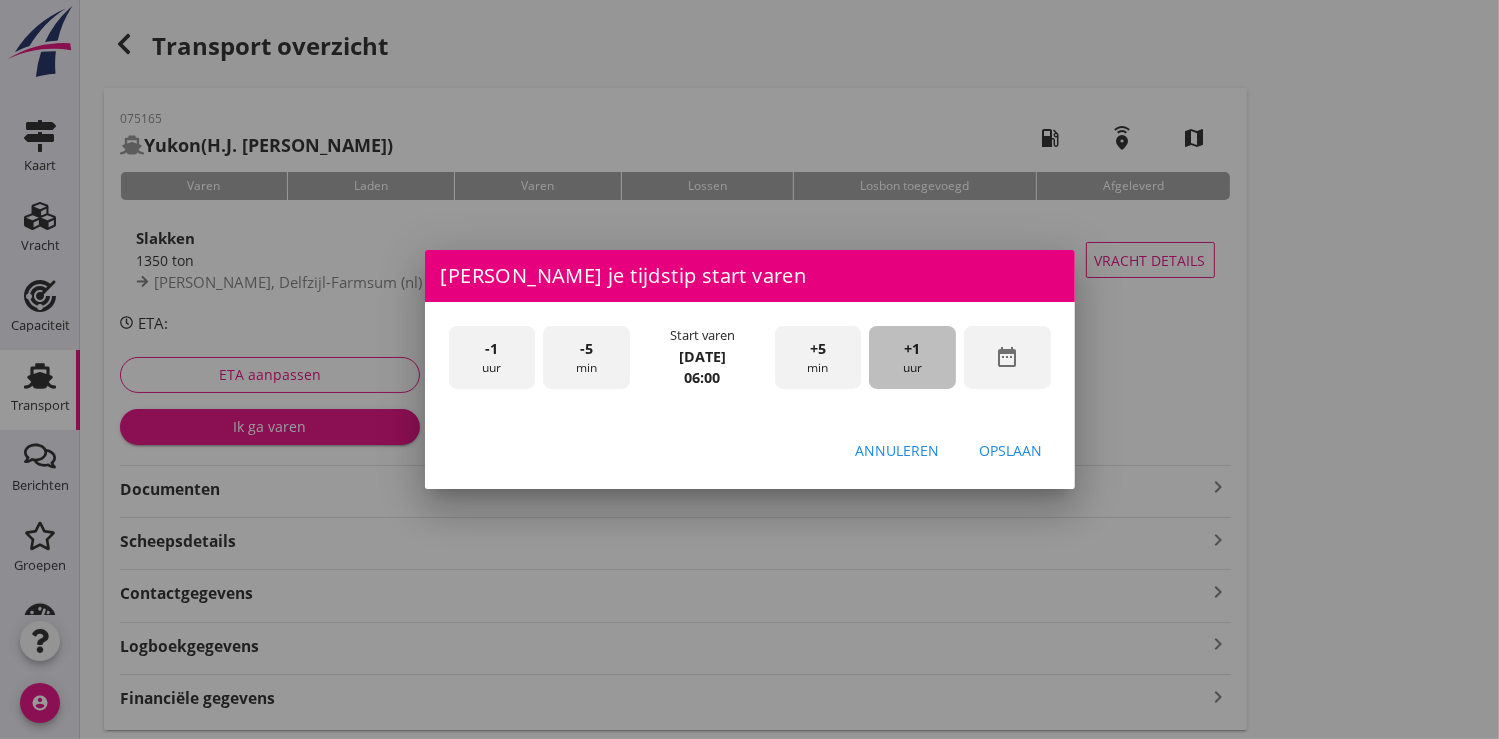 click on "+1  uur" at bounding box center (912, 357) 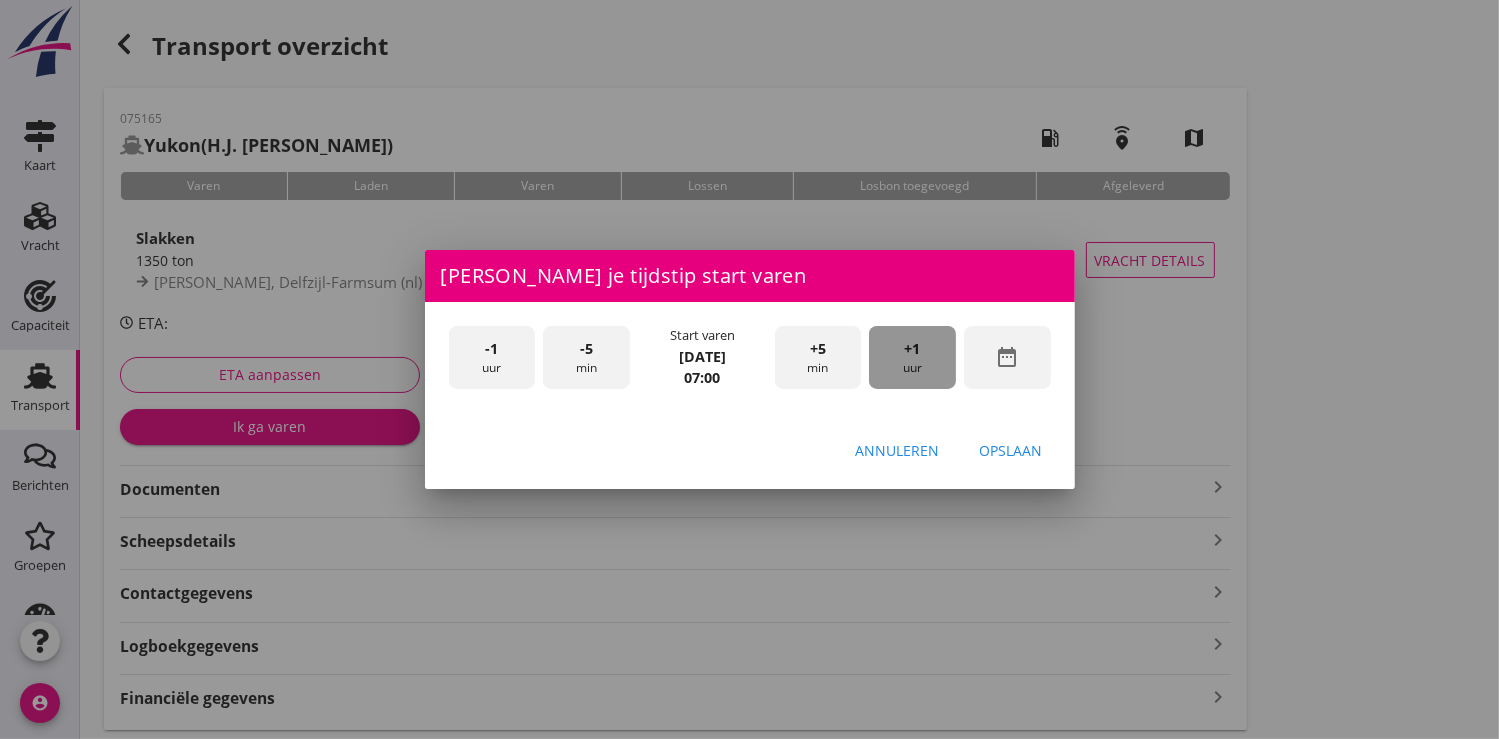 click on "+1  uur" at bounding box center (912, 357) 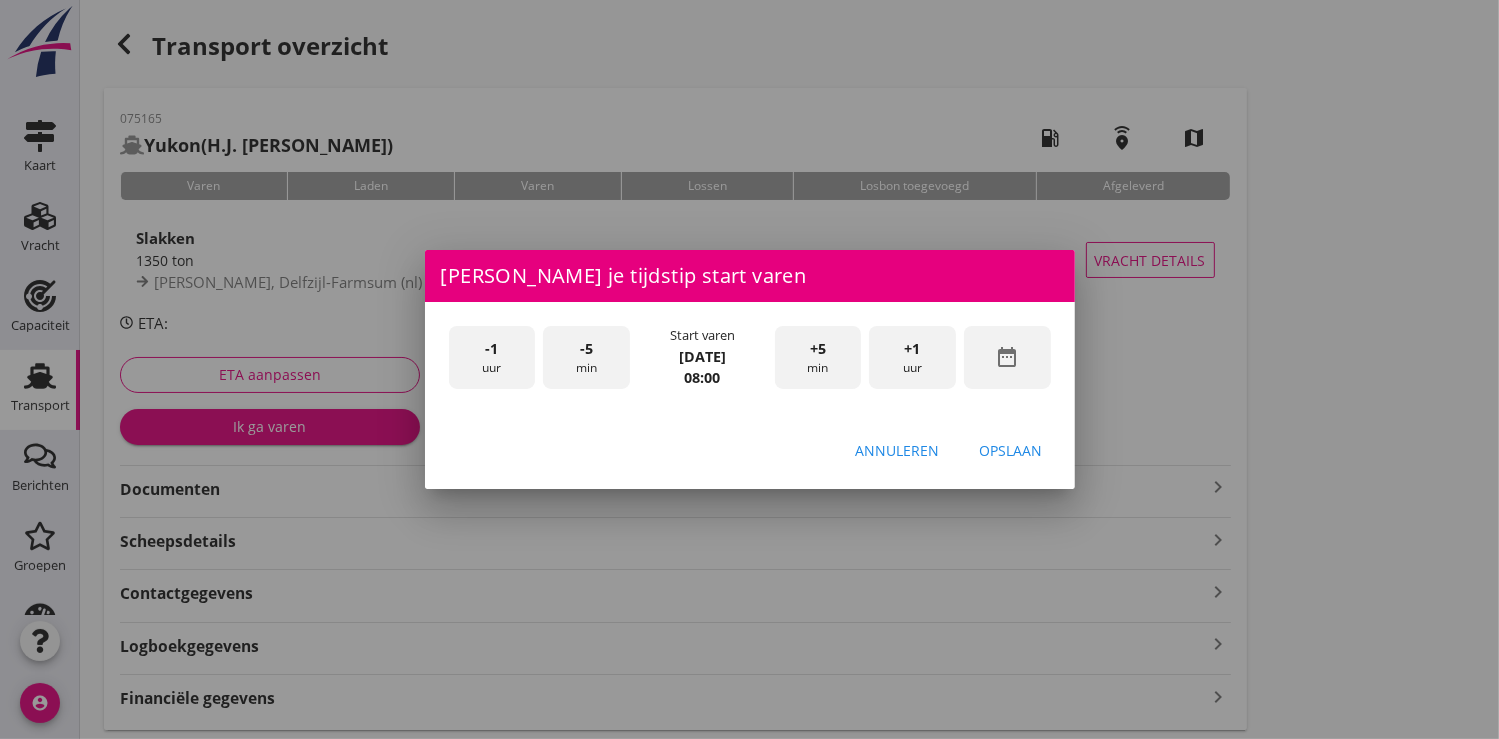 click on "Opslaan" at bounding box center [1011, 450] 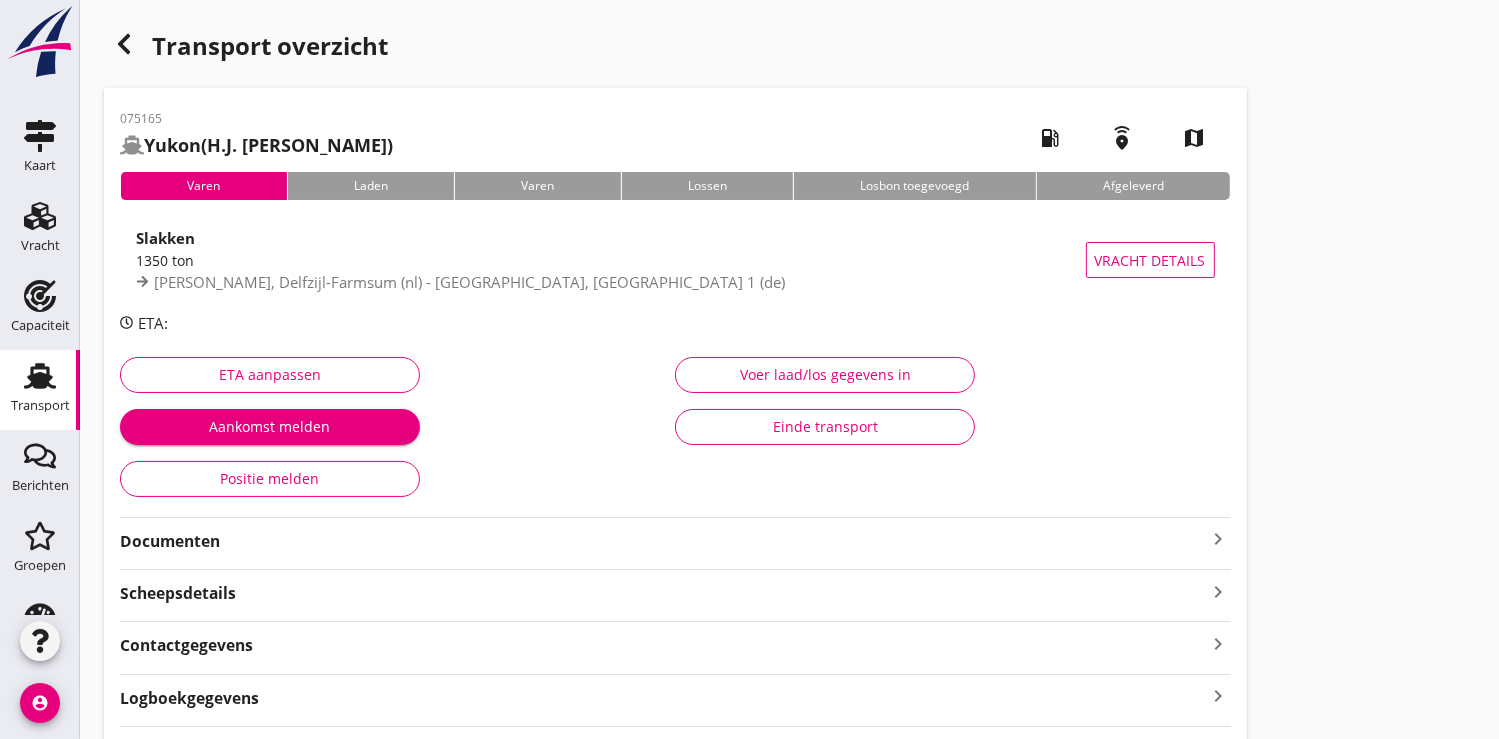click on "Aankomst melden" at bounding box center (270, 426) 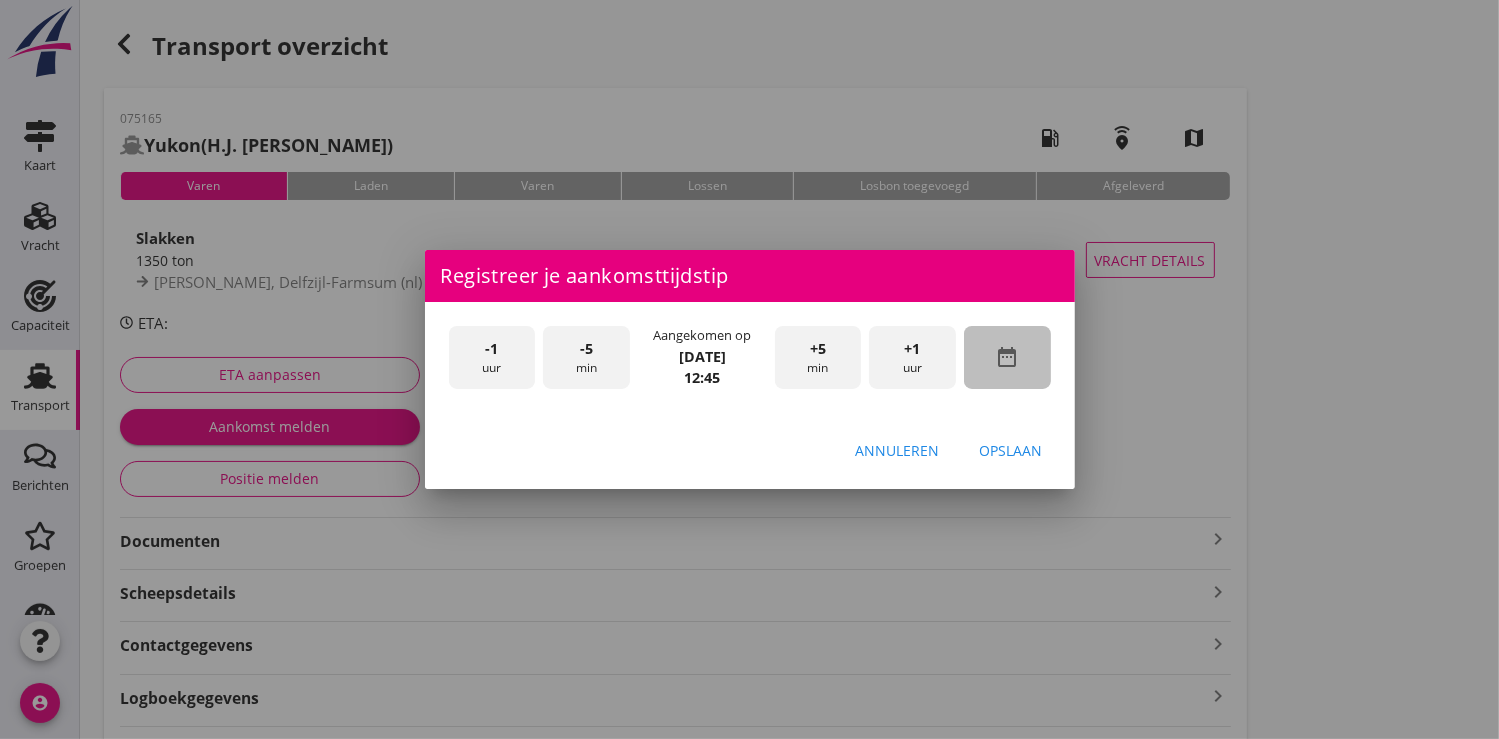 click on "date_range" at bounding box center [1007, 357] 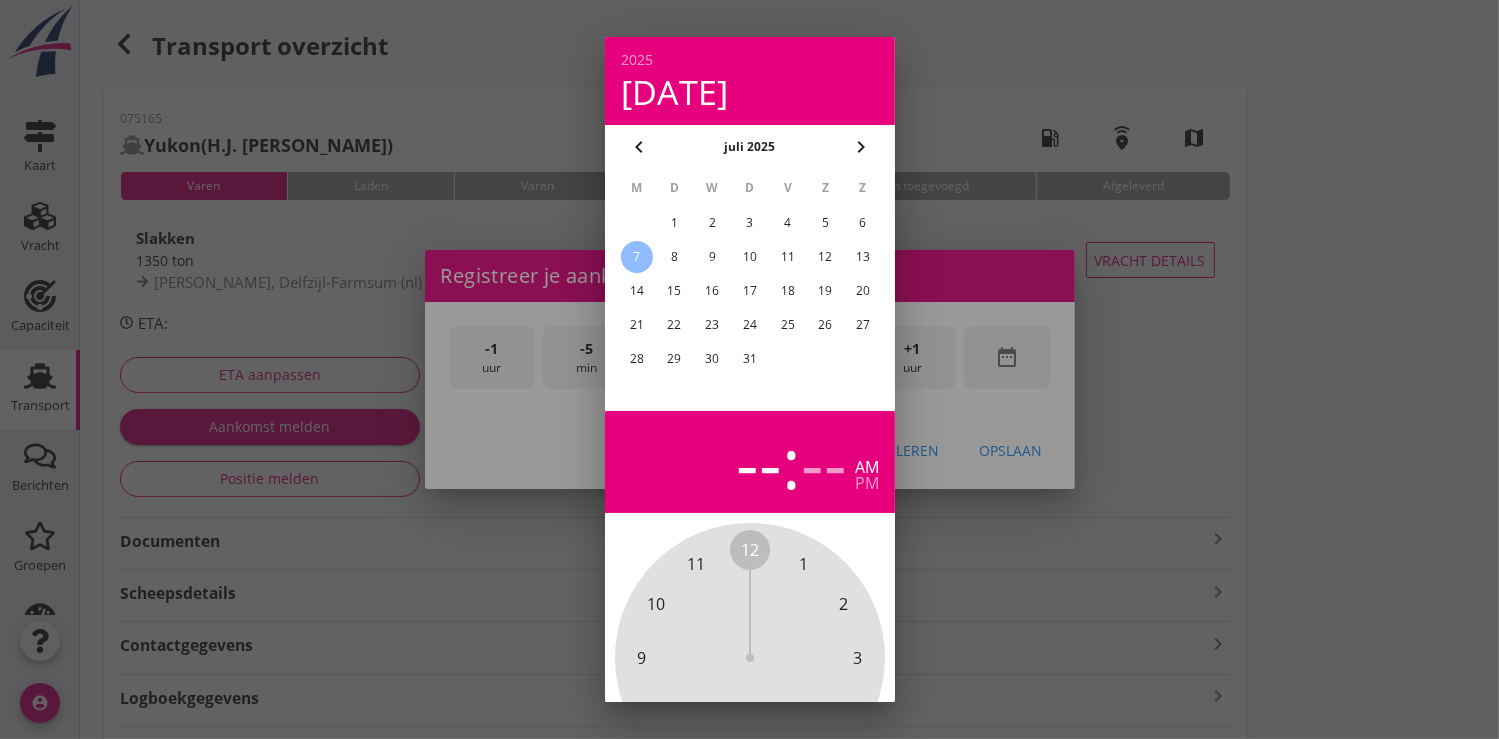 click on "4" at bounding box center (787, 223) 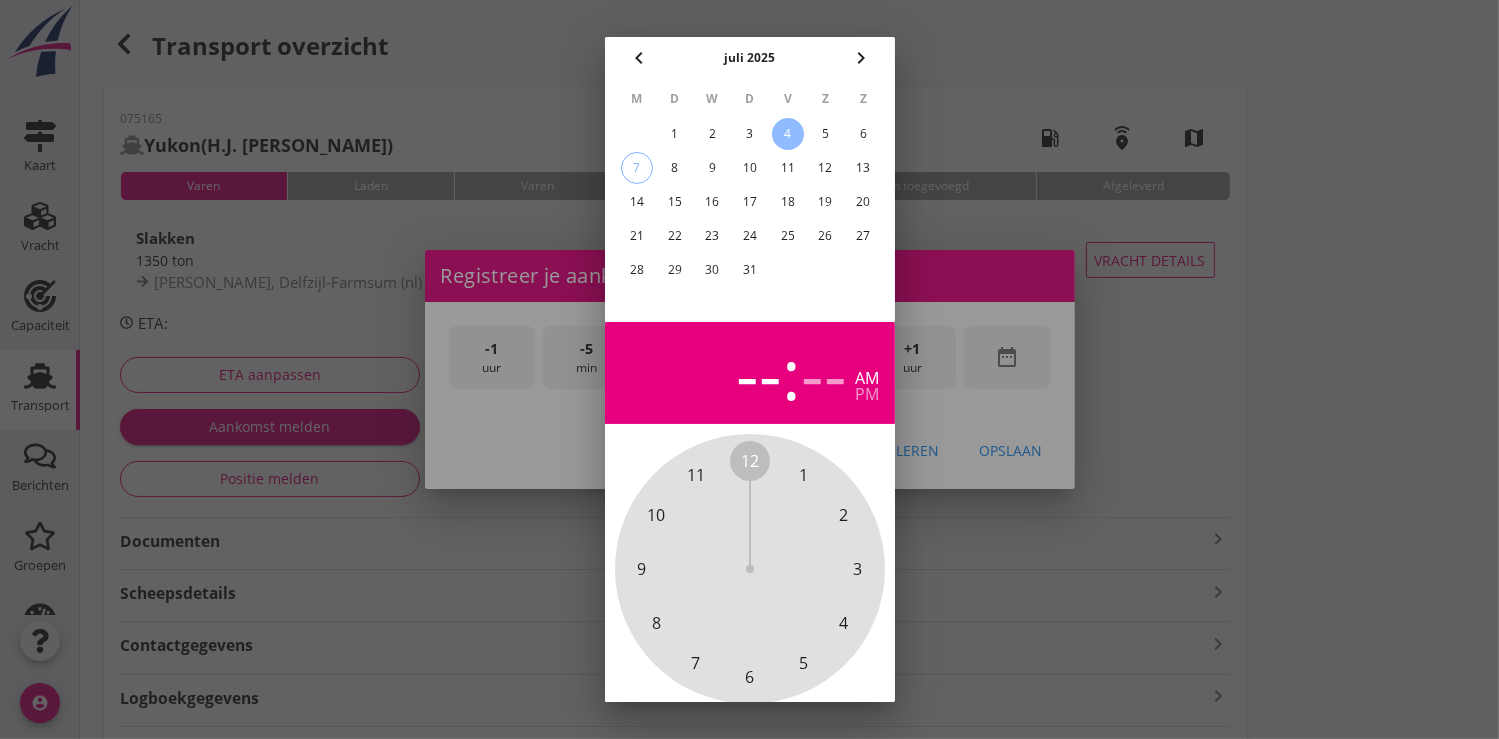 scroll, scrollTop: 185, scrollLeft: 0, axis: vertical 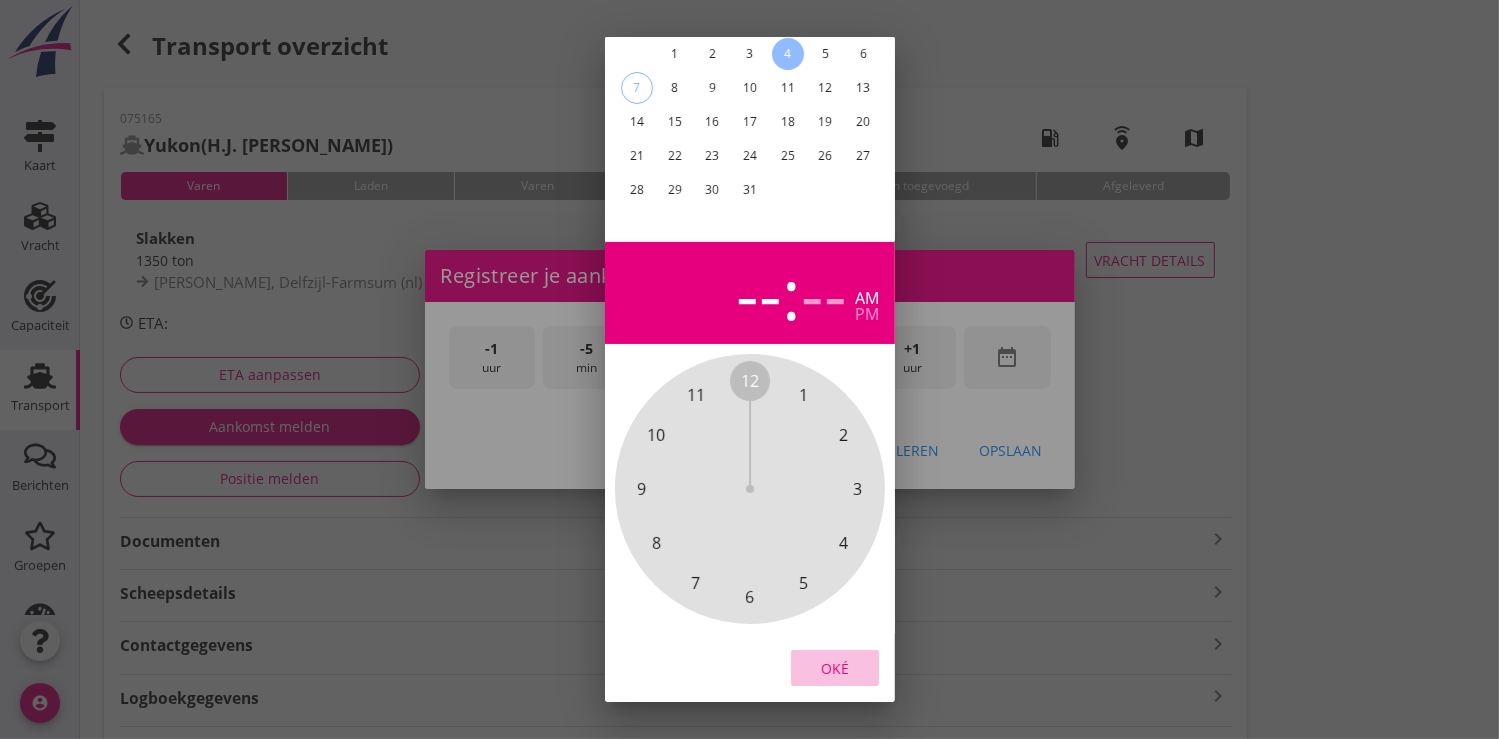 click on "Oké" at bounding box center (835, 667) 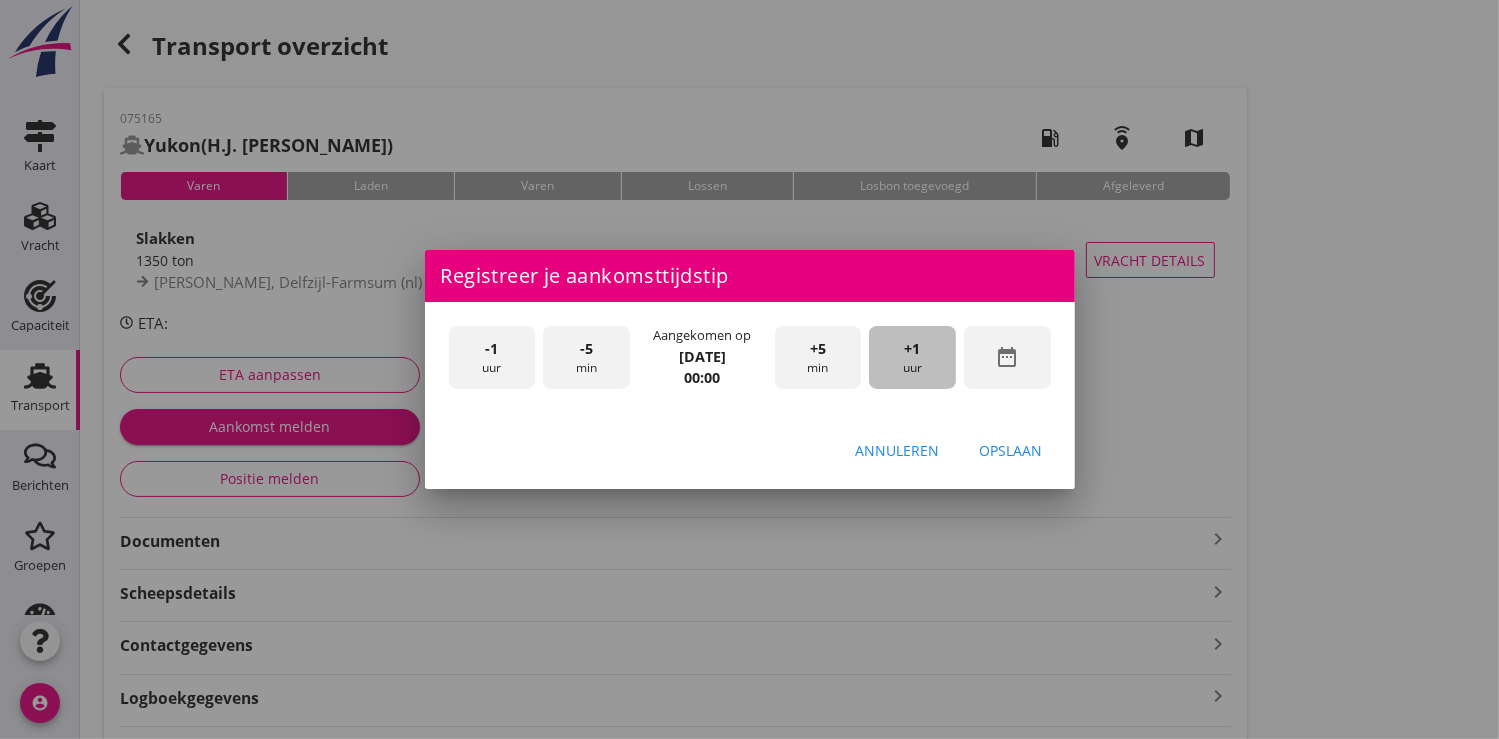 click on "+1" at bounding box center (913, 349) 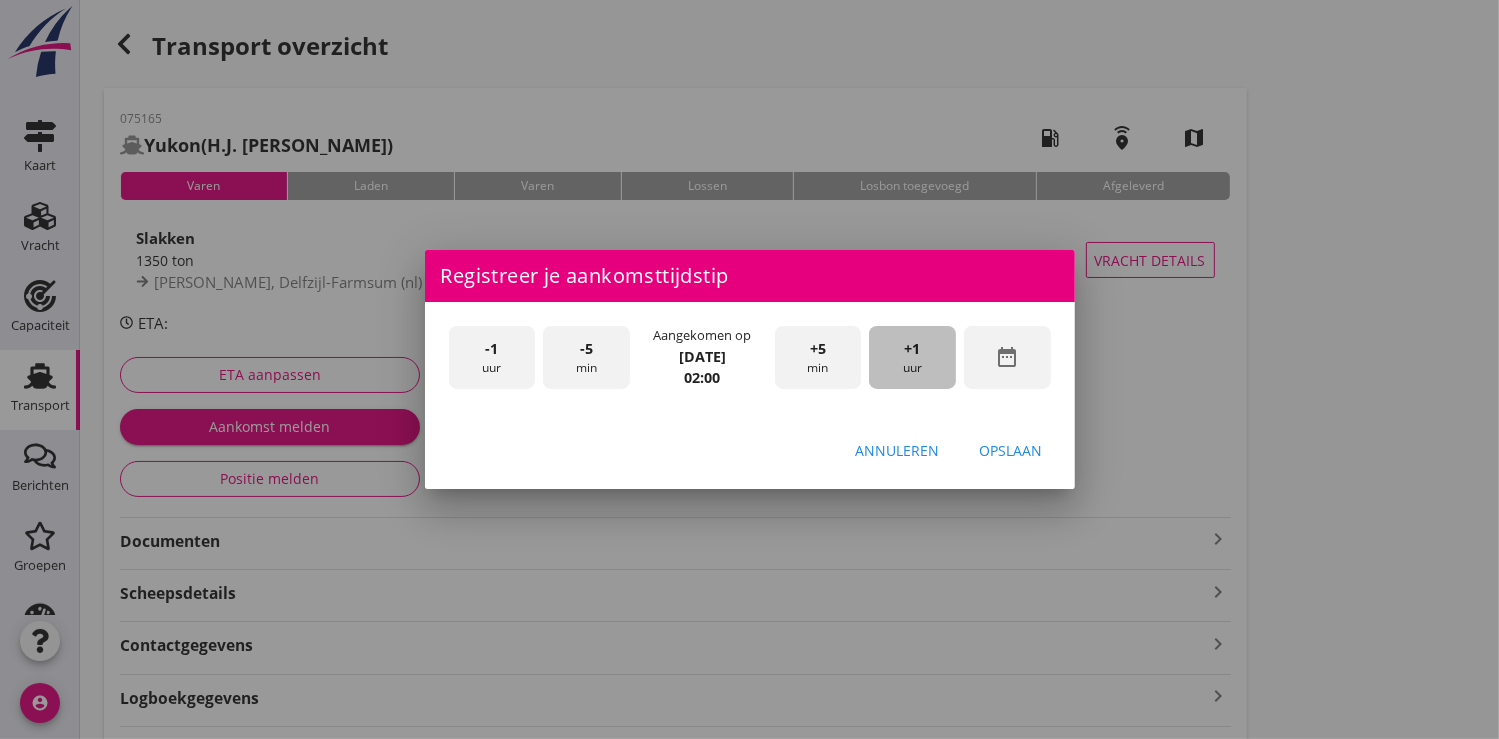 click on "+1" at bounding box center (913, 349) 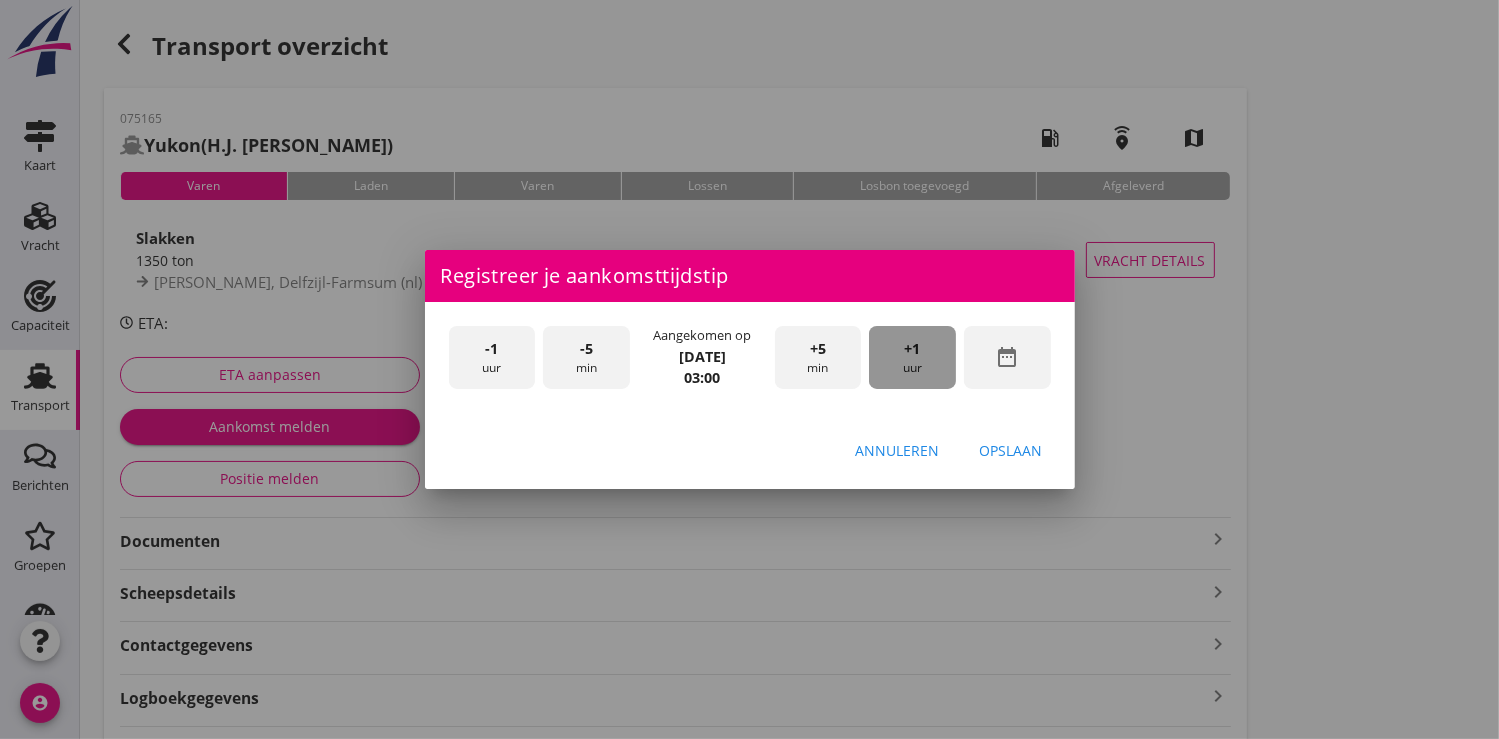 click on "+1" at bounding box center [913, 349] 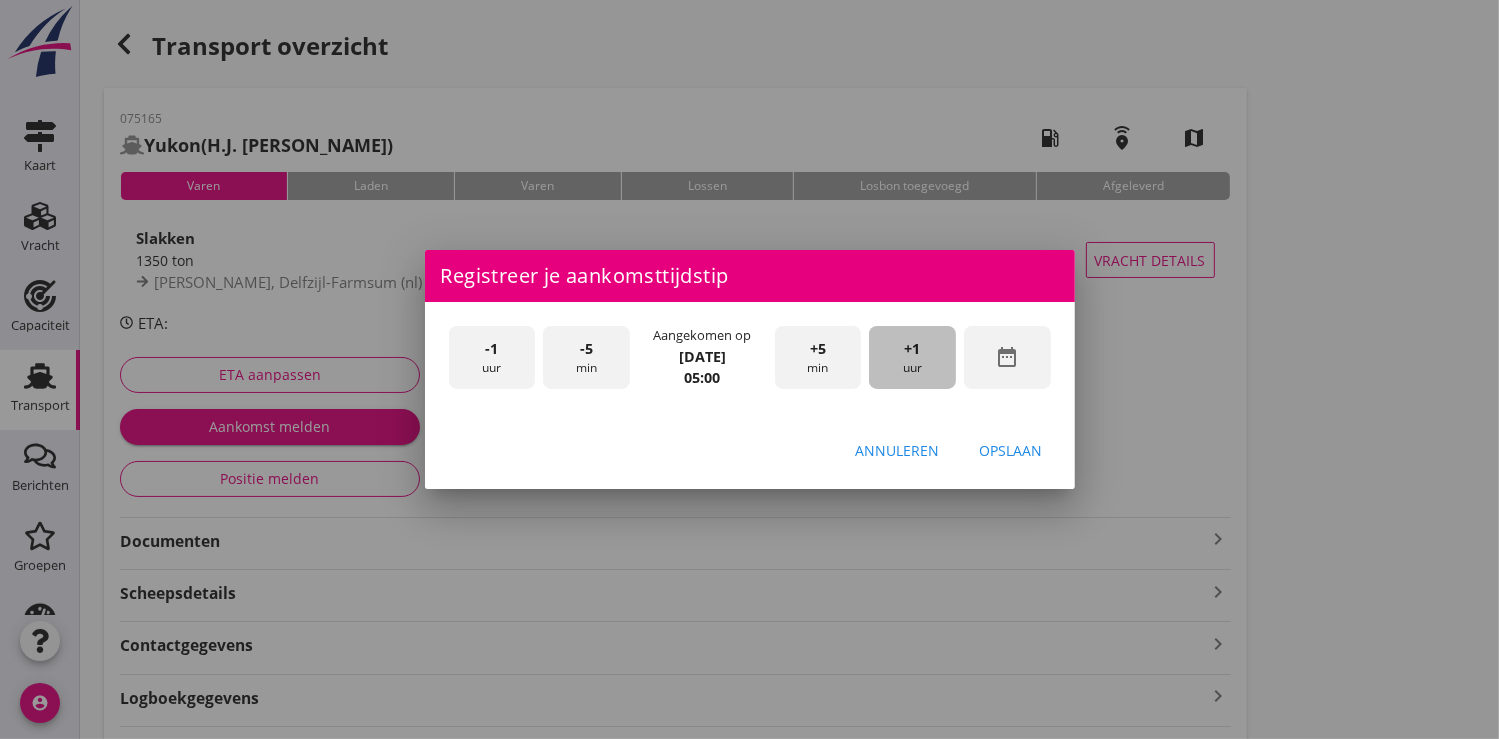 click on "+1" at bounding box center (913, 349) 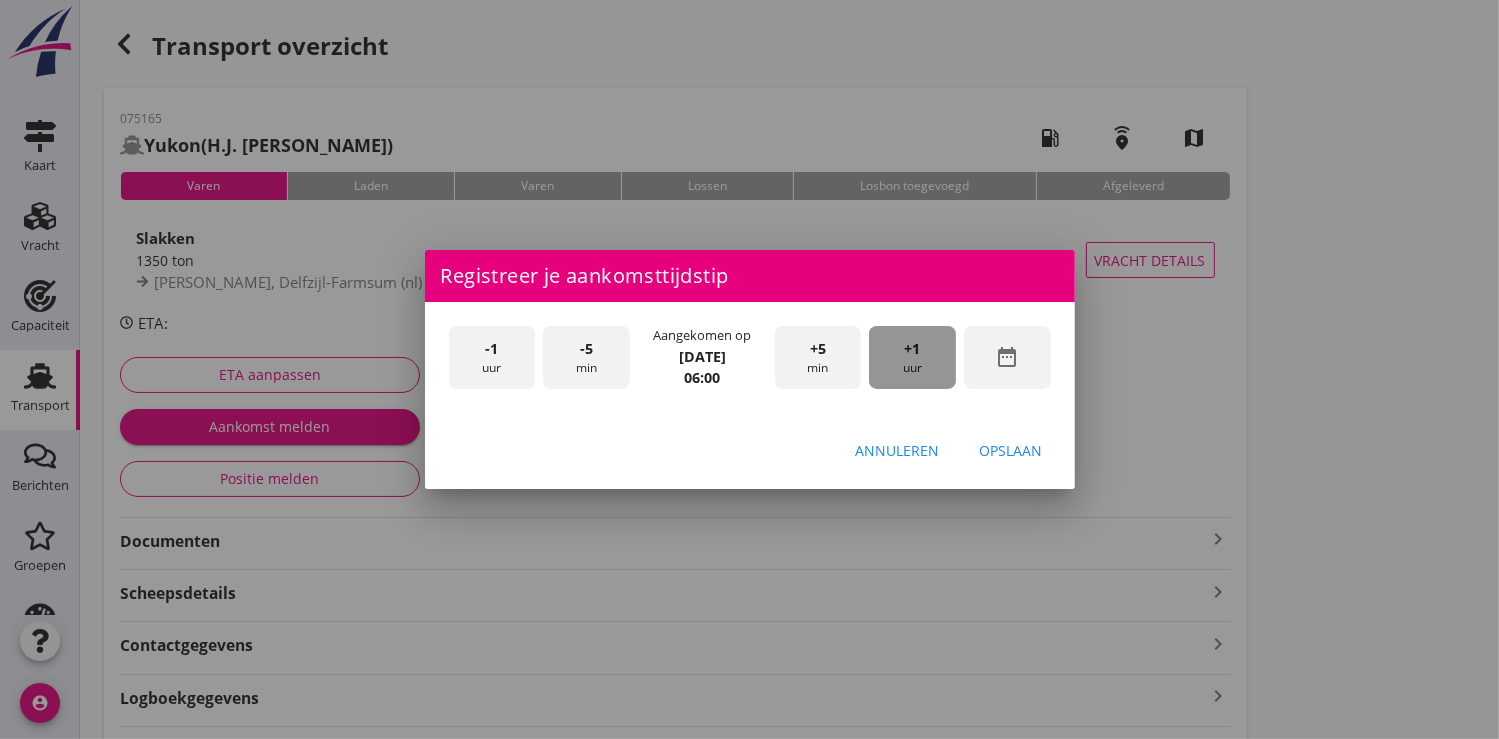 click on "+1" at bounding box center [913, 349] 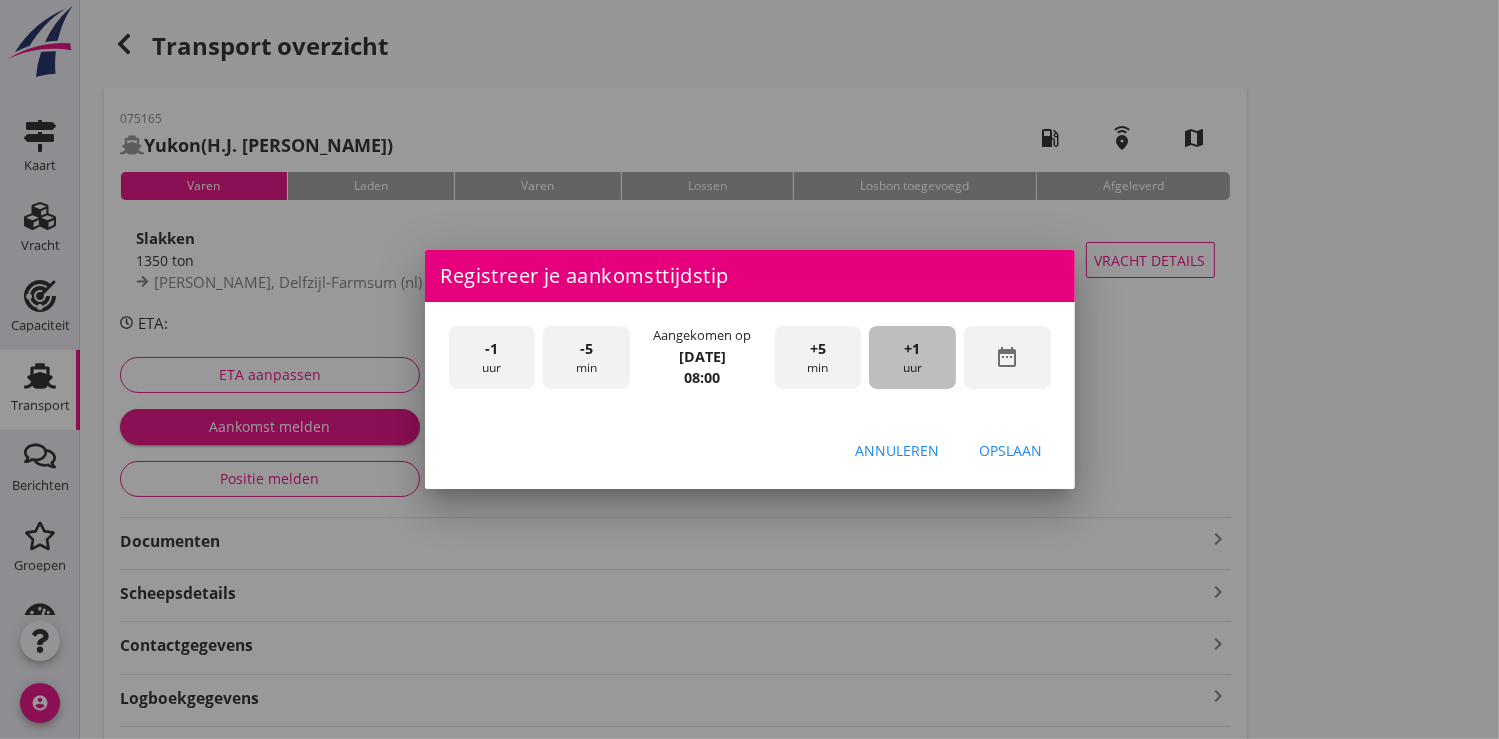 click on "+1" at bounding box center (913, 349) 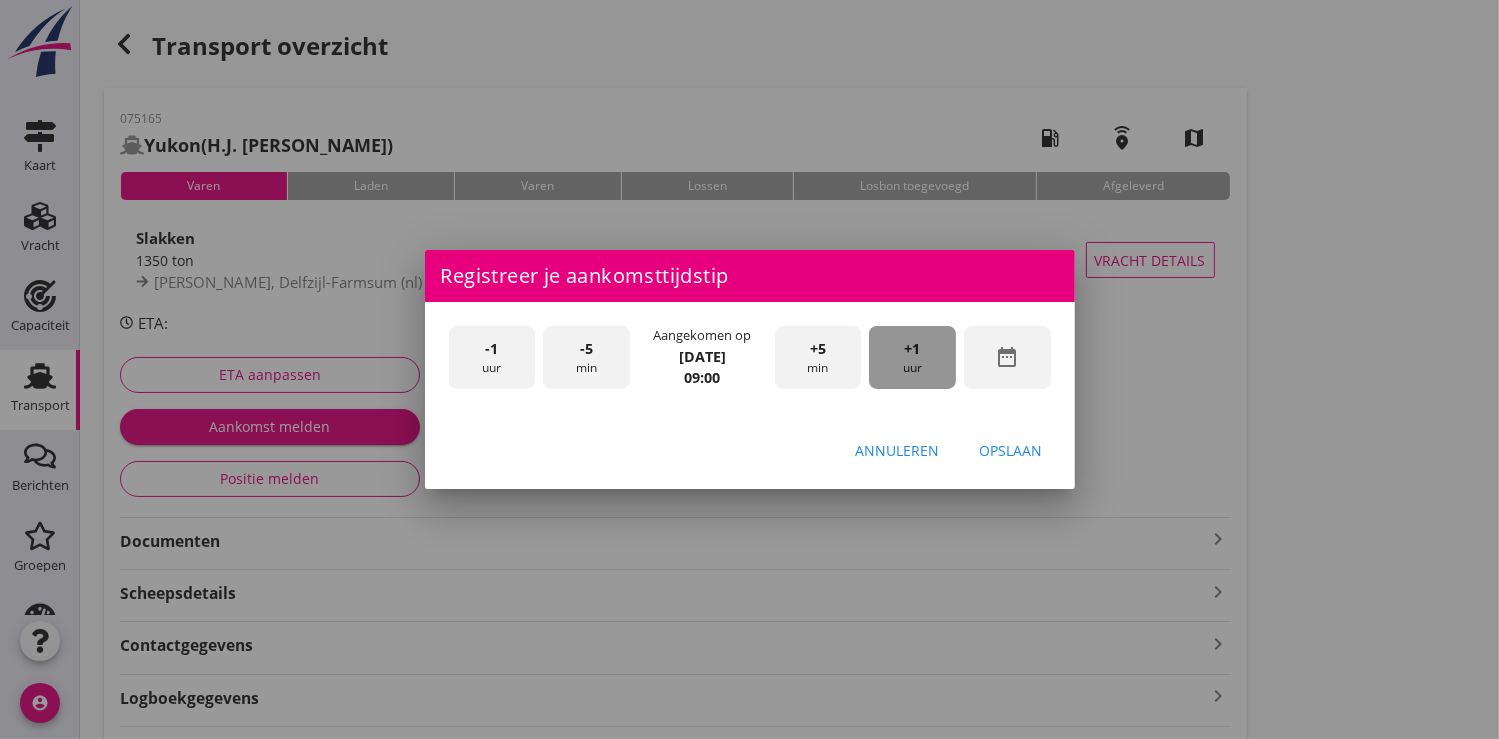 click on "+1" at bounding box center (913, 349) 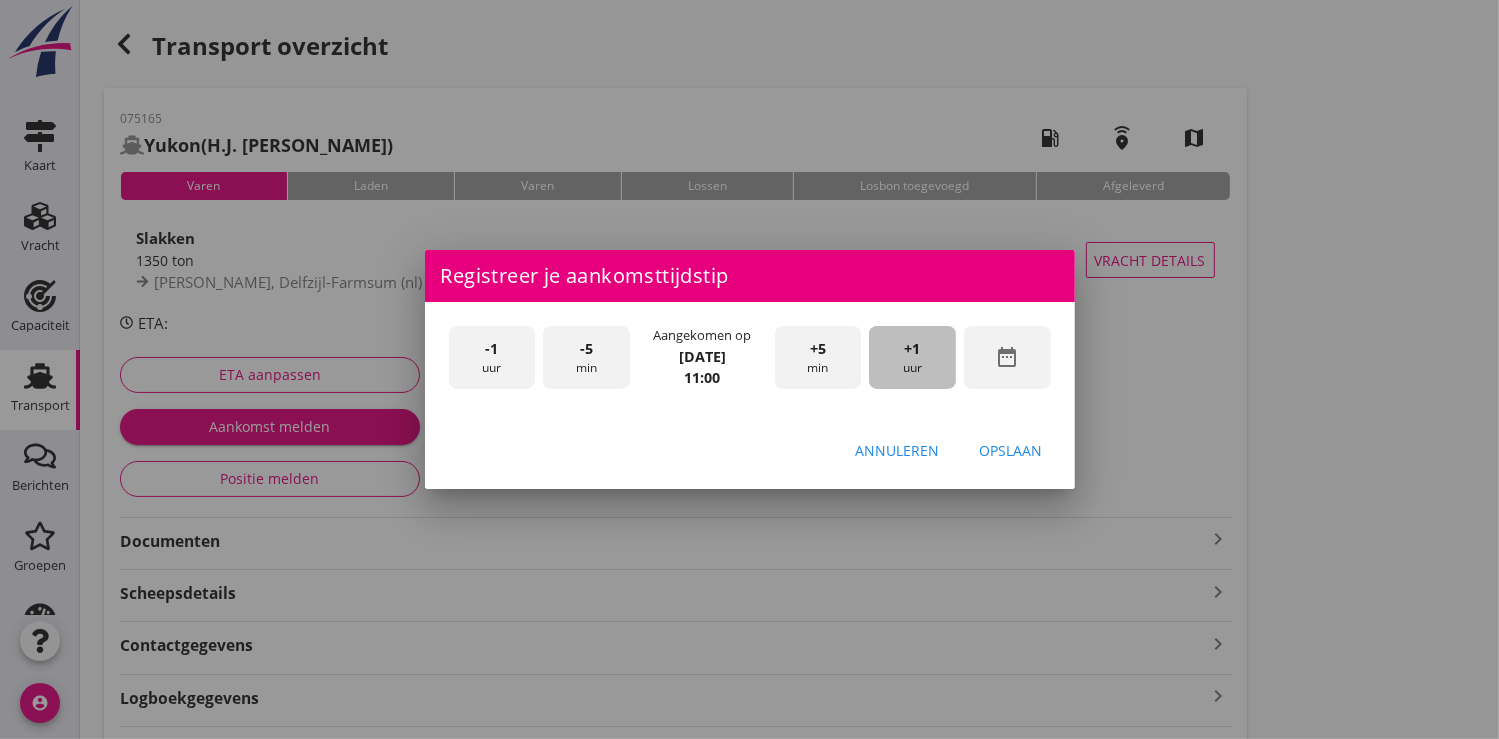 click on "+1" at bounding box center (913, 349) 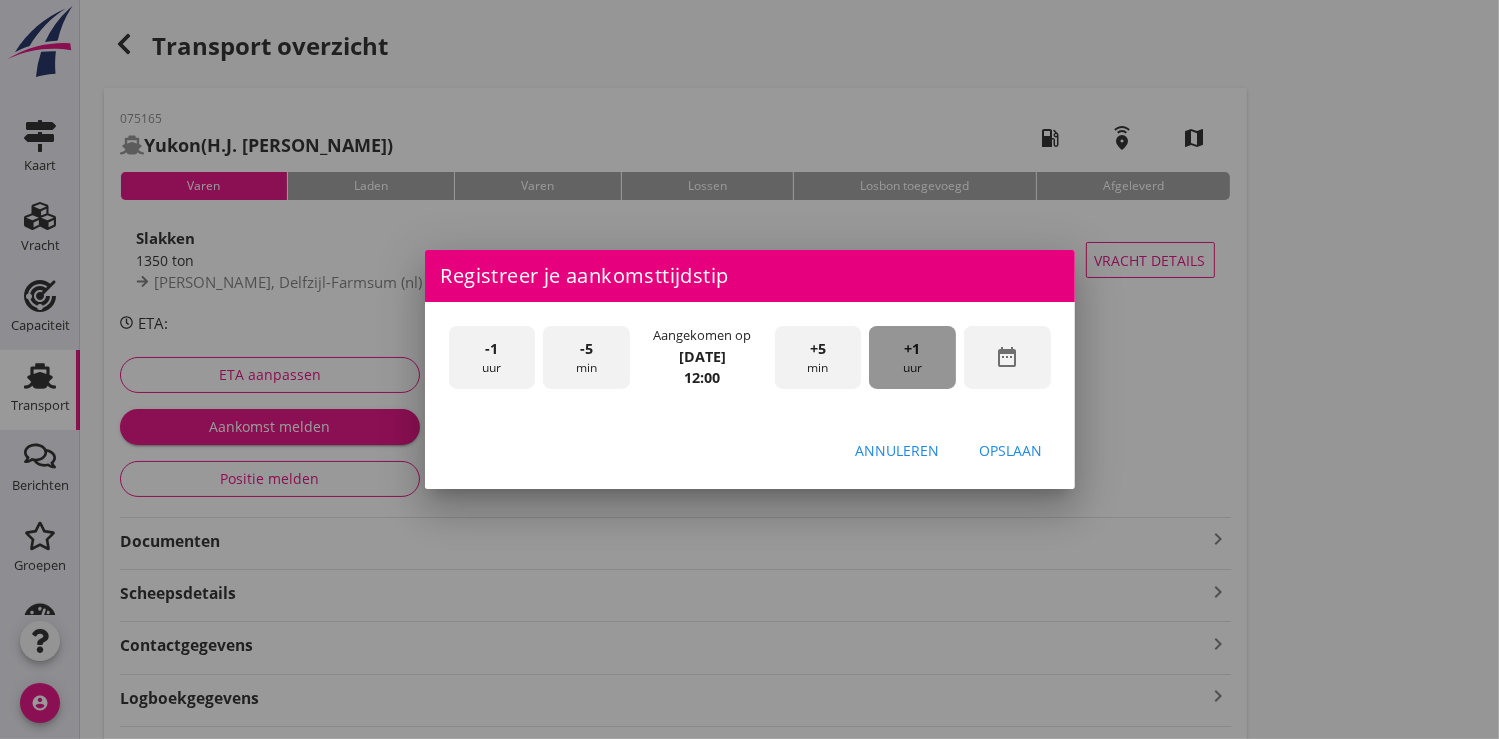 click on "+1" at bounding box center [913, 349] 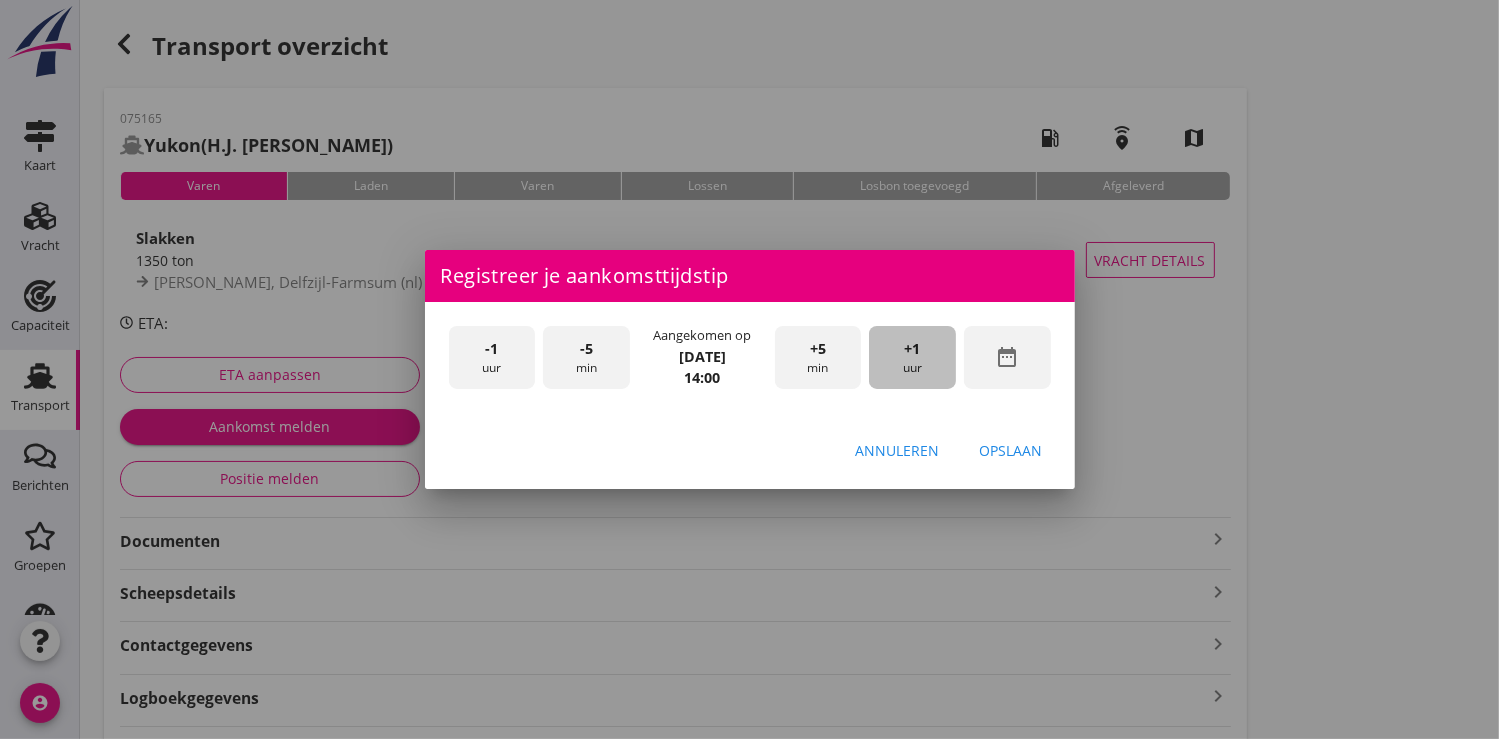 click on "+1" at bounding box center [913, 349] 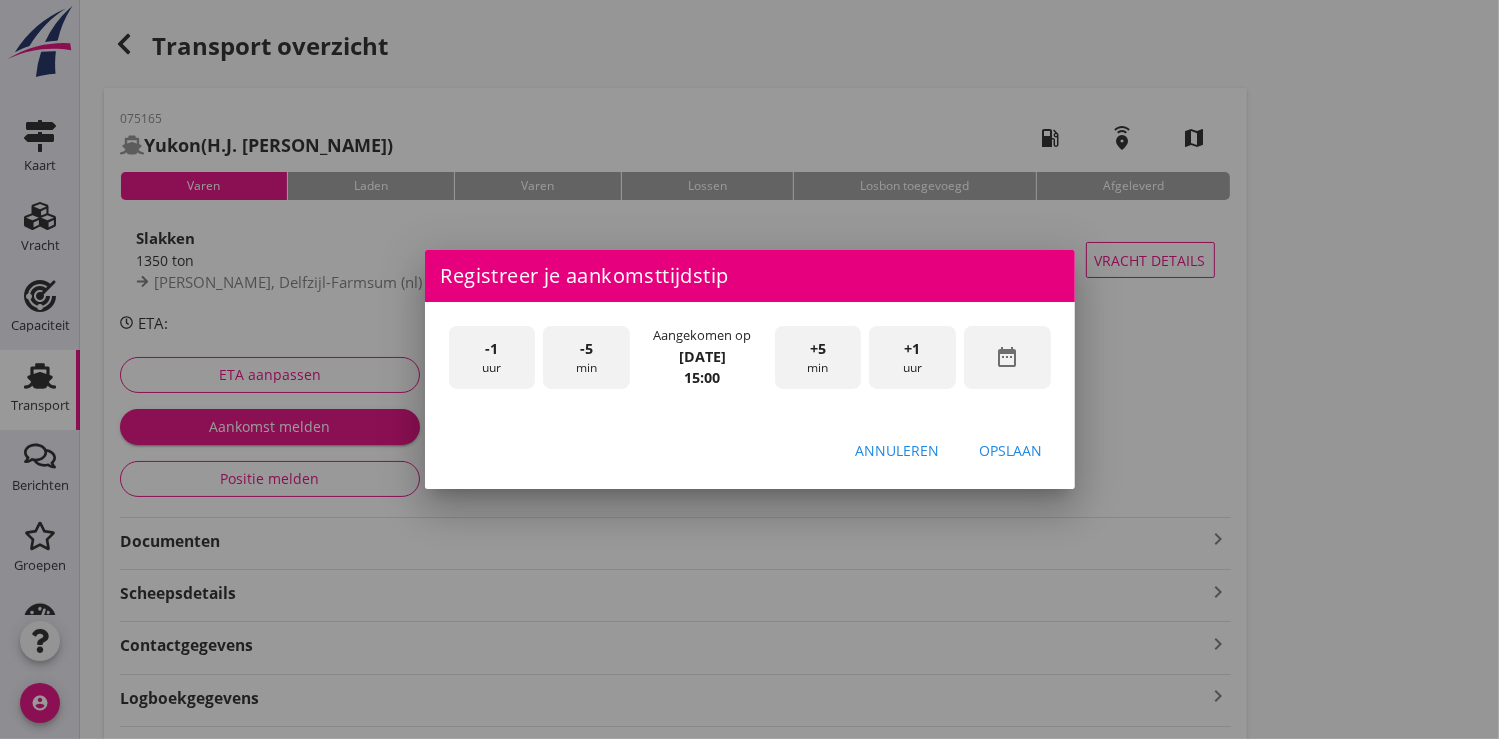 click on "Opslaan" at bounding box center (1011, 450) 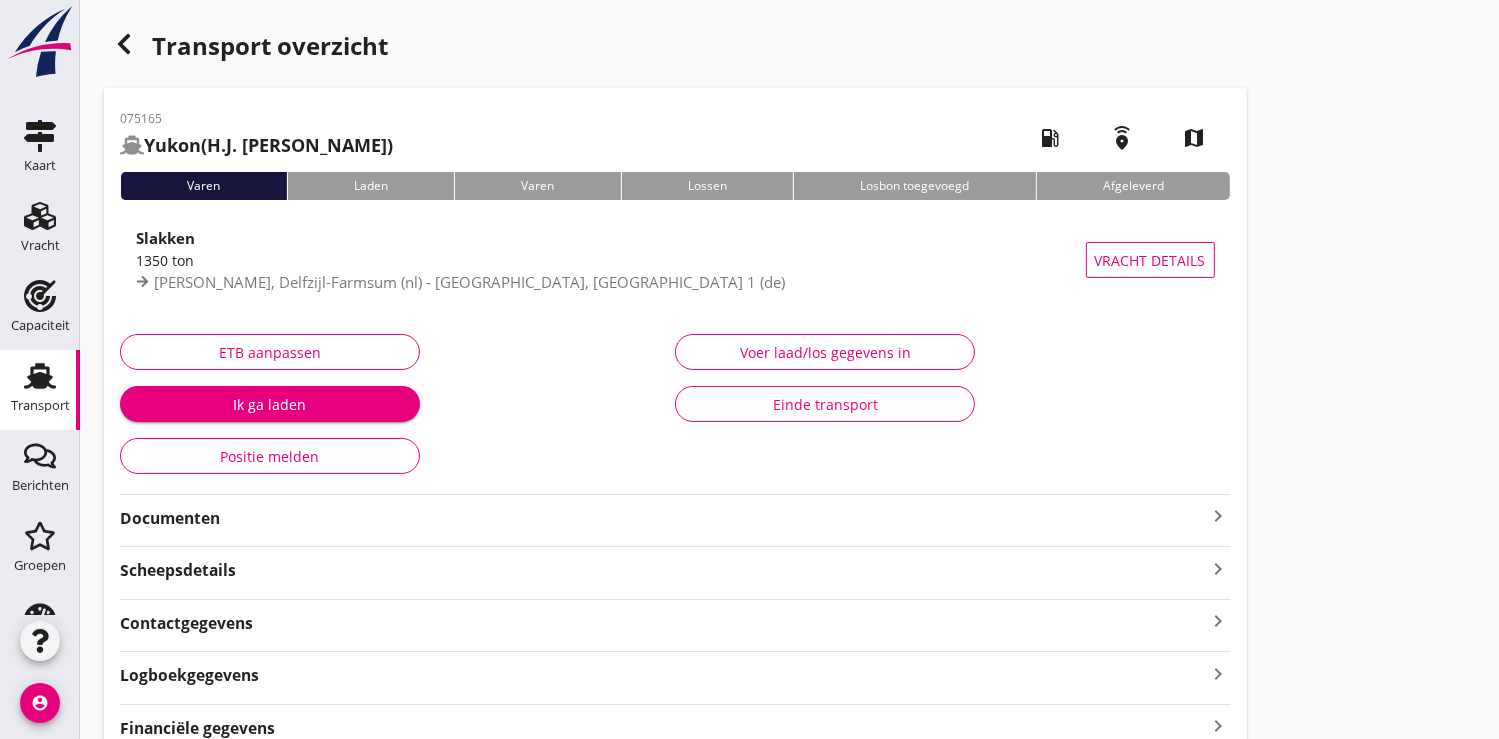 click on "Ik ga laden" at bounding box center (270, 404) 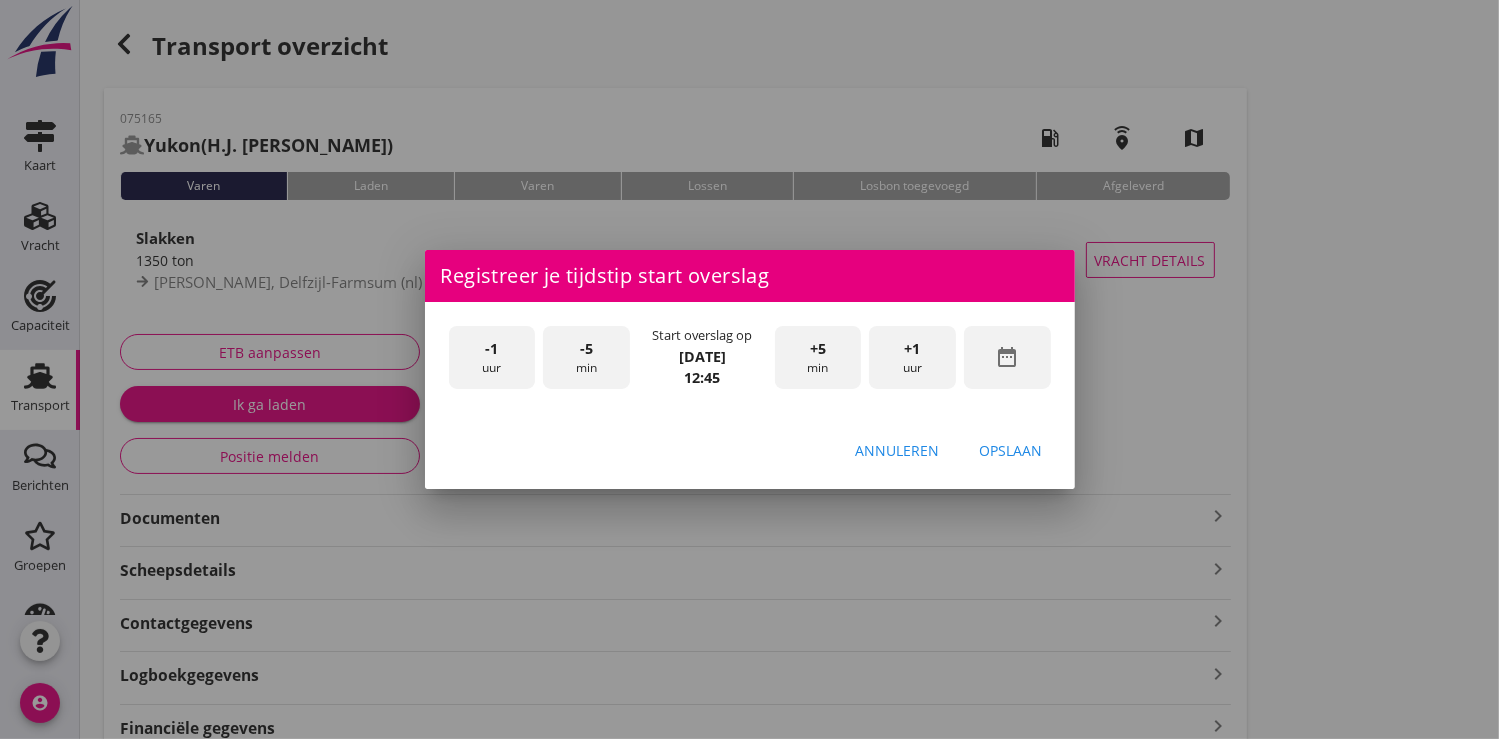 click on "date_range" at bounding box center [1007, 357] 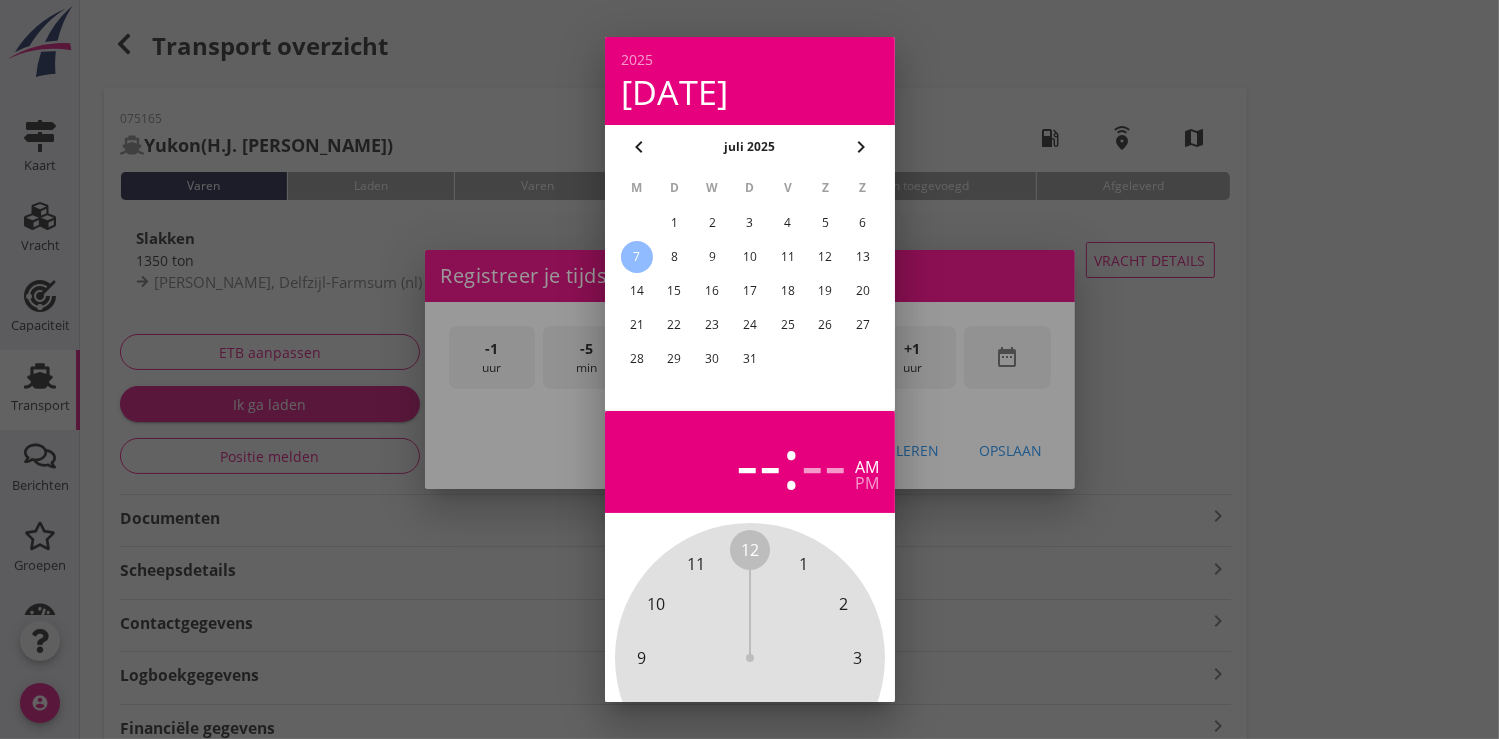 click on "5" at bounding box center (825, 223) 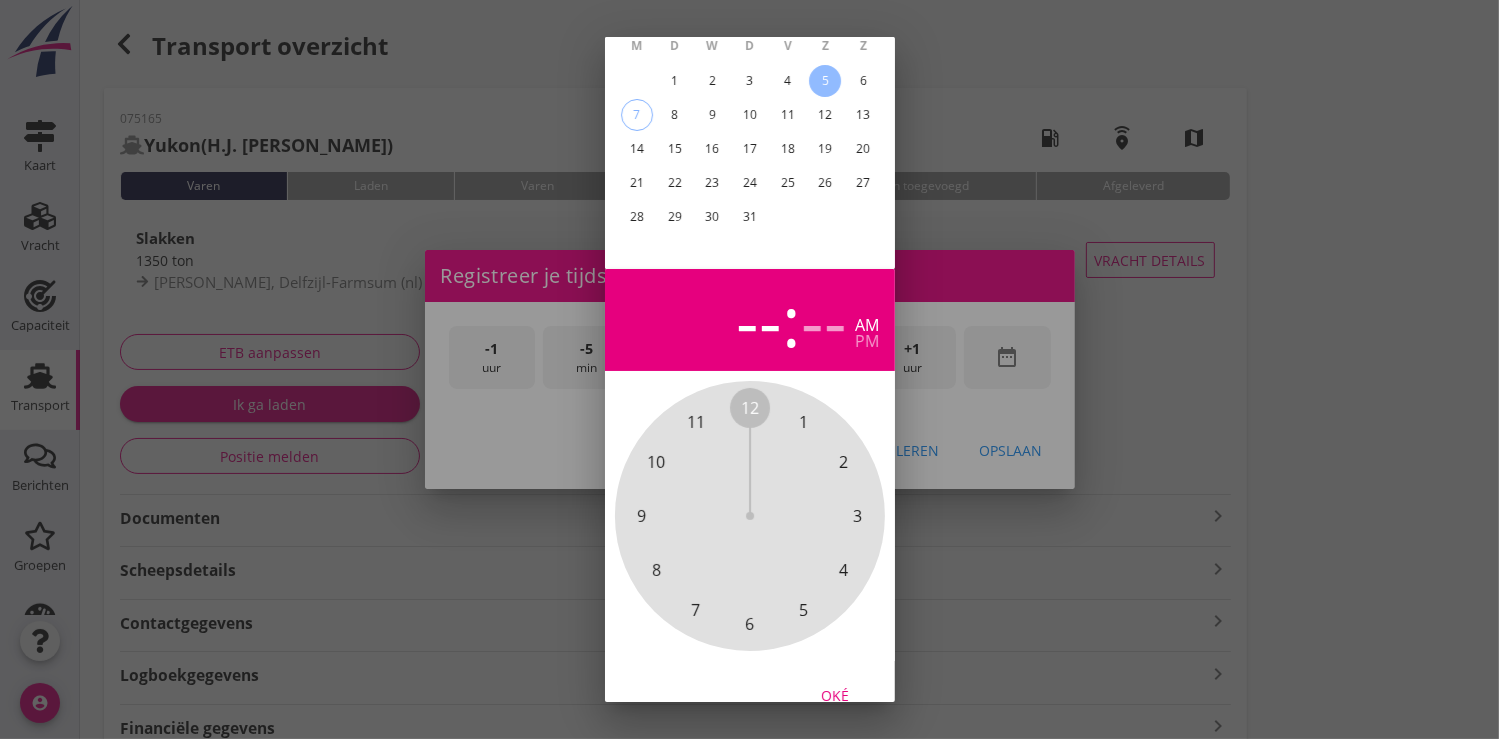 scroll, scrollTop: 185, scrollLeft: 0, axis: vertical 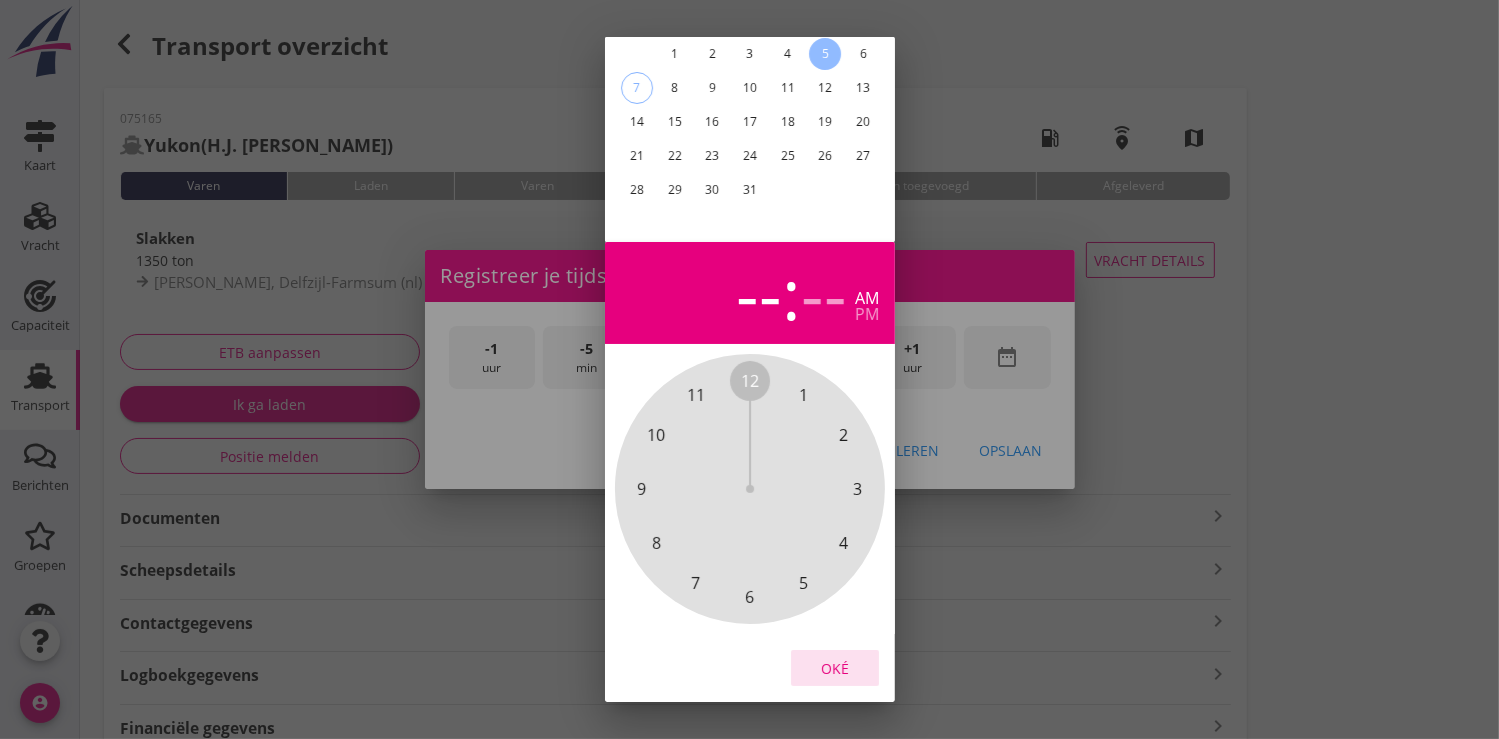 drag, startPoint x: 831, startPoint y: 642, endPoint x: 878, endPoint y: 571, distance: 85.146935 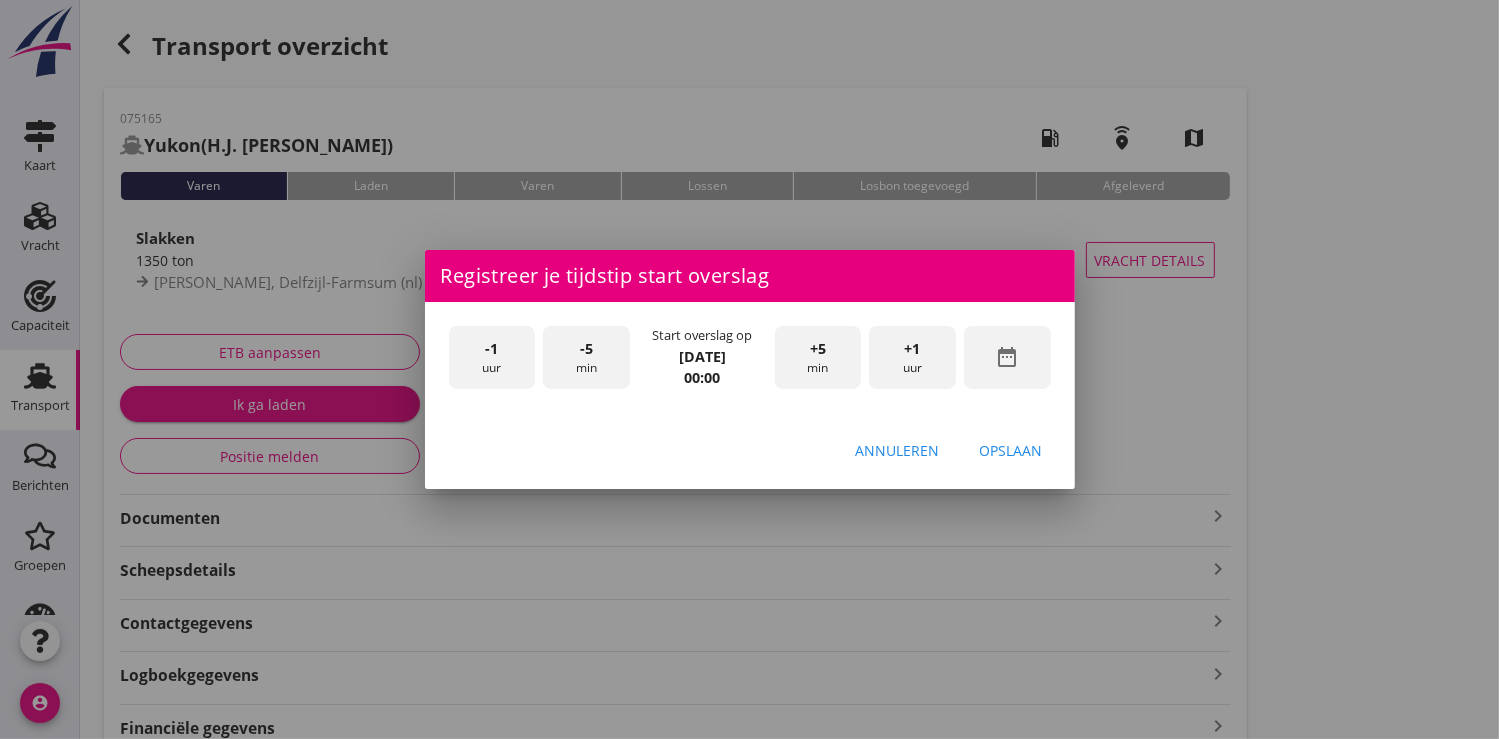 click on "+1  uur" at bounding box center (912, 357) 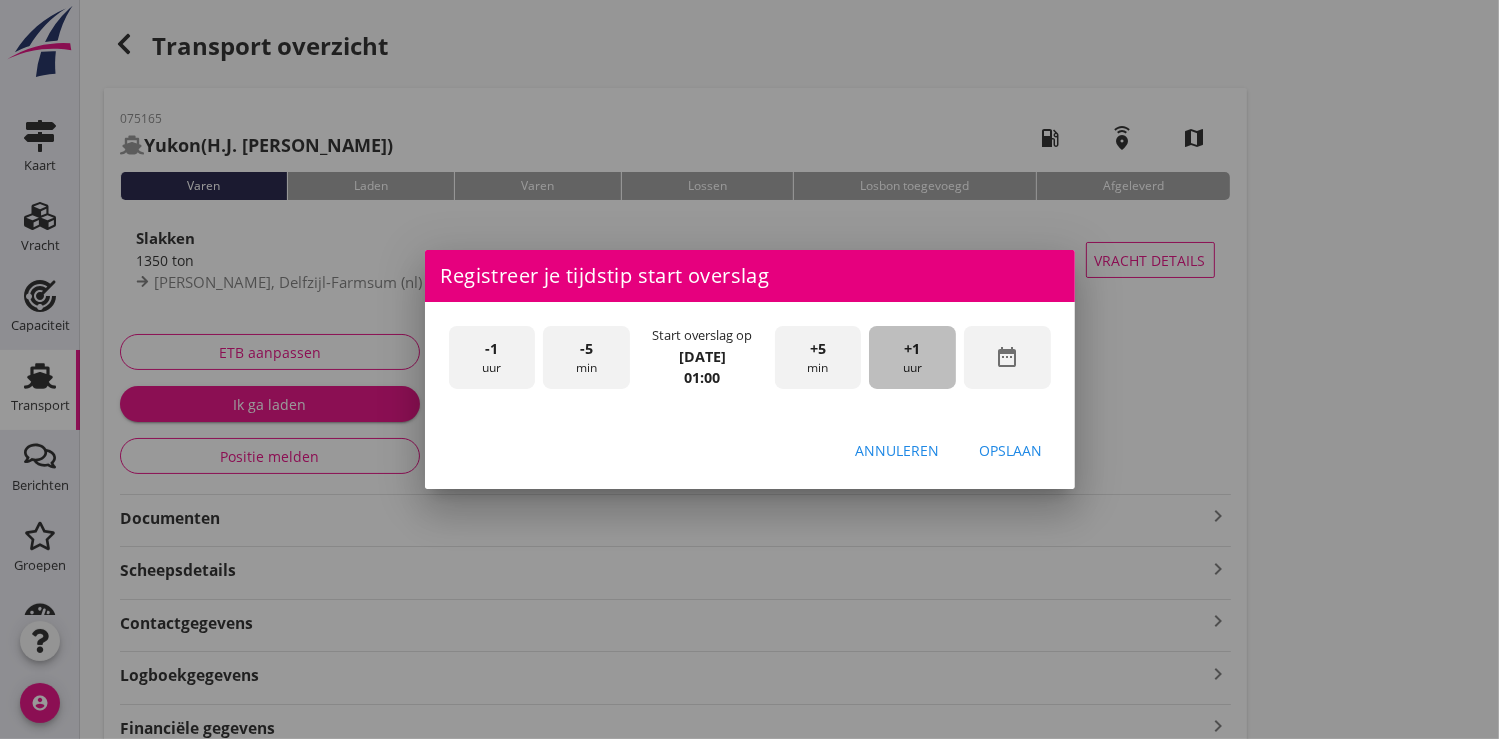 click on "+1  uur" at bounding box center [912, 357] 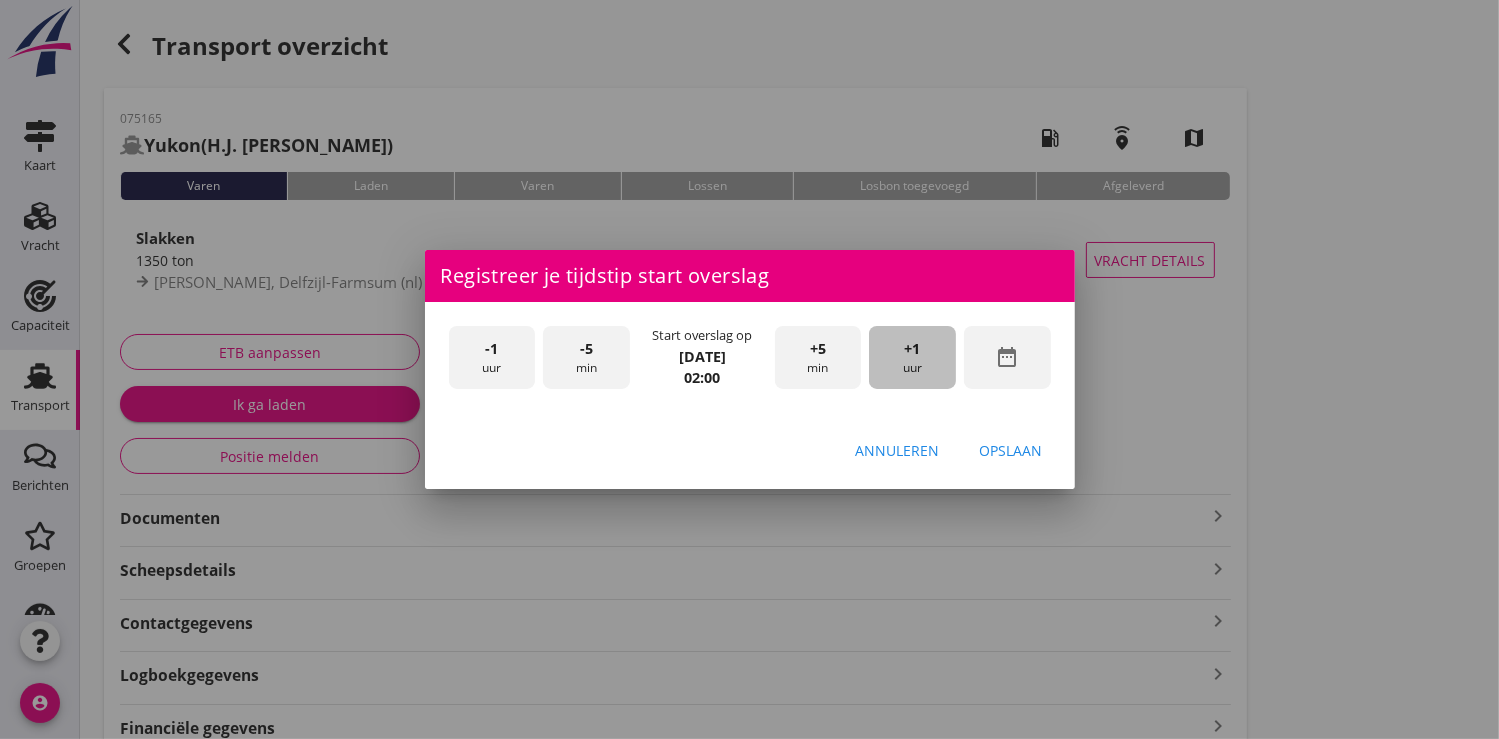click on "+1  uur" at bounding box center (912, 357) 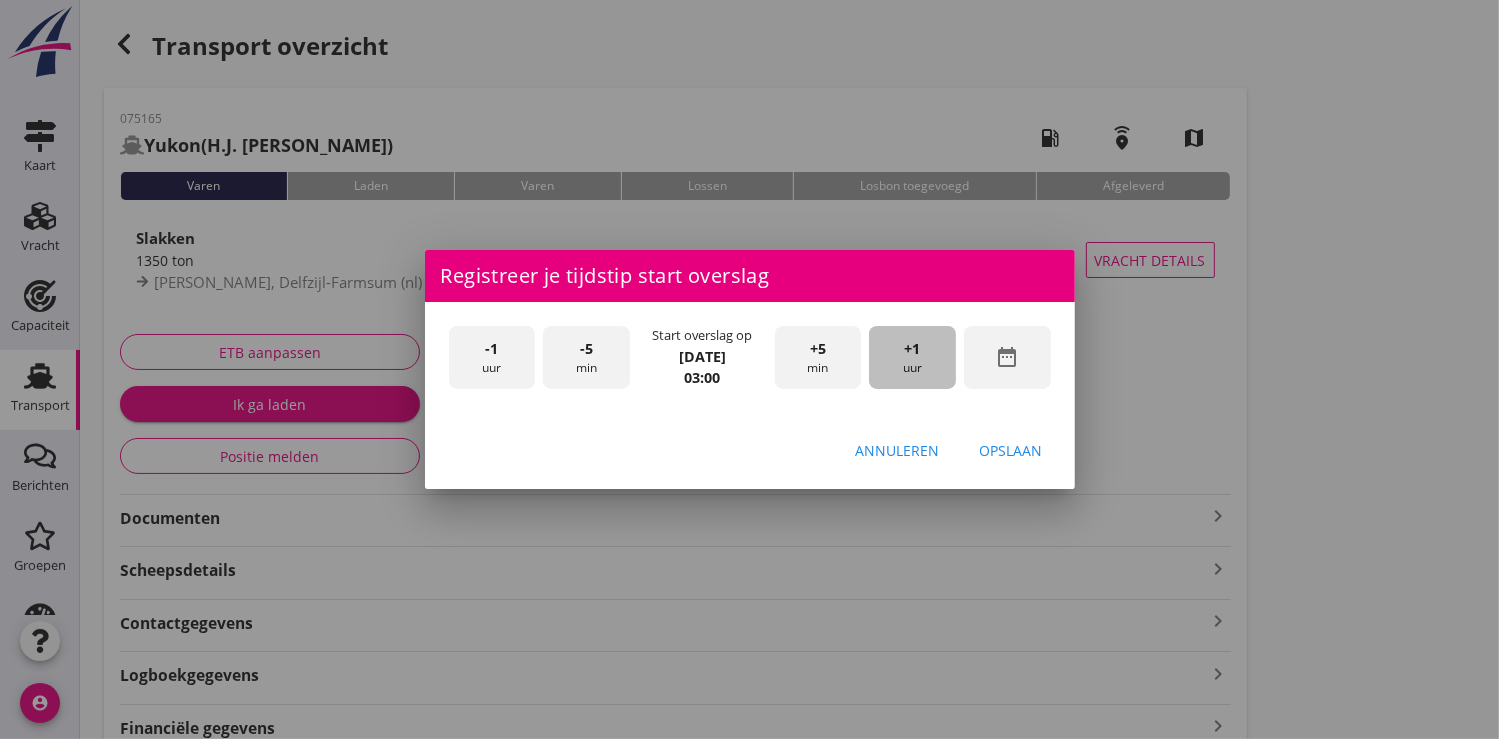 click on "+1  uur" at bounding box center (912, 357) 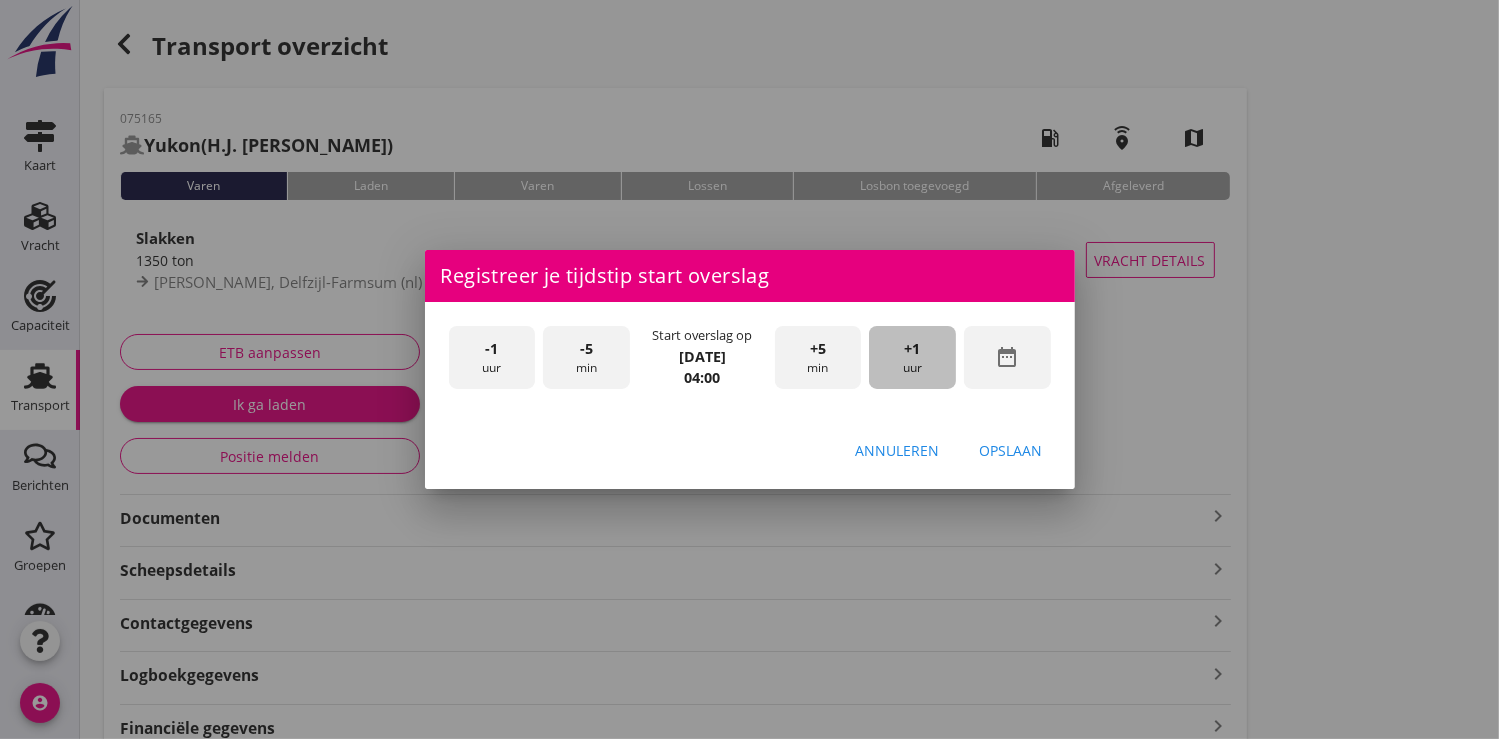 click on "+1  uur" at bounding box center [912, 357] 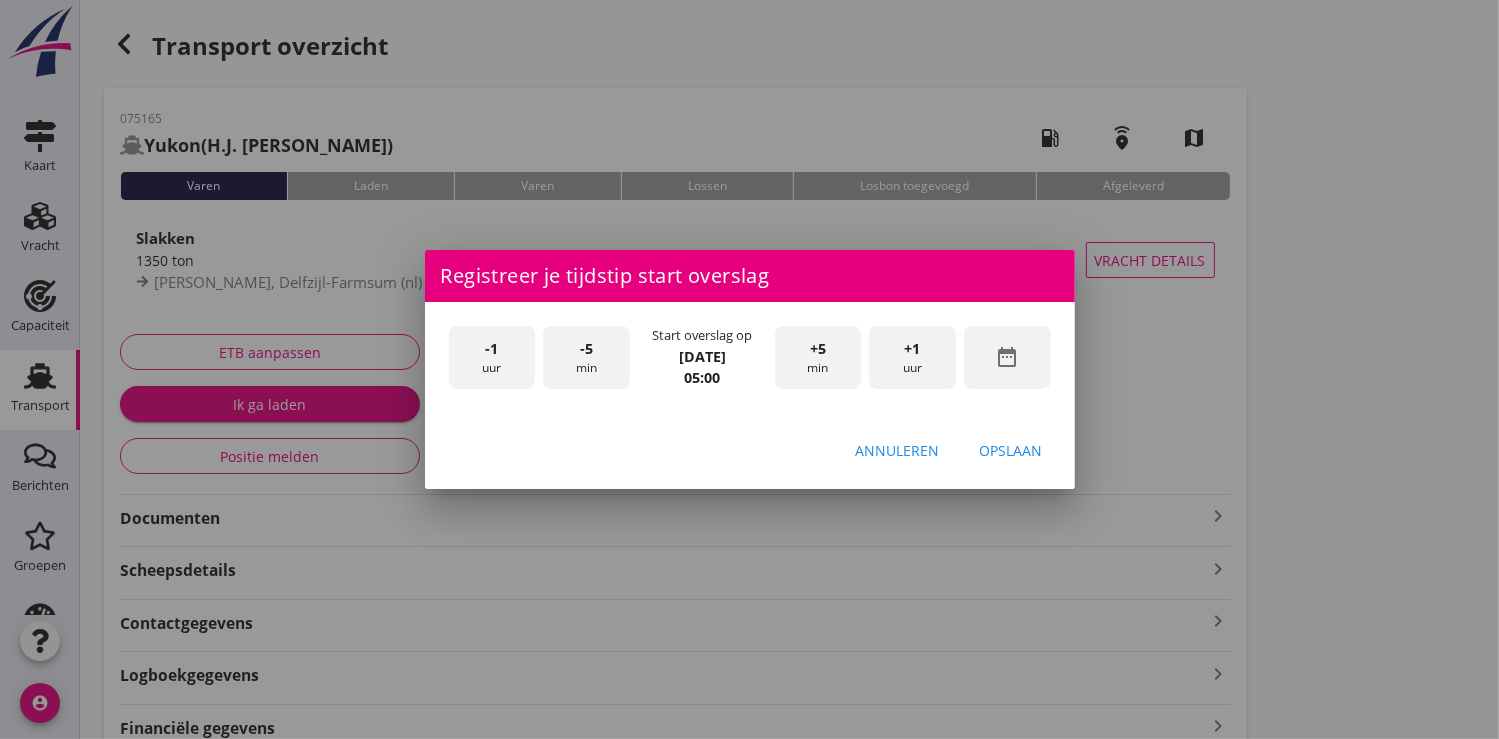 click on "+1  uur" at bounding box center (912, 357) 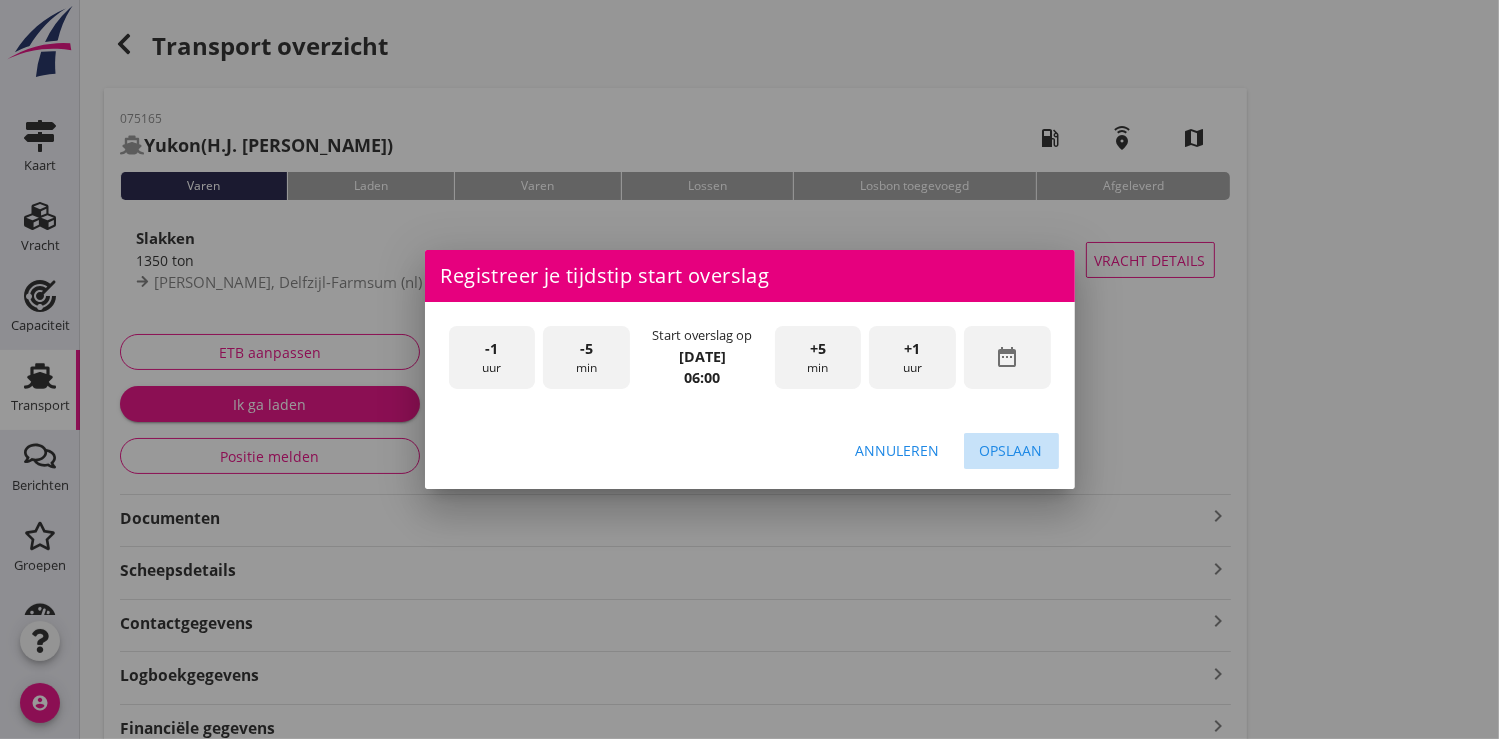 click on "Opslaan" at bounding box center [1011, 450] 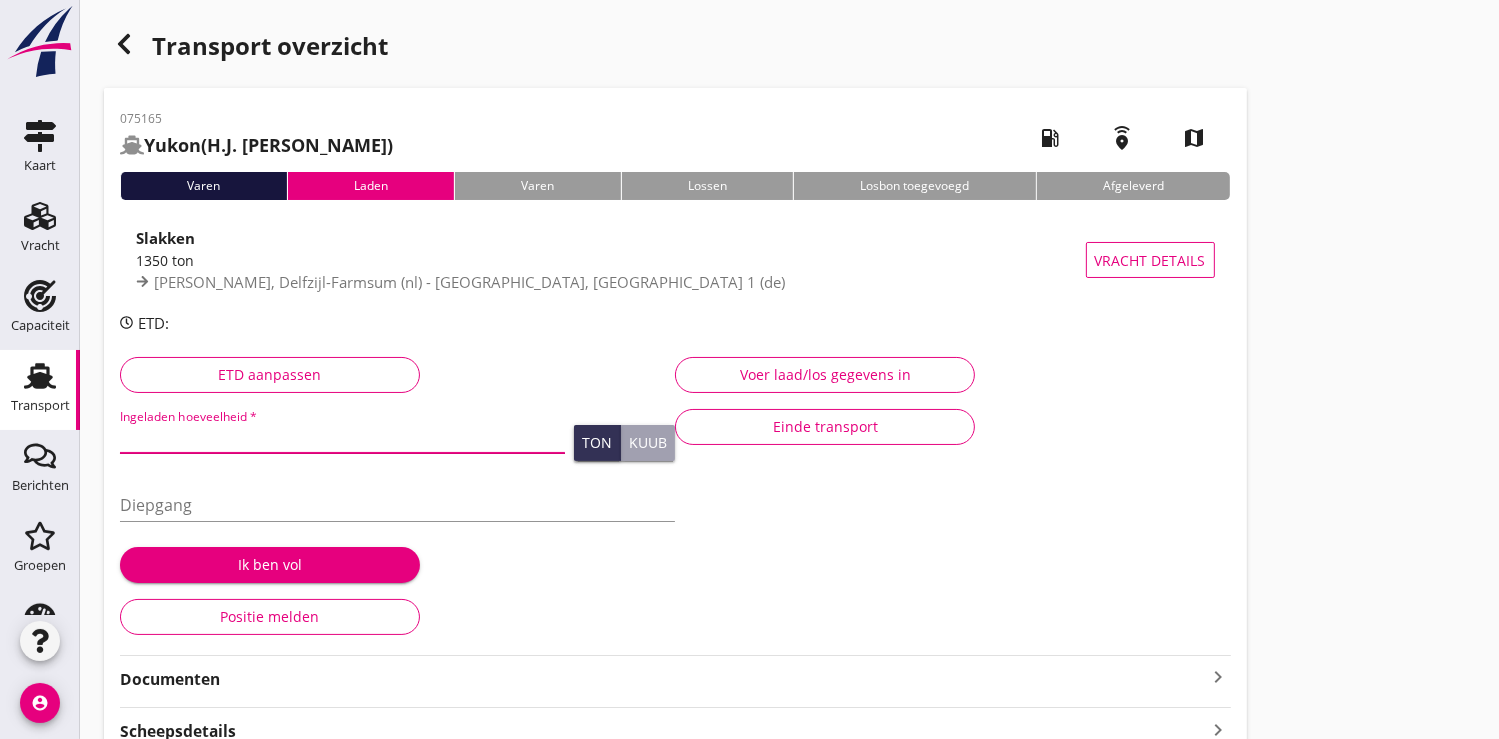 click at bounding box center [342, 437] 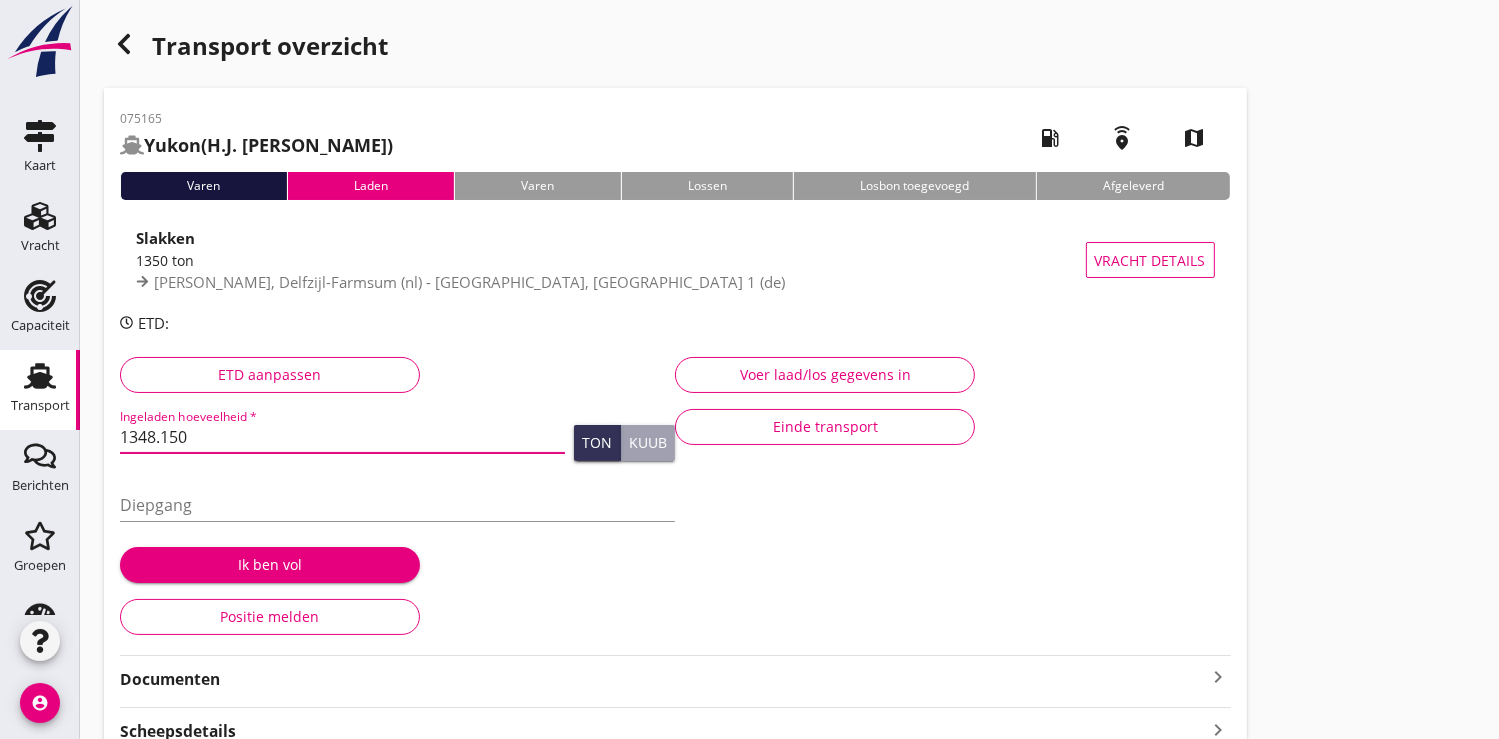 type on "1348.150" 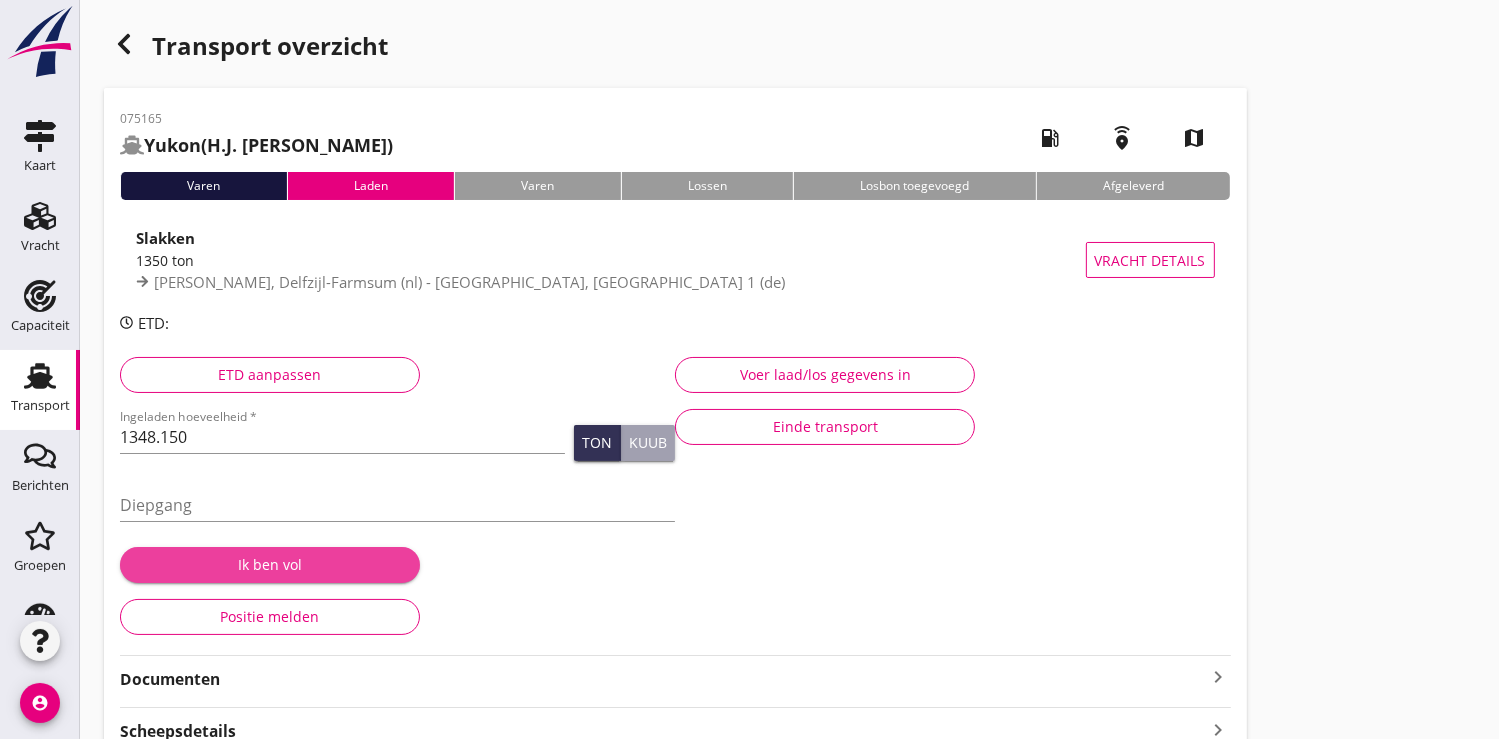 click on "Ik ben vol" at bounding box center [270, 564] 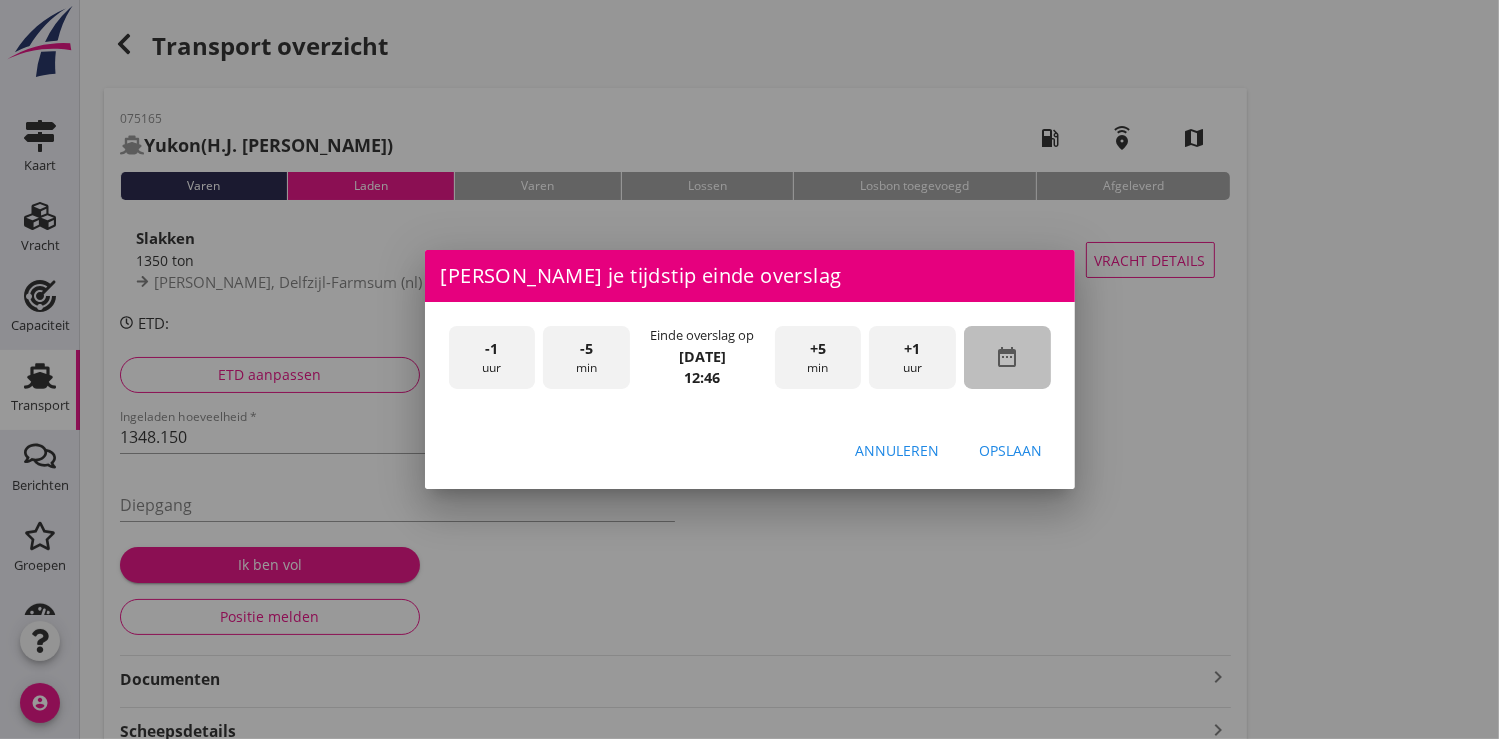 click on "date_range" at bounding box center (1007, 357) 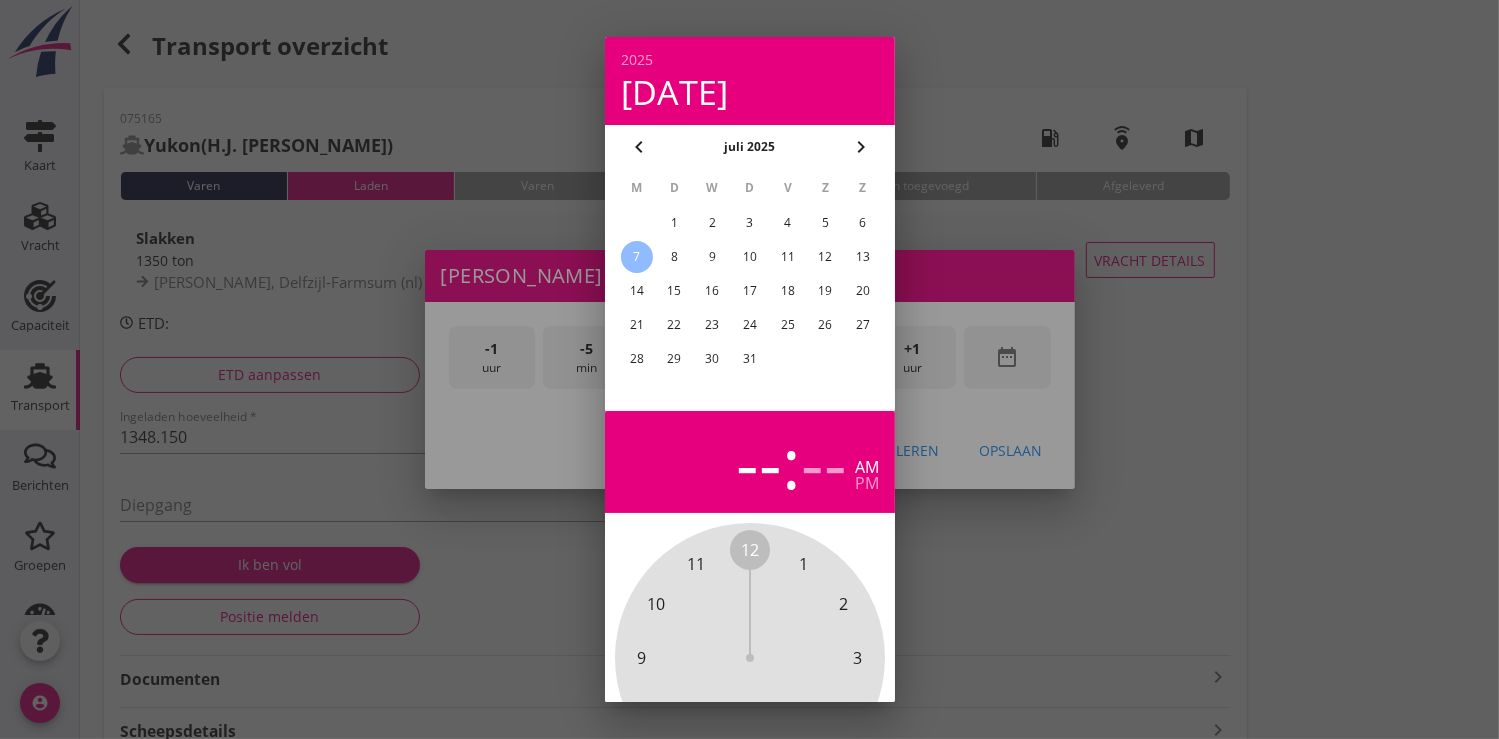 click on "5" at bounding box center (825, 223) 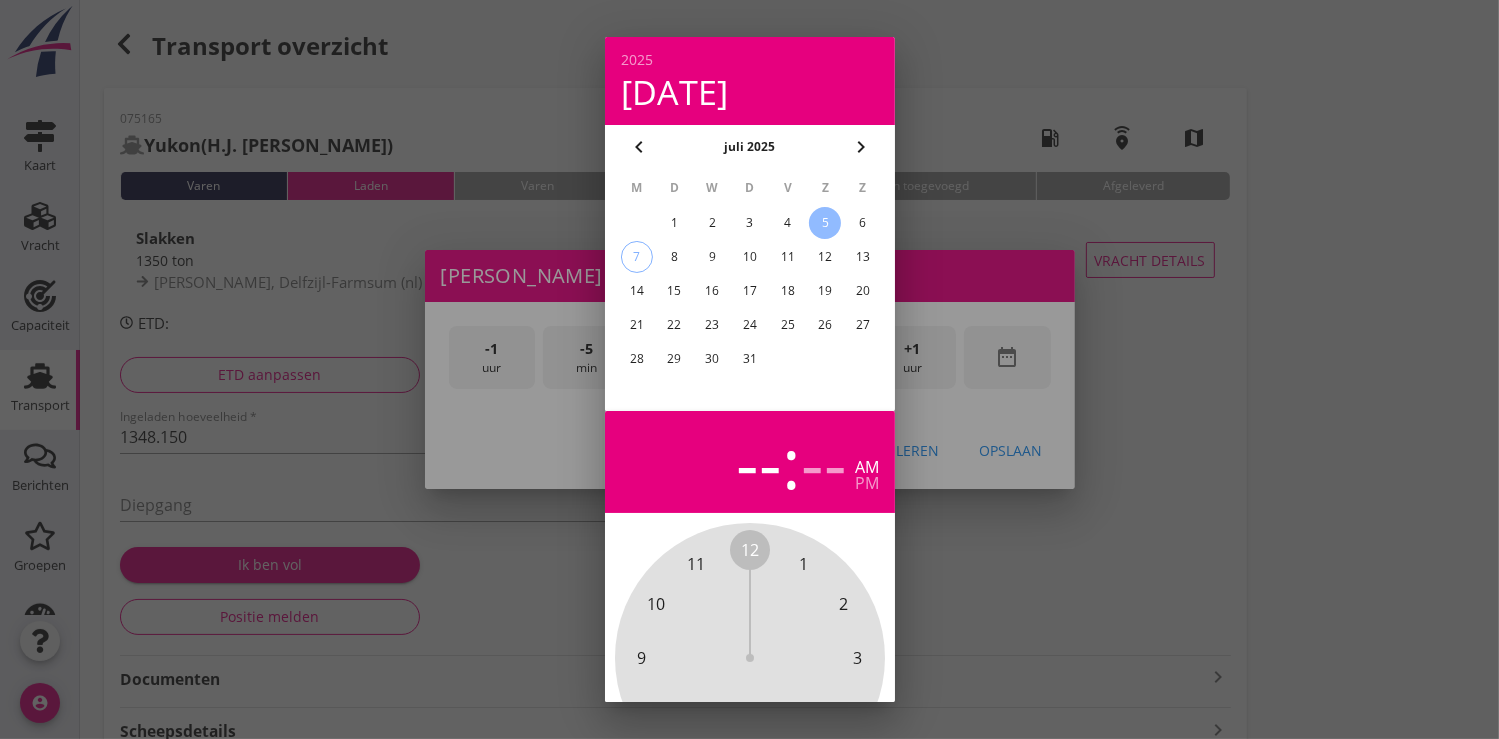 scroll, scrollTop: 185, scrollLeft: 0, axis: vertical 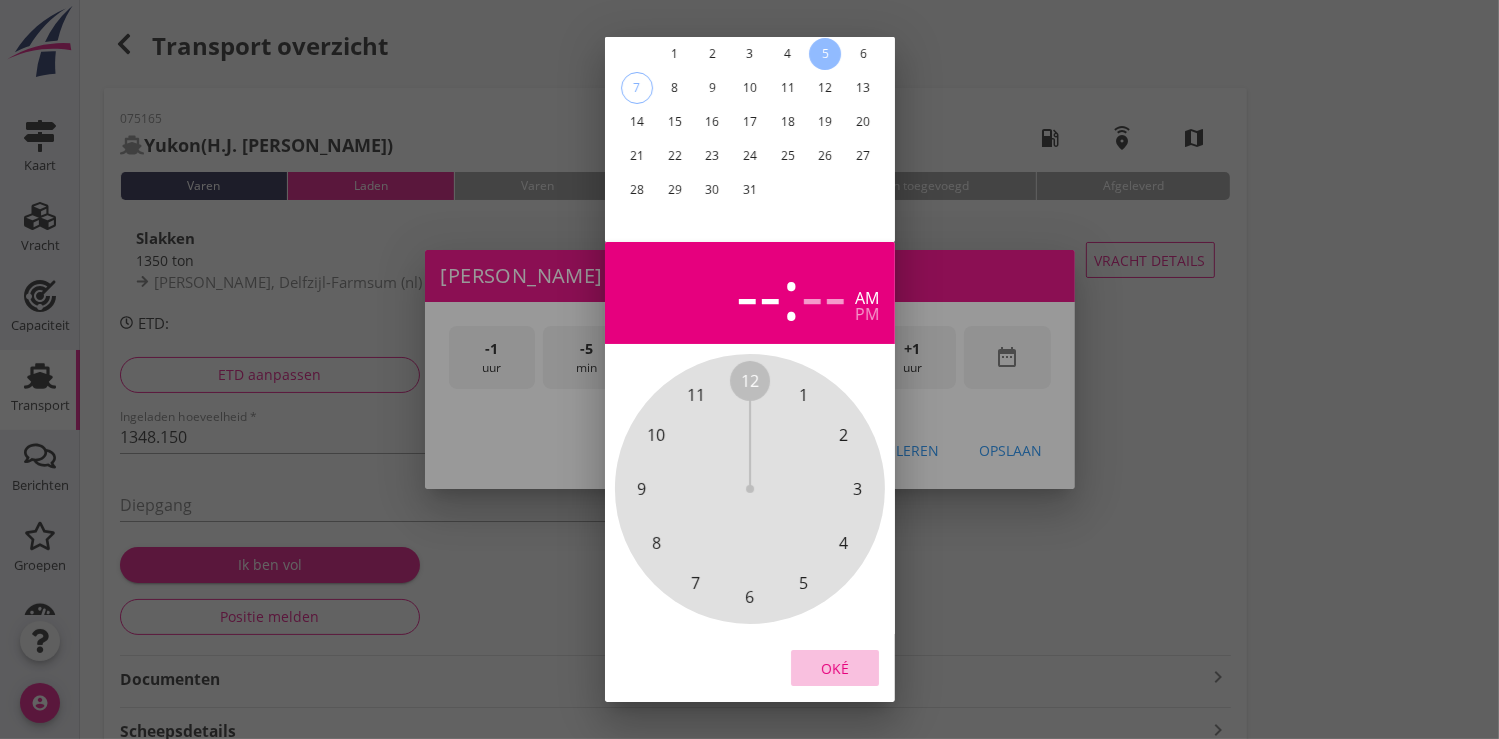 click on "Oké" at bounding box center [835, 667] 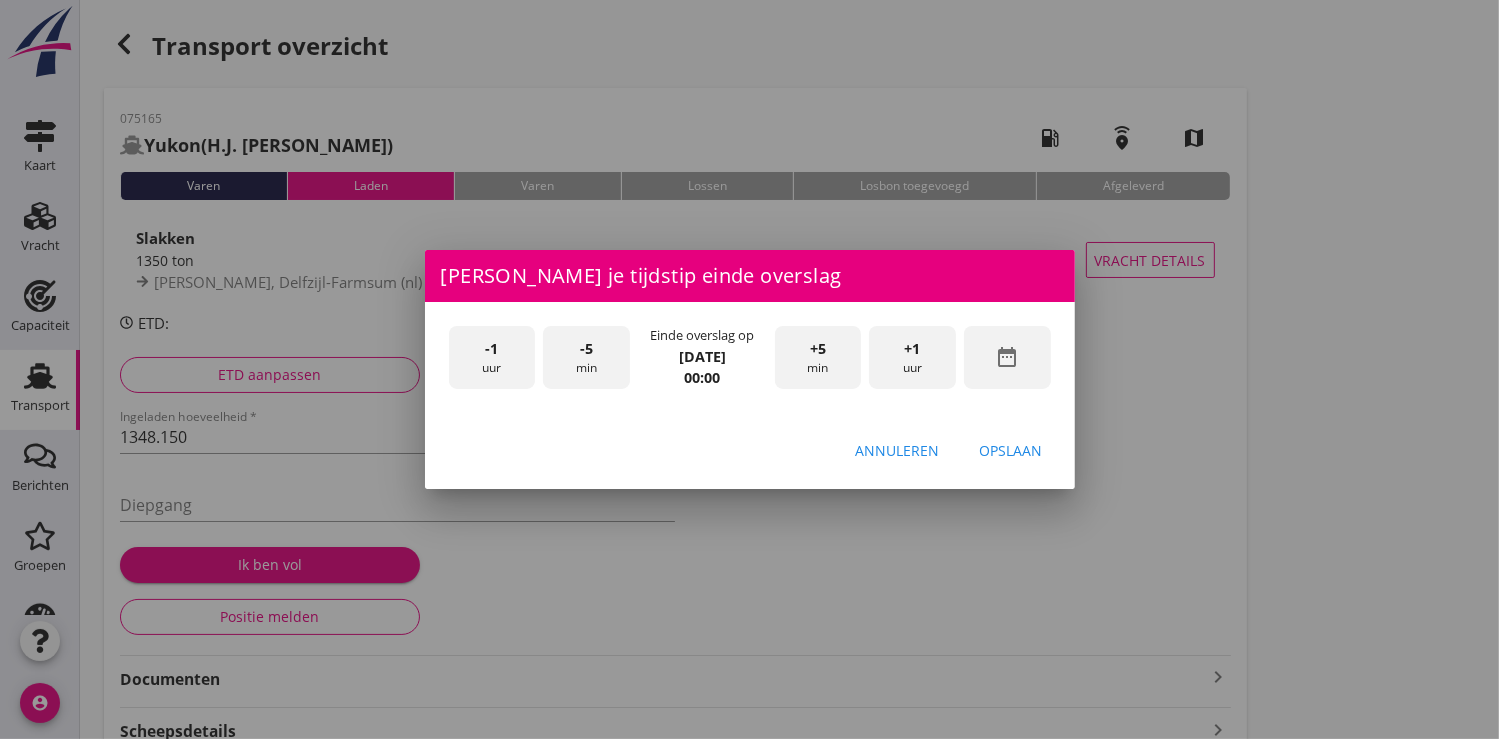 click on "+1  uur" at bounding box center [912, 357] 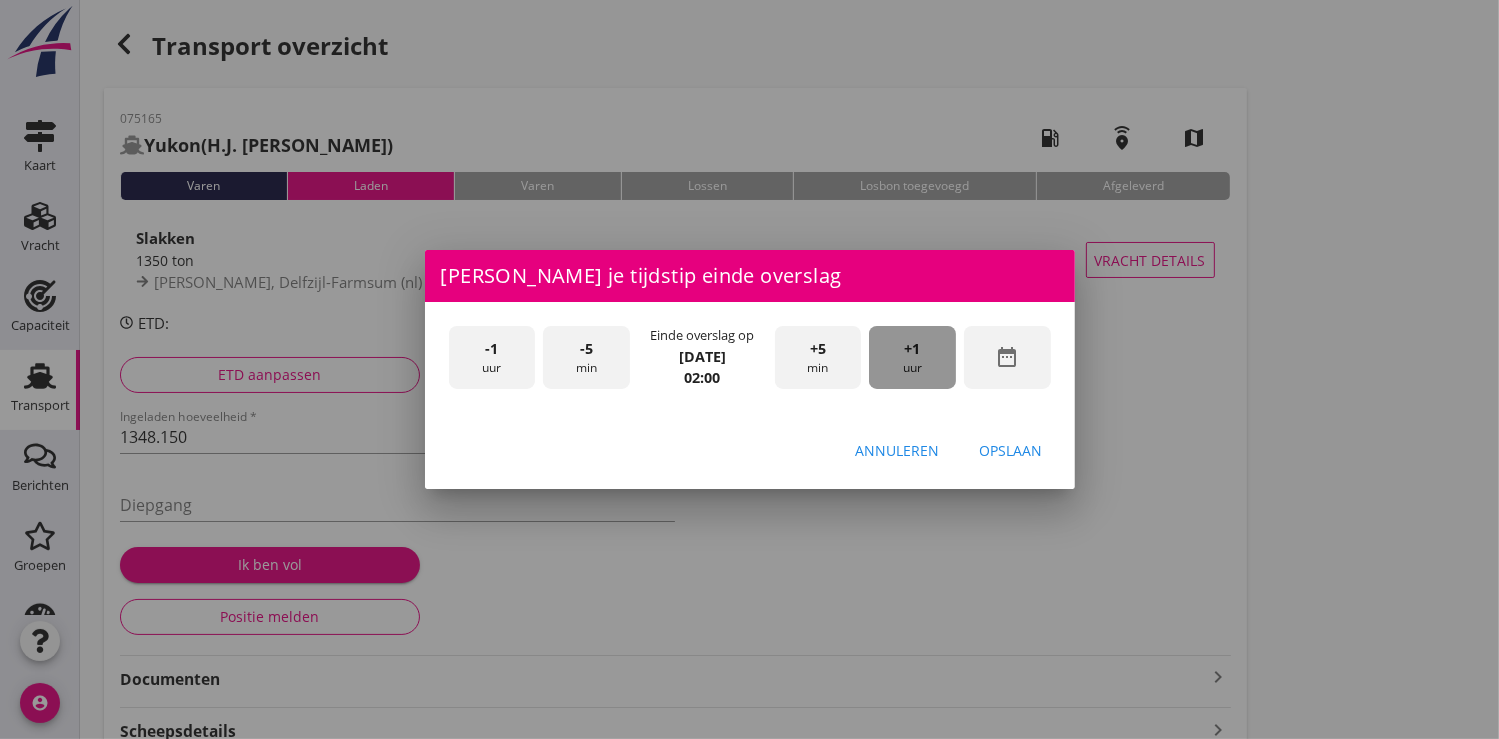 click on "+1  uur" at bounding box center [912, 357] 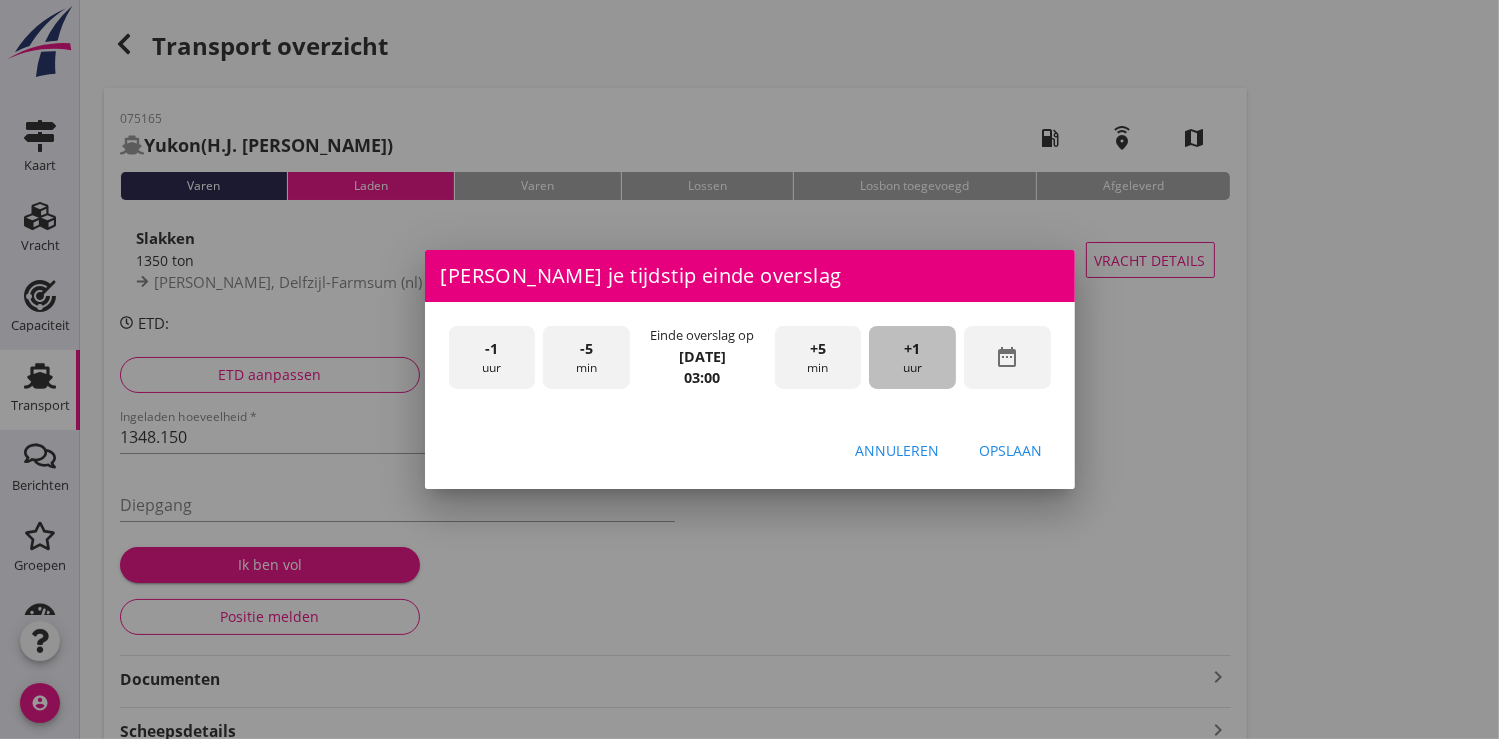 click on "+1  uur" at bounding box center [912, 357] 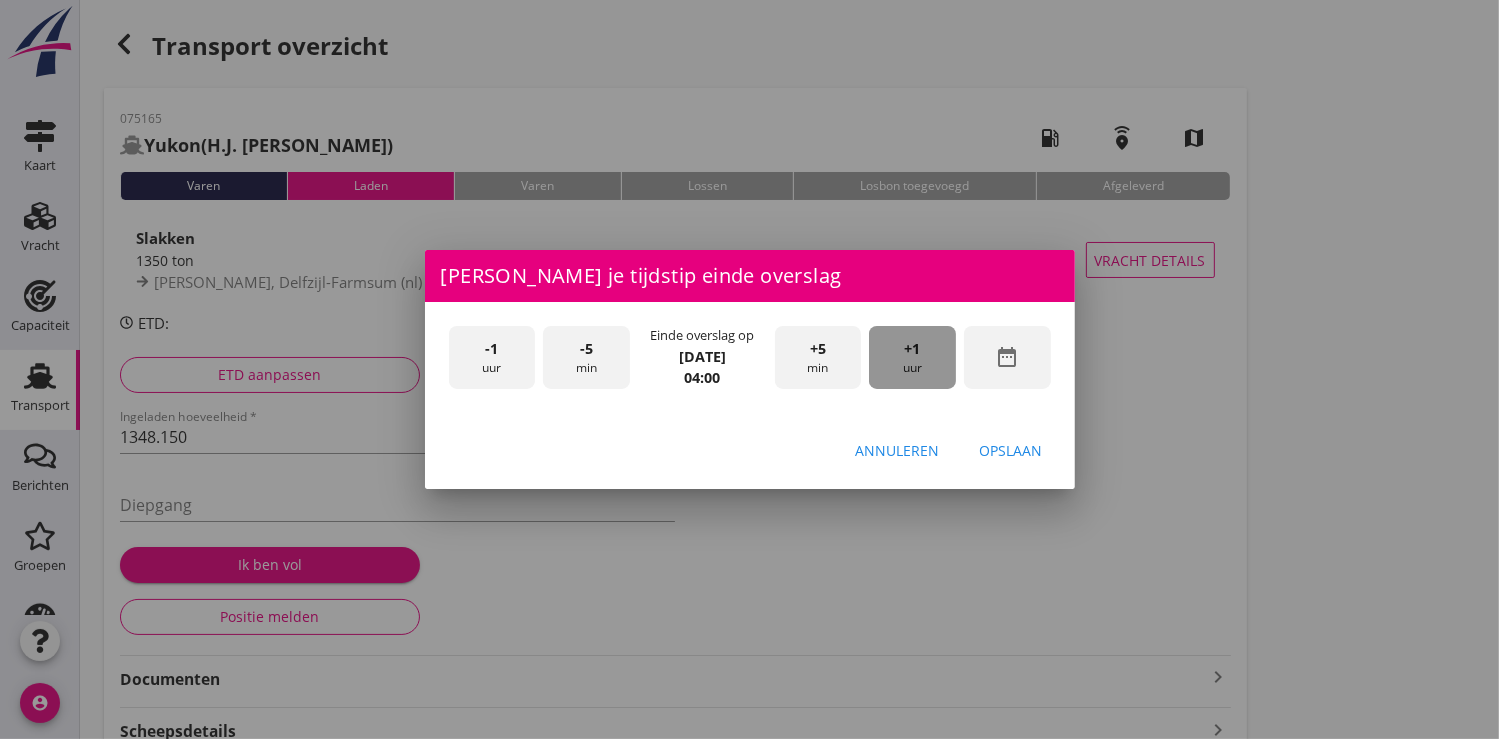 click on "+1  uur" at bounding box center [912, 357] 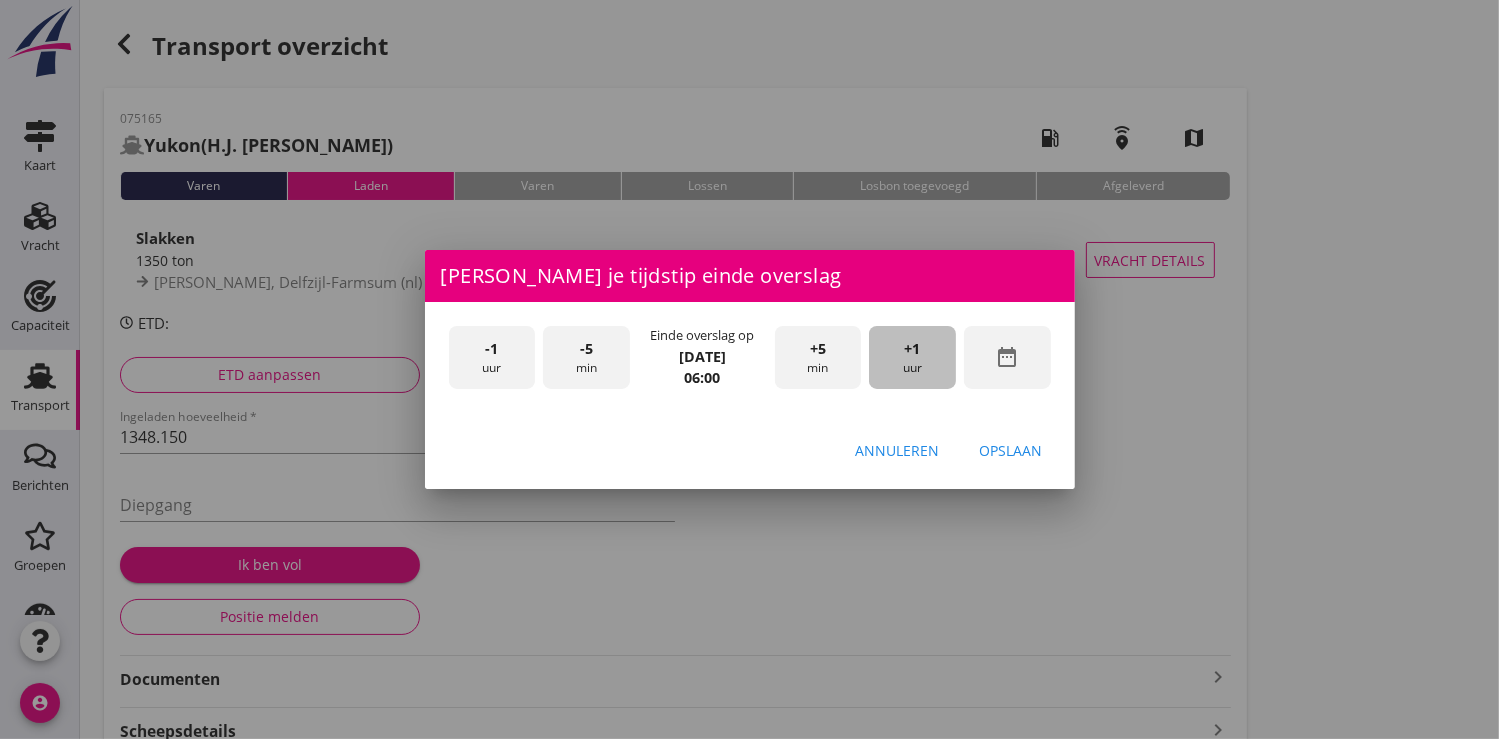 click on "+1  uur" at bounding box center (912, 357) 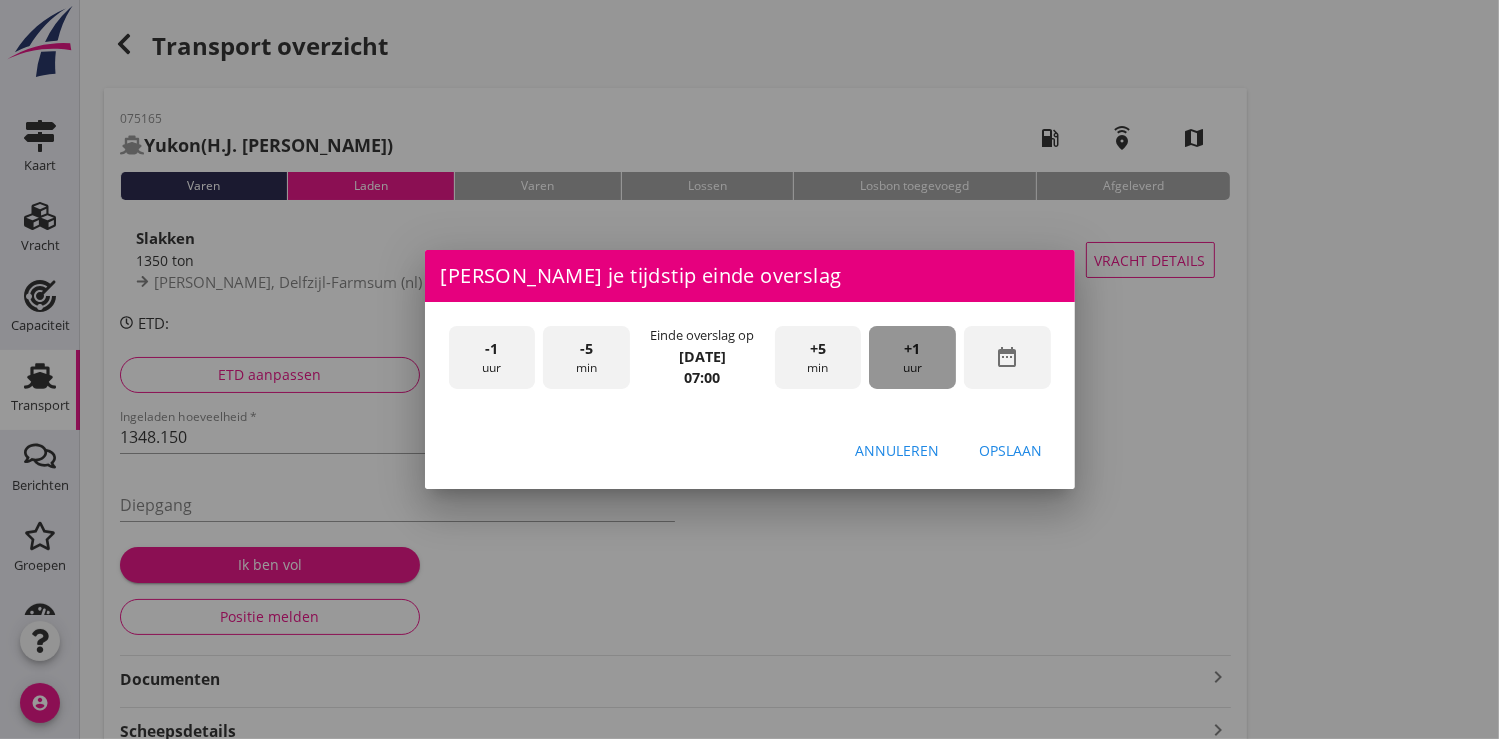 click on "+1  uur" at bounding box center (912, 357) 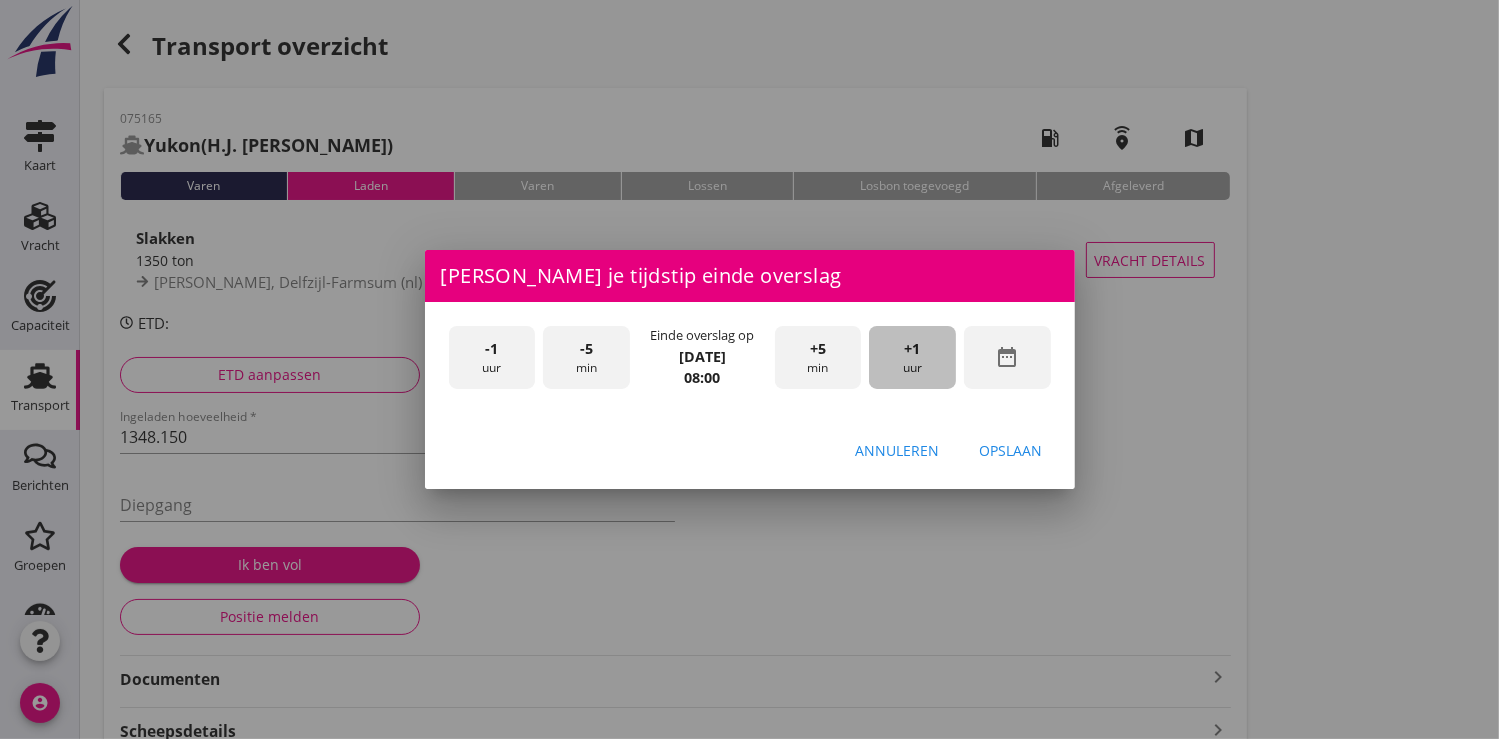 click on "+1  uur" at bounding box center (912, 357) 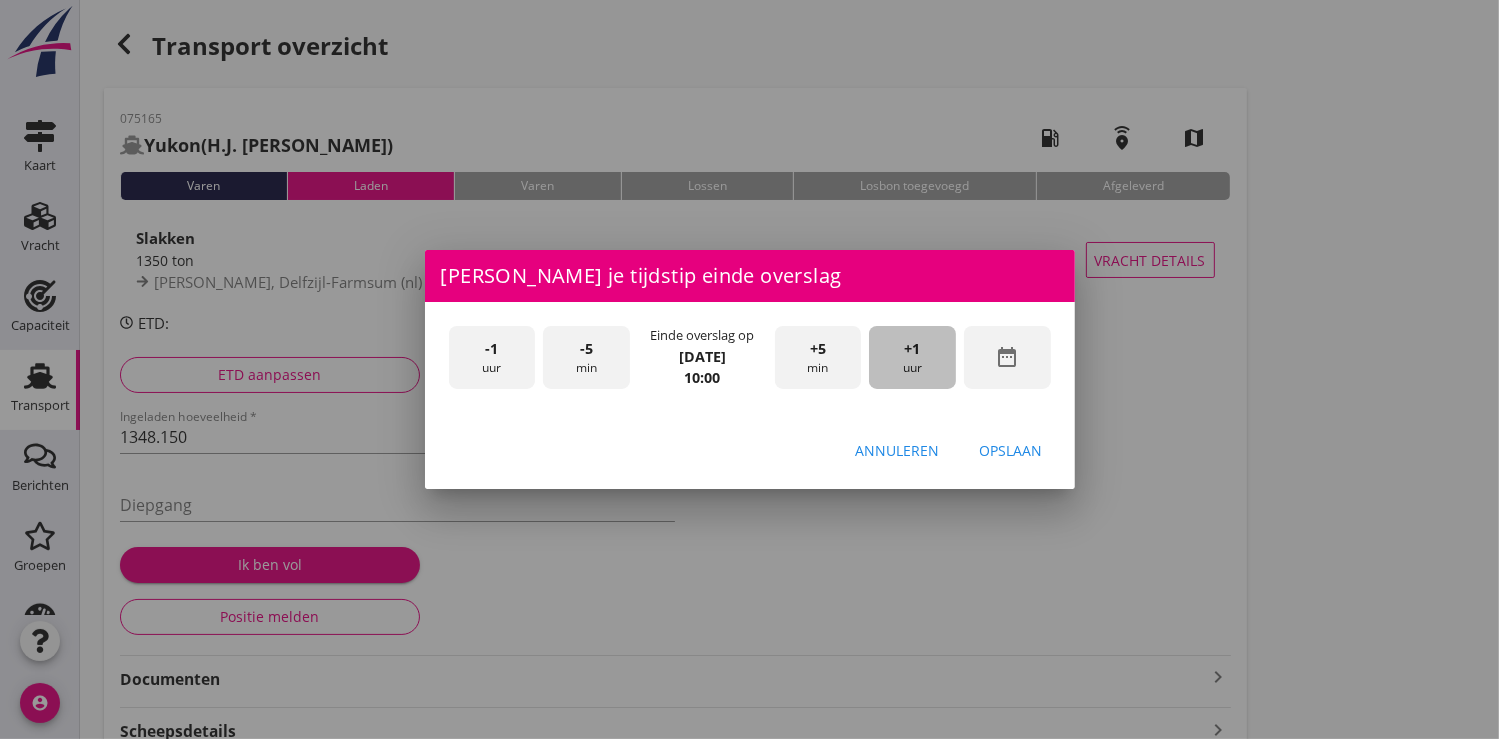 click on "+1  uur" at bounding box center [912, 357] 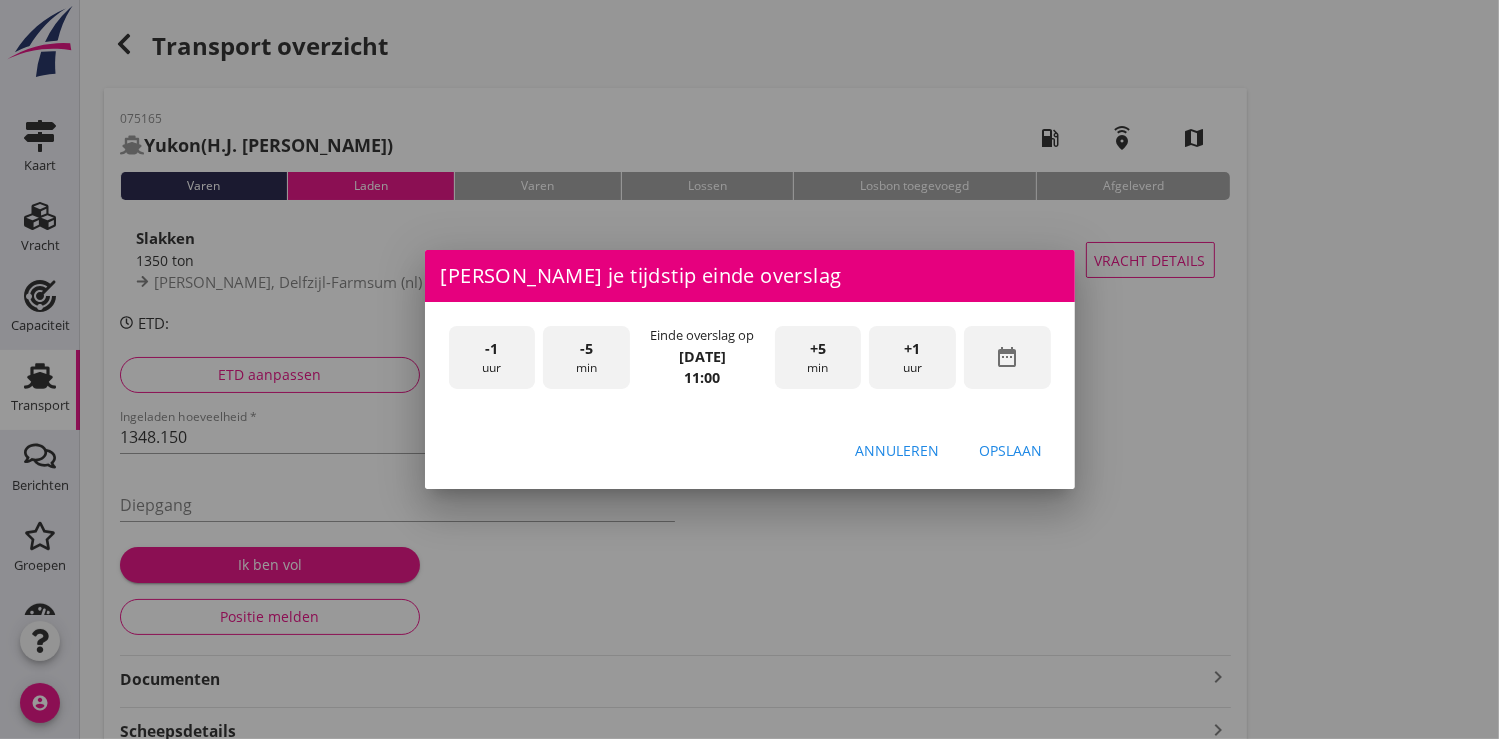 click on "-1  uur  -5  min   Einde overslag op  za. 5 jul. 11:00 +5  min  +1  uur  date_range" at bounding box center (750, 357) 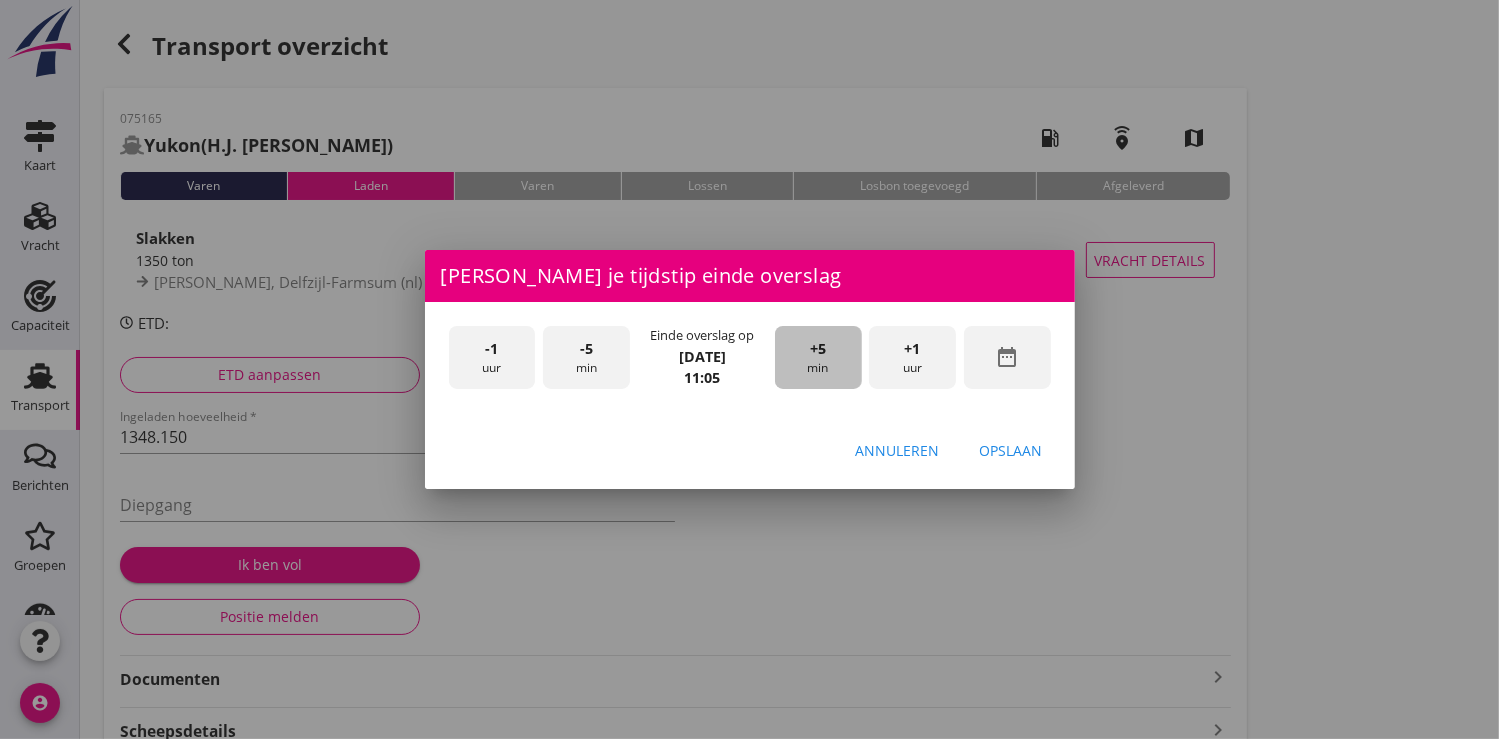 click on "+5  min" at bounding box center [818, 357] 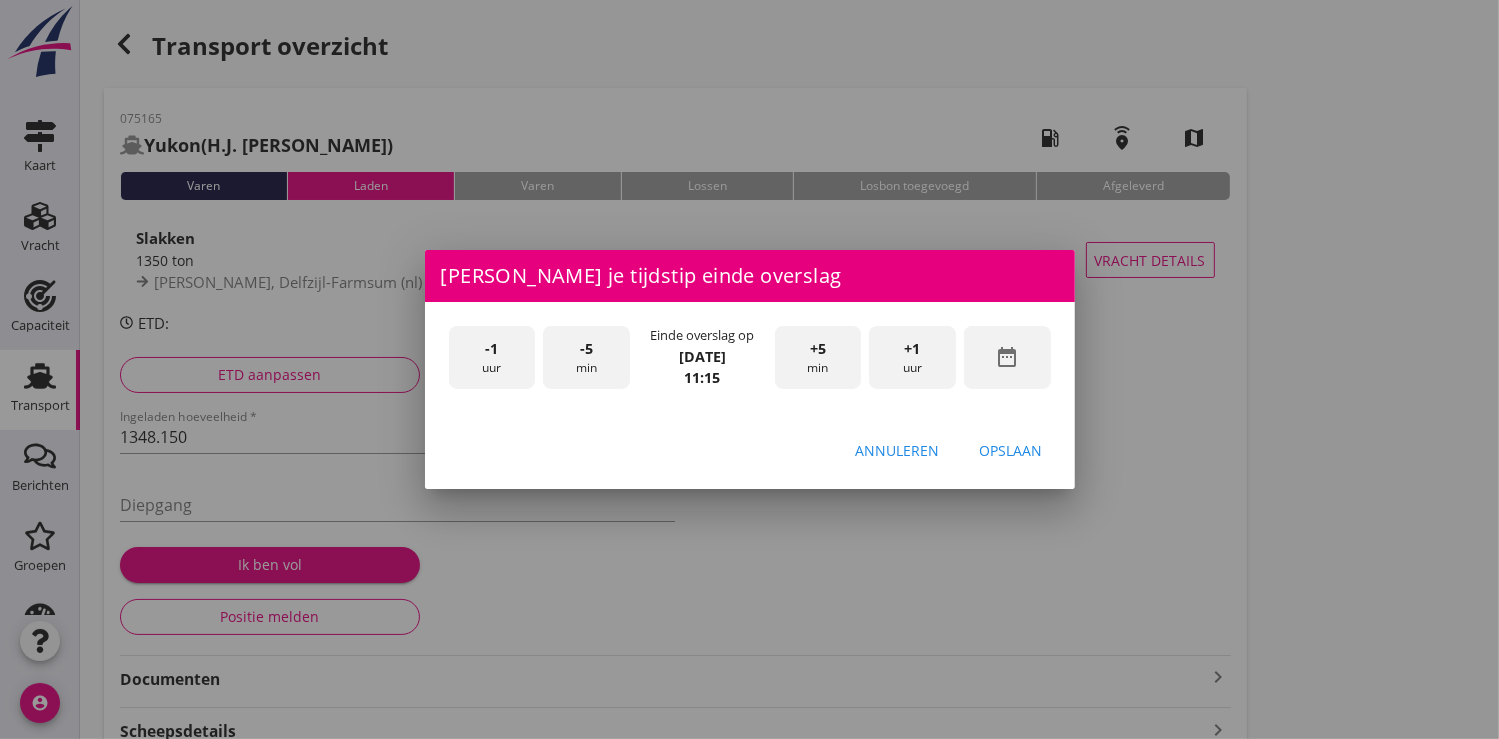 click on "+5  min" at bounding box center [818, 357] 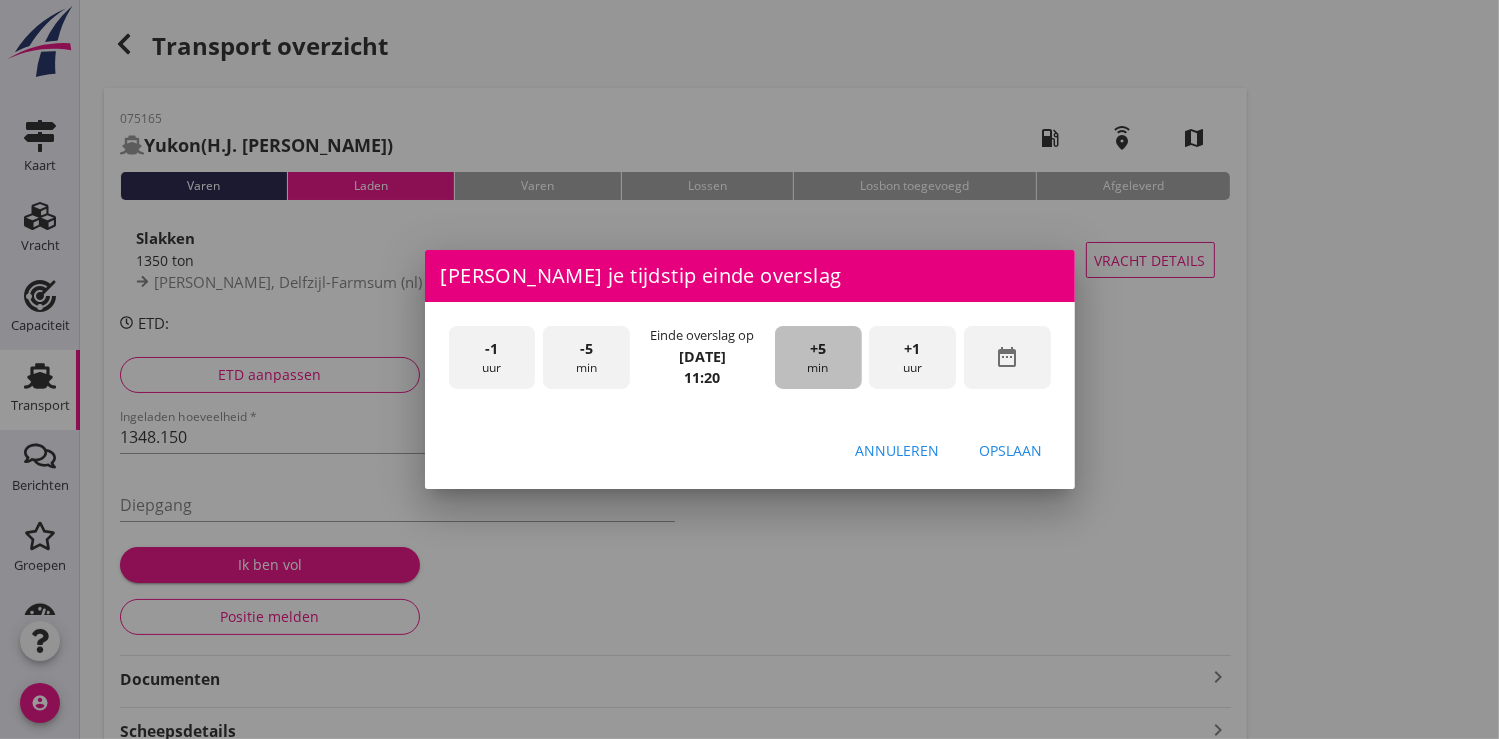 click on "+5  min" at bounding box center [818, 357] 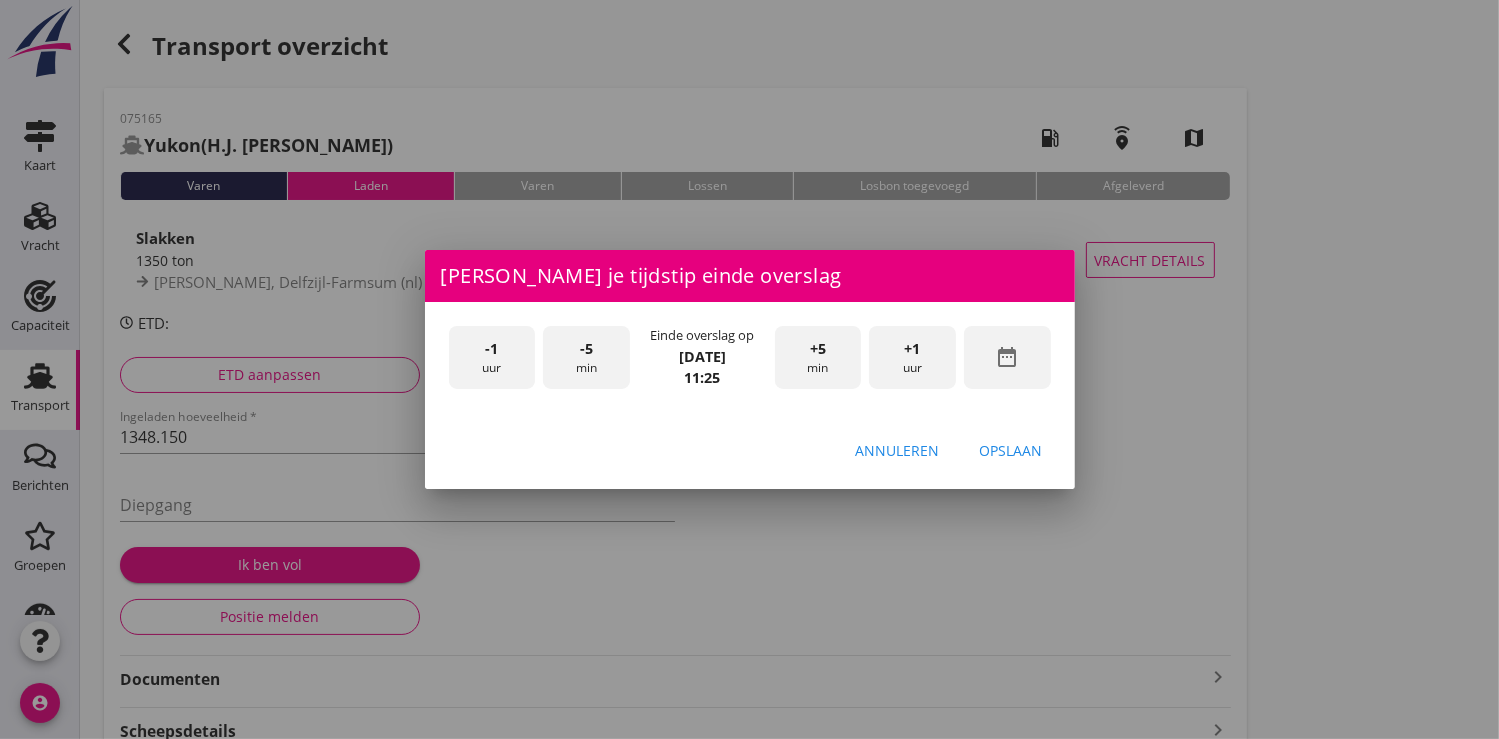 click on "+5  min" at bounding box center (818, 357) 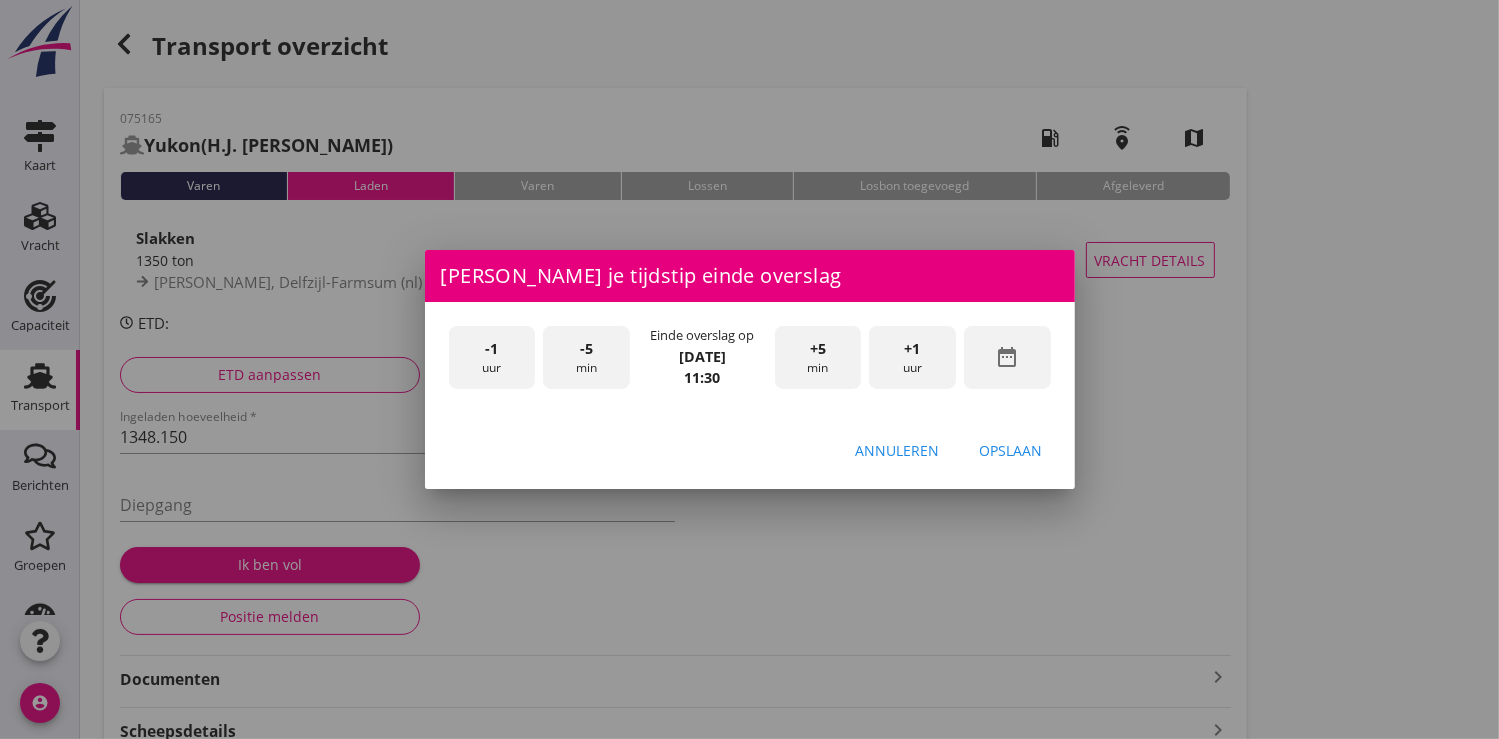 click on "Opslaan" at bounding box center [1011, 450] 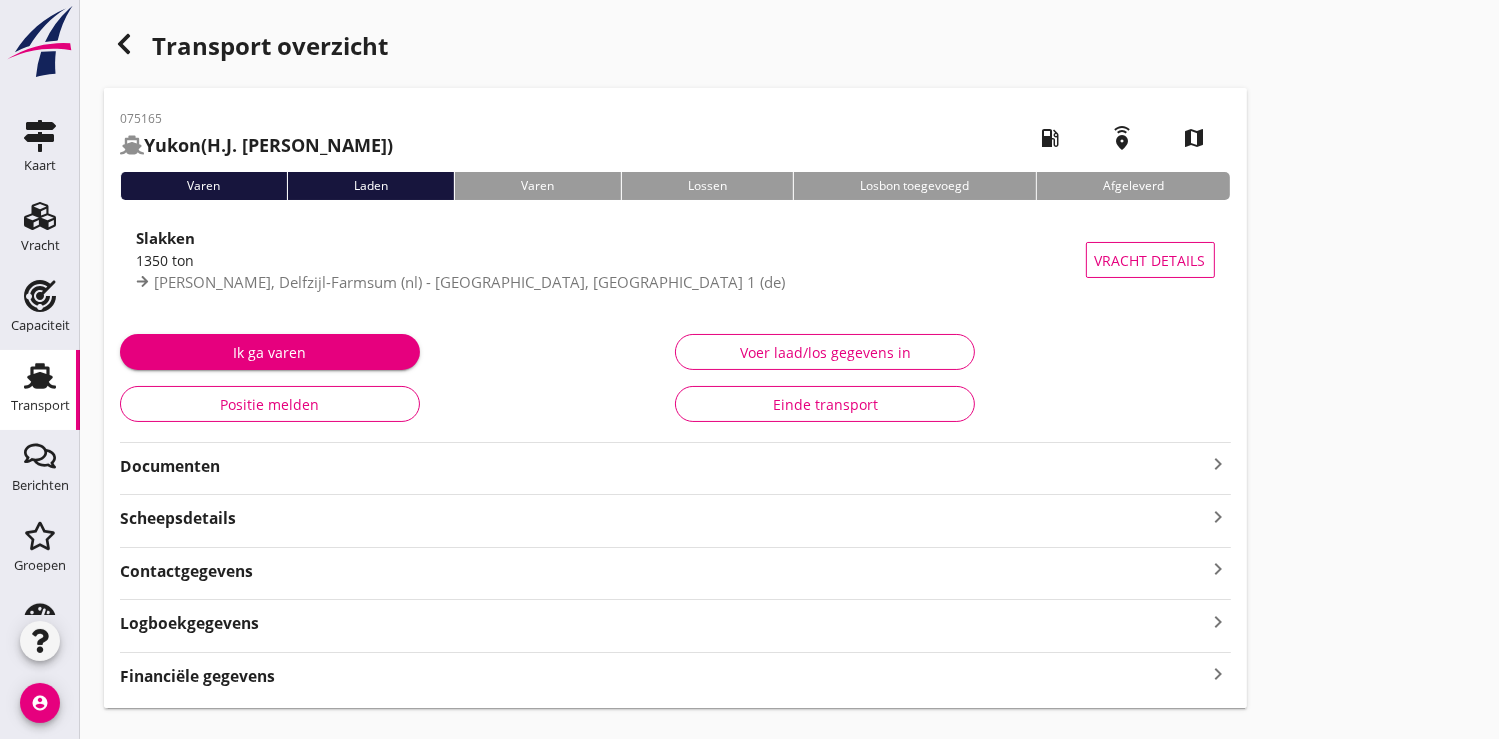 click on "Ik ga varen" at bounding box center [270, 352] 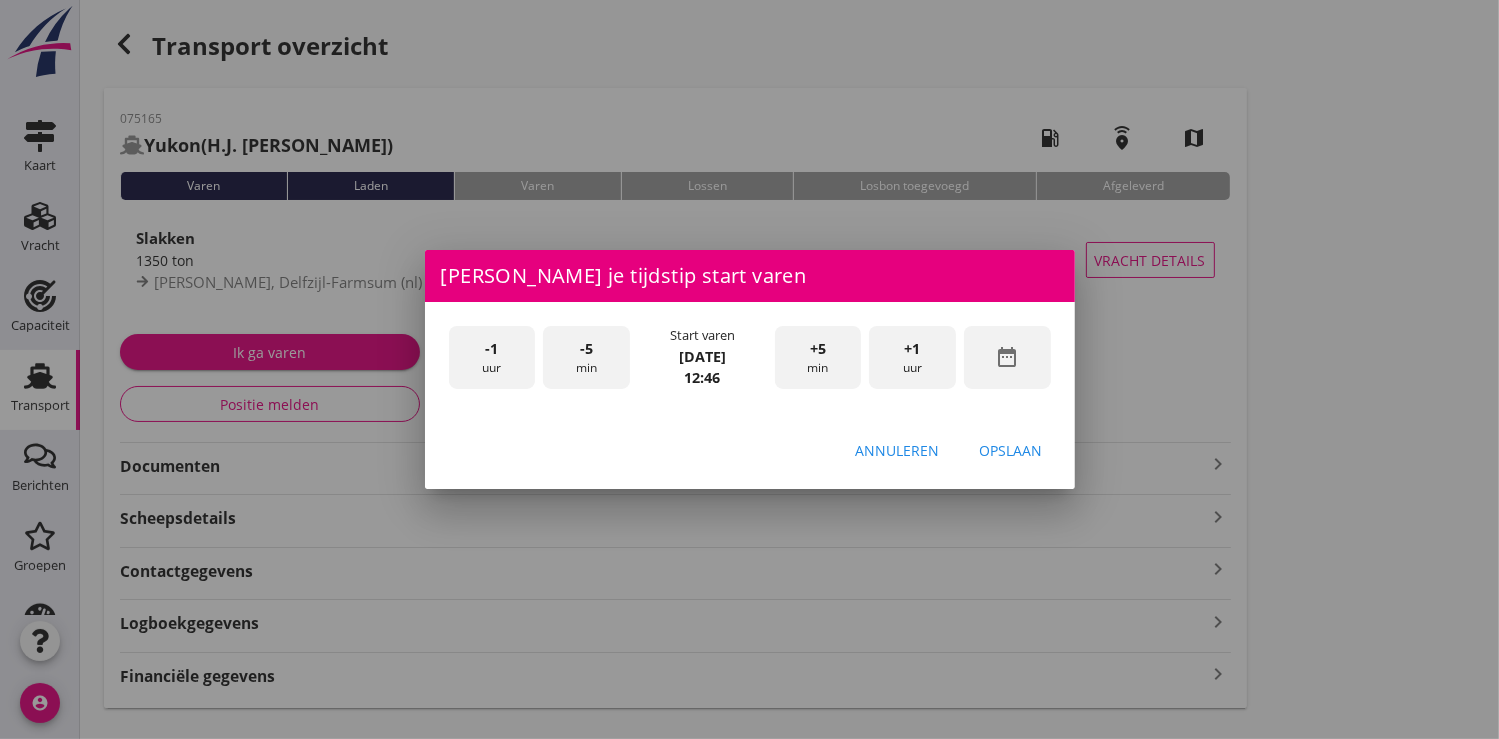 click on "date_range" at bounding box center (1007, 357) 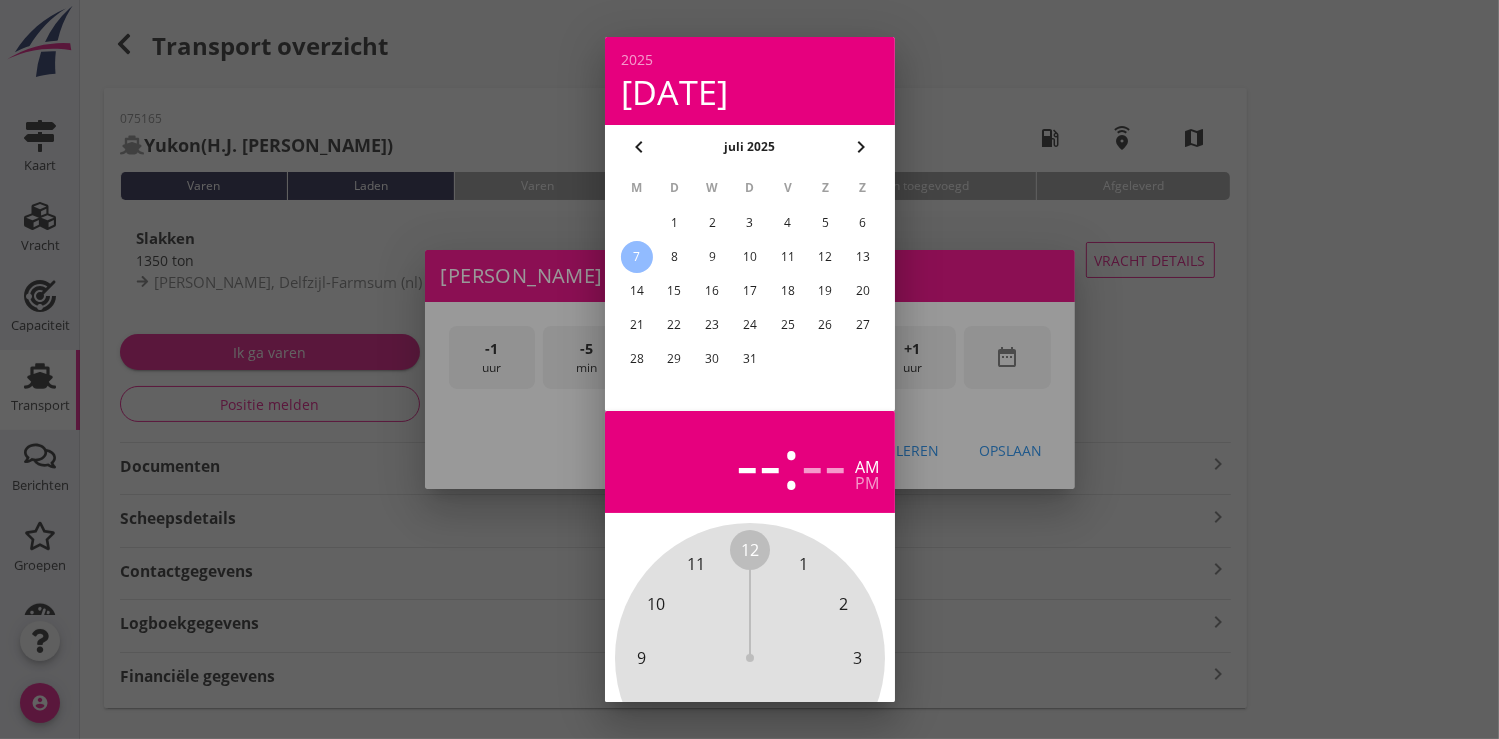 click on "5" at bounding box center [825, 223] 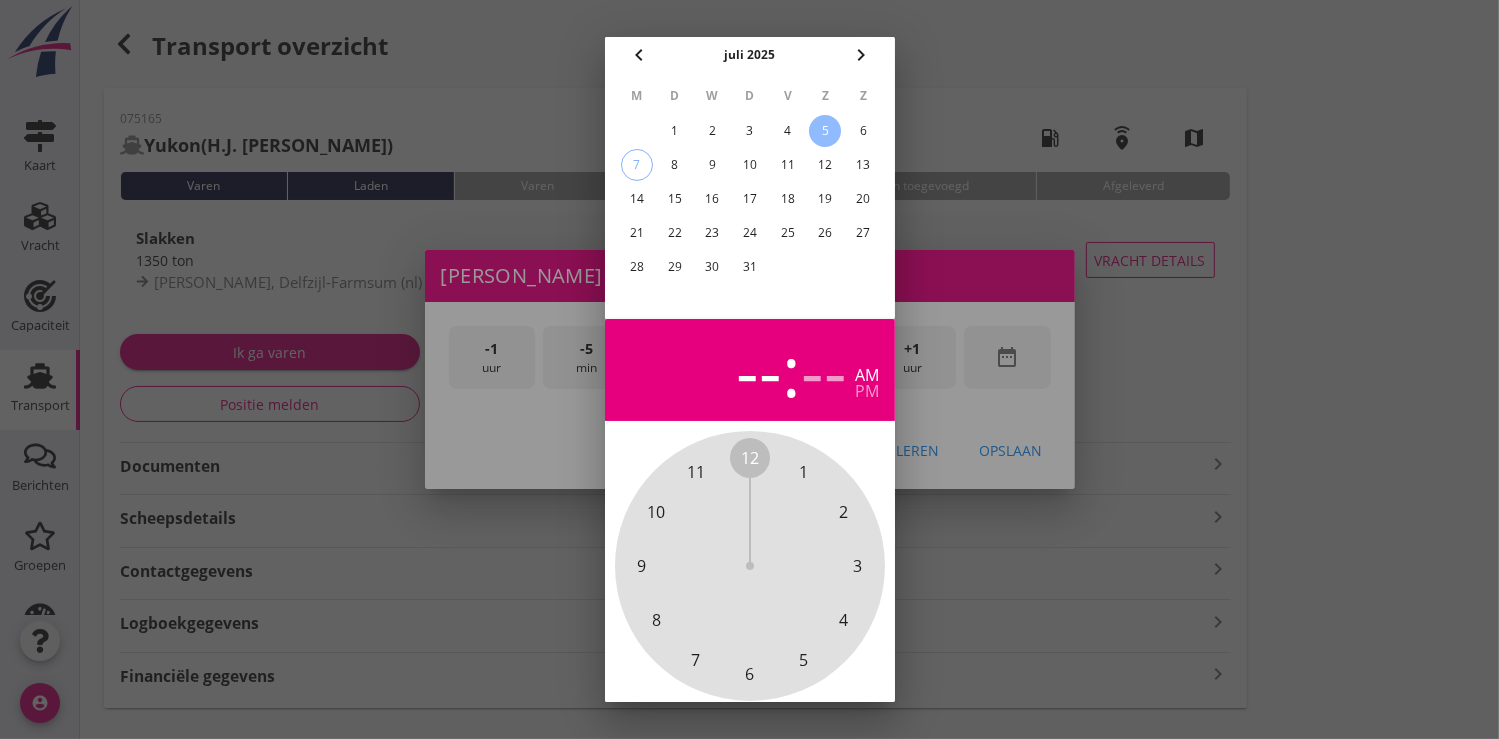scroll, scrollTop: 185, scrollLeft: 0, axis: vertical 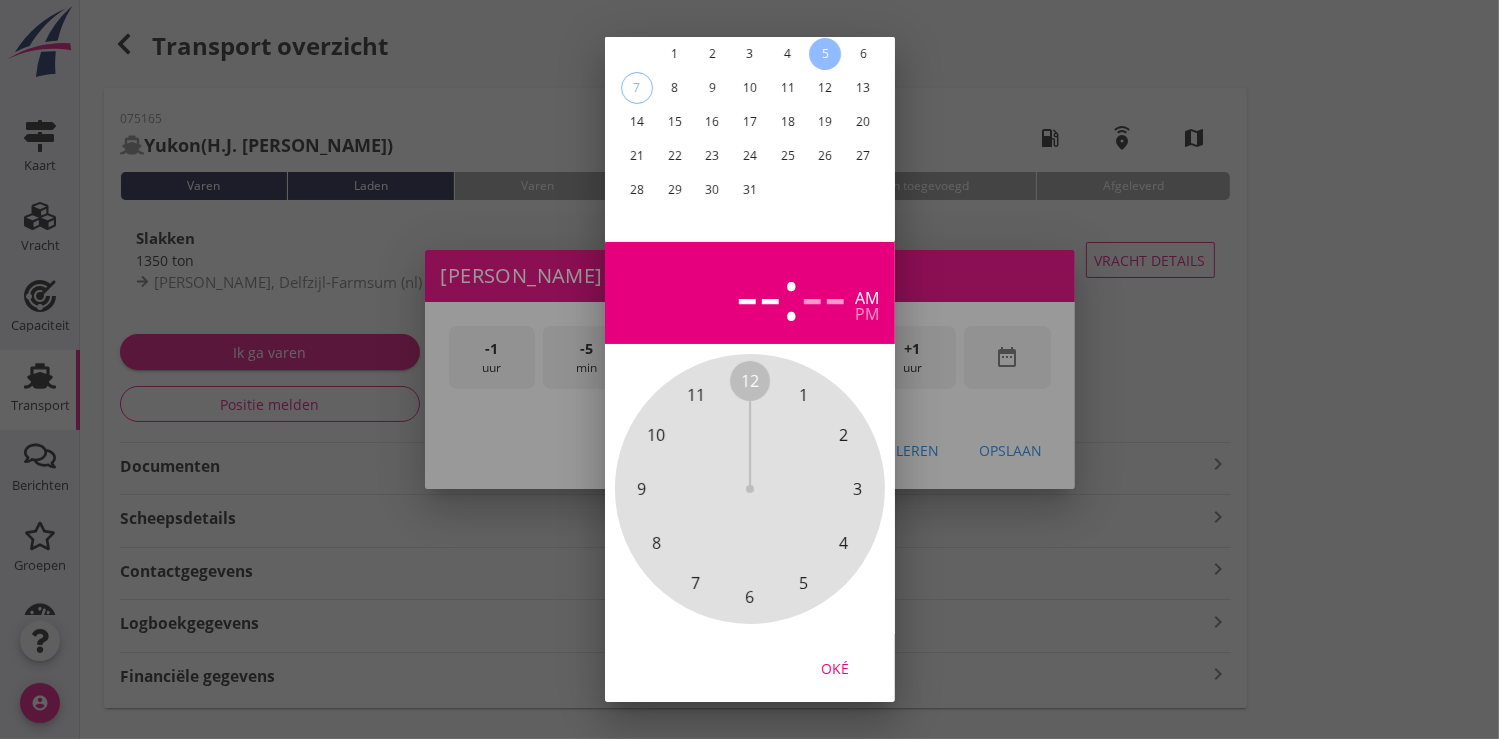 click on "Oké" at bounding box center [835, 667] 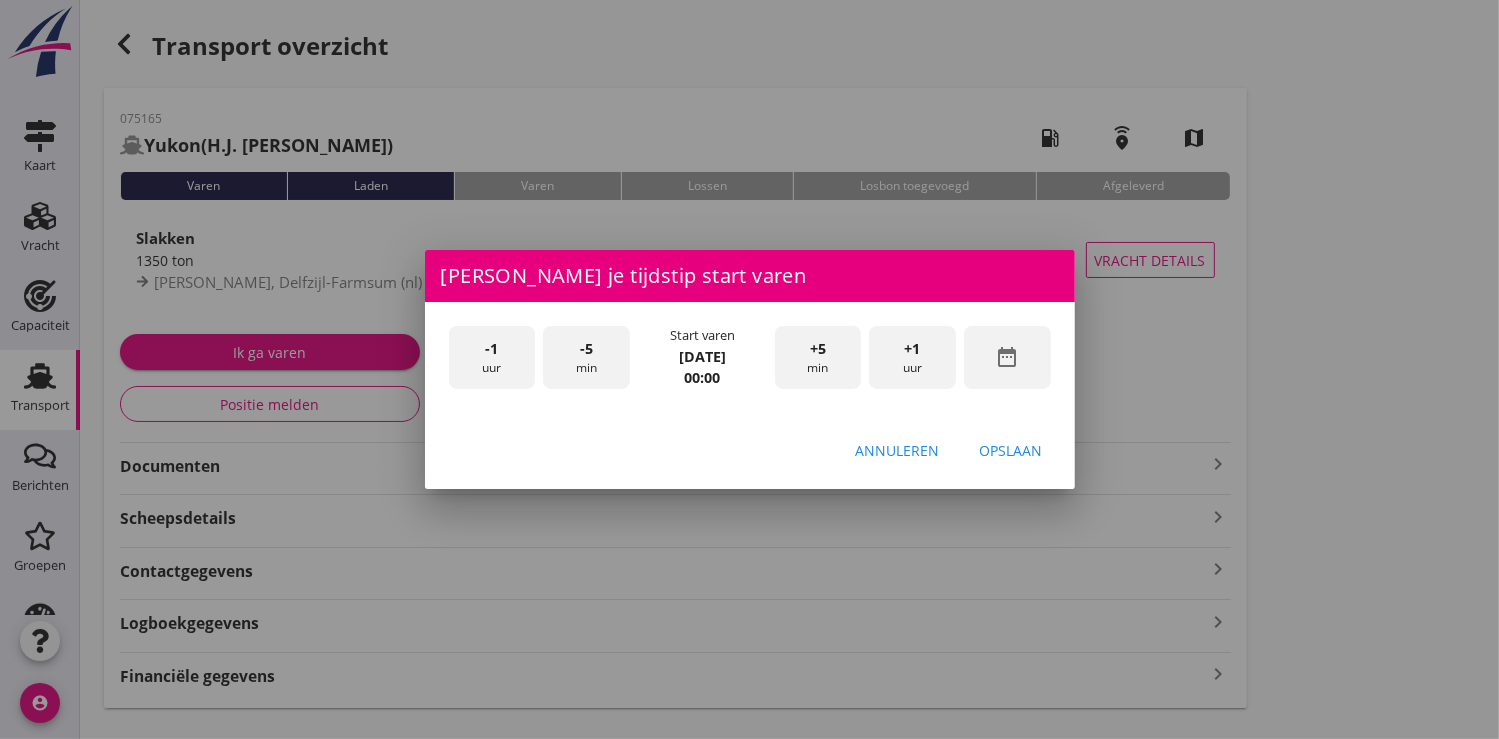 click on "+1  uur" at bounding box center [912, 357] 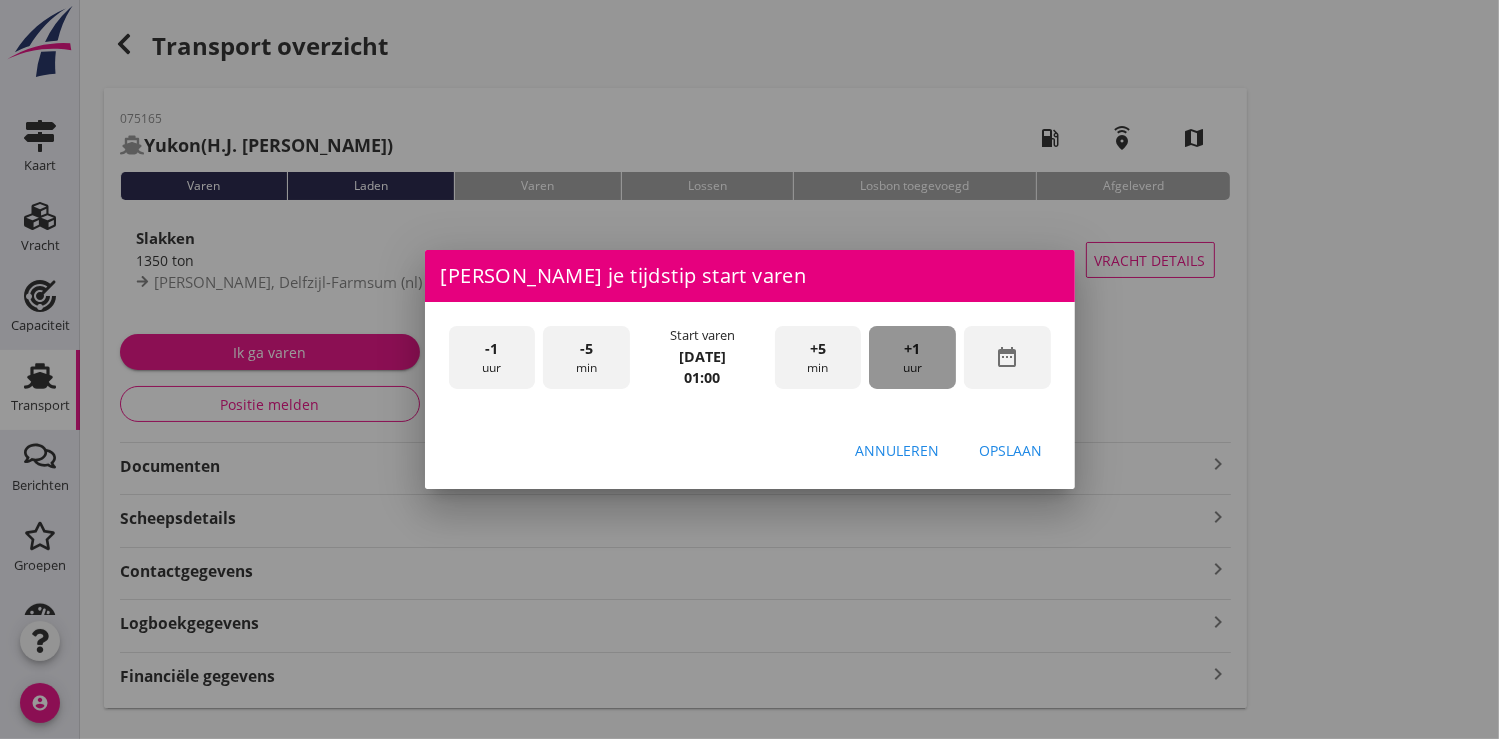 click on "+1  uur" at bounding box center (912, 357) 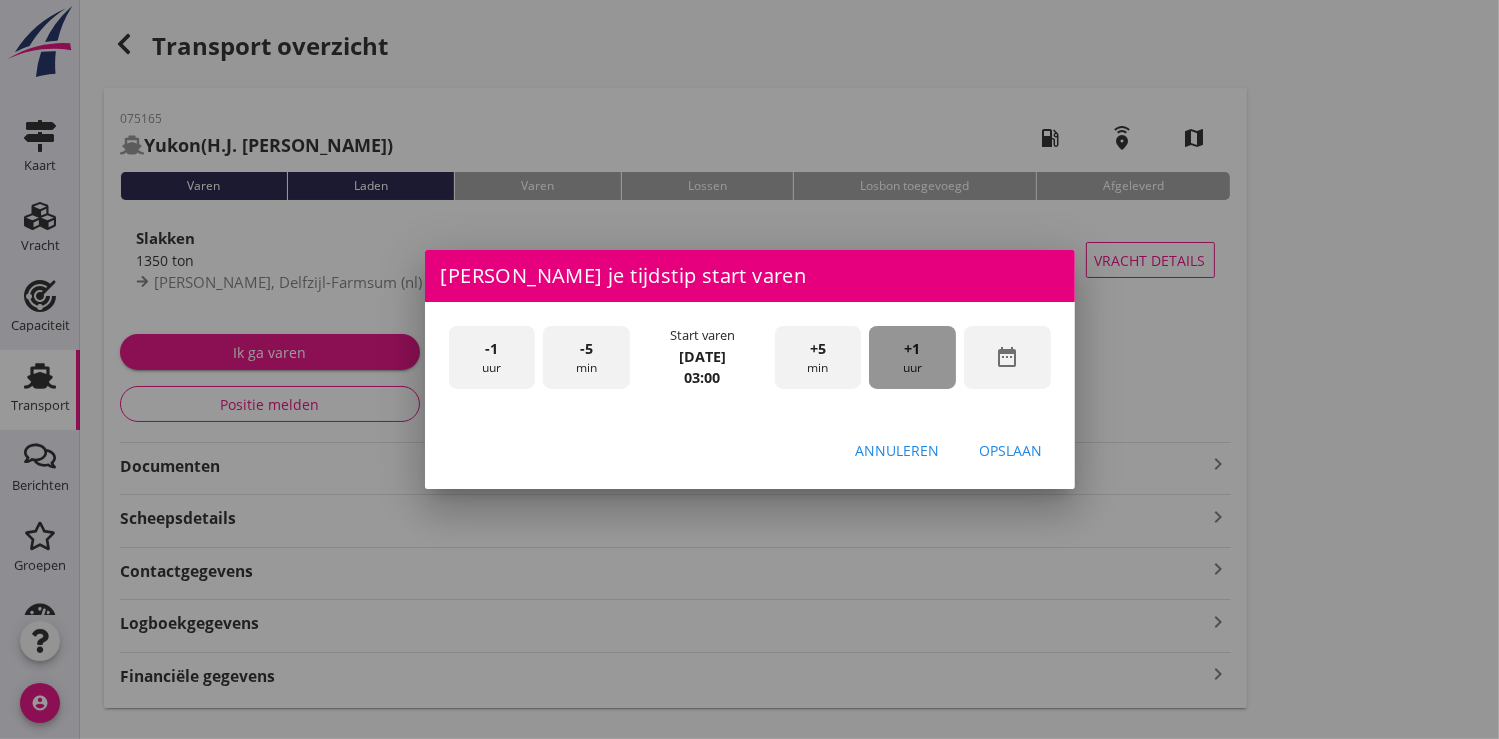 click on "+1  uur" at bounding box center (912, 357) 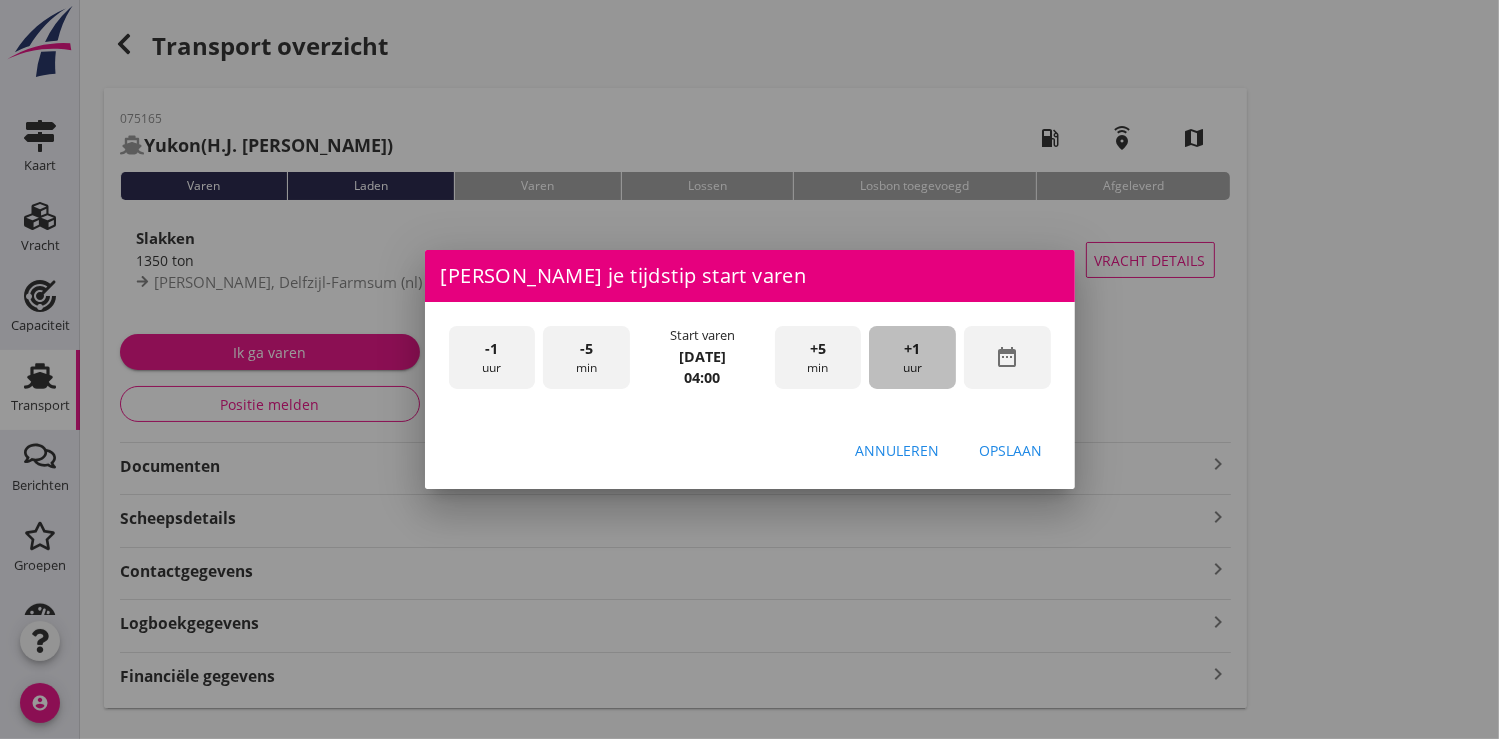 click on "+1  uur" at bounding box center (912, 357) 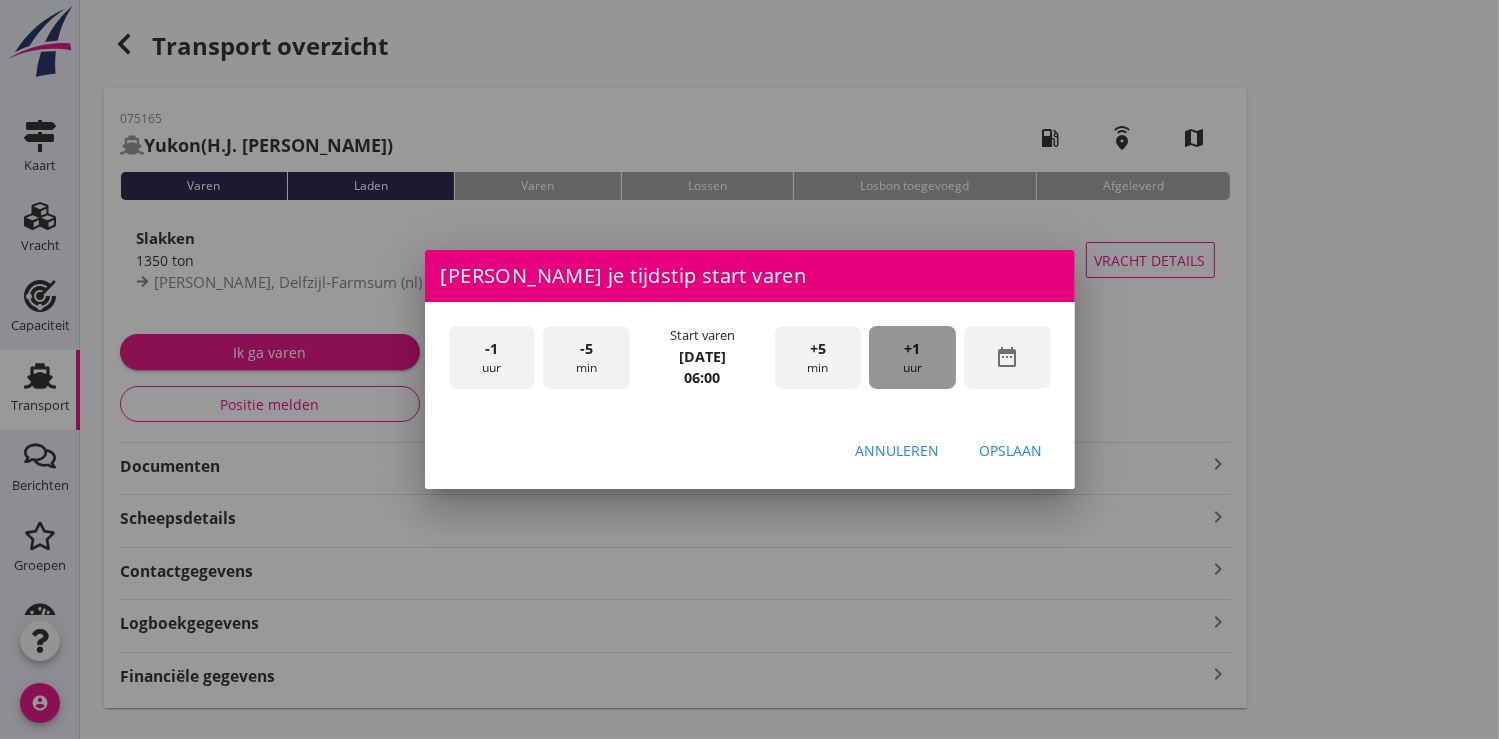 click on "+1  uur" at bounding box center [912, 357] 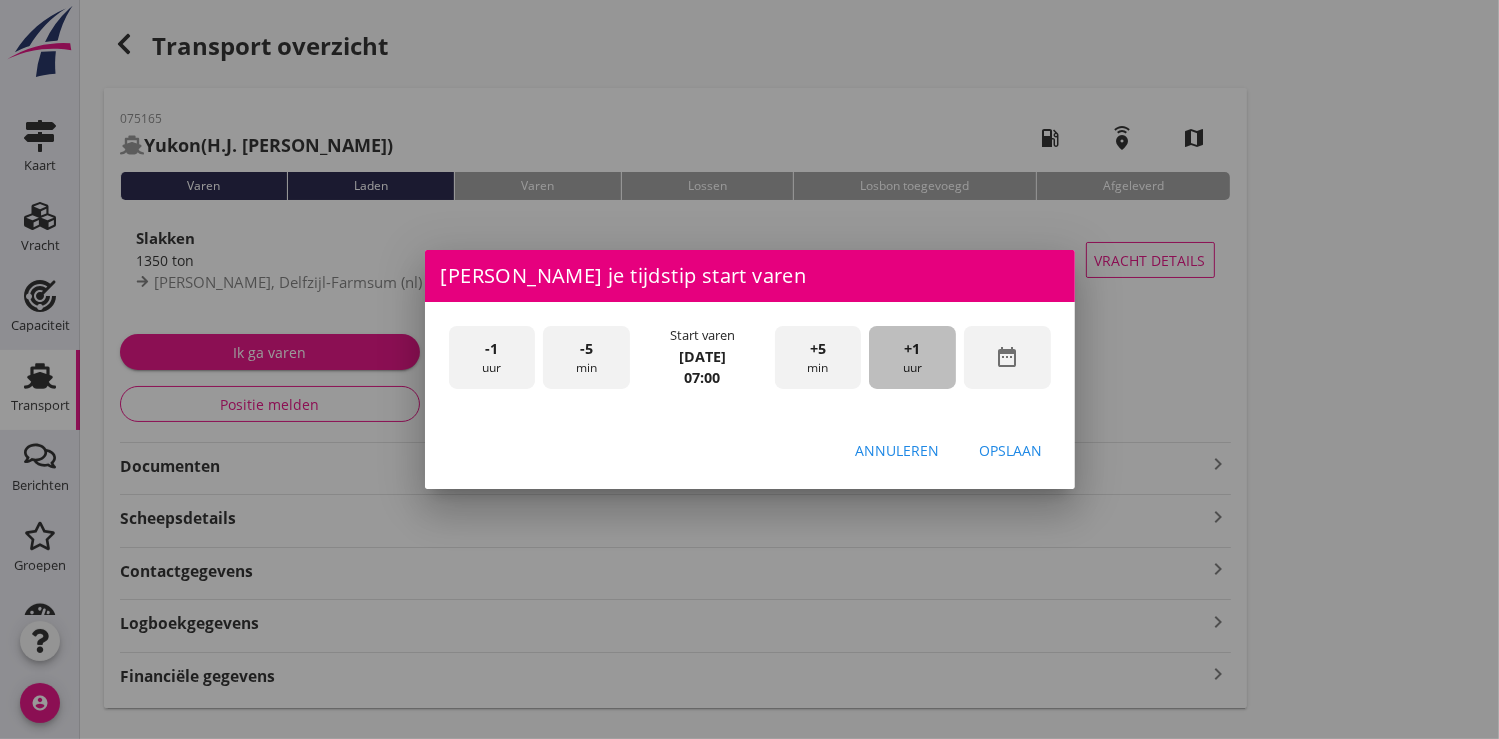 click on "+1  uur" at bounding box center (912, 357) 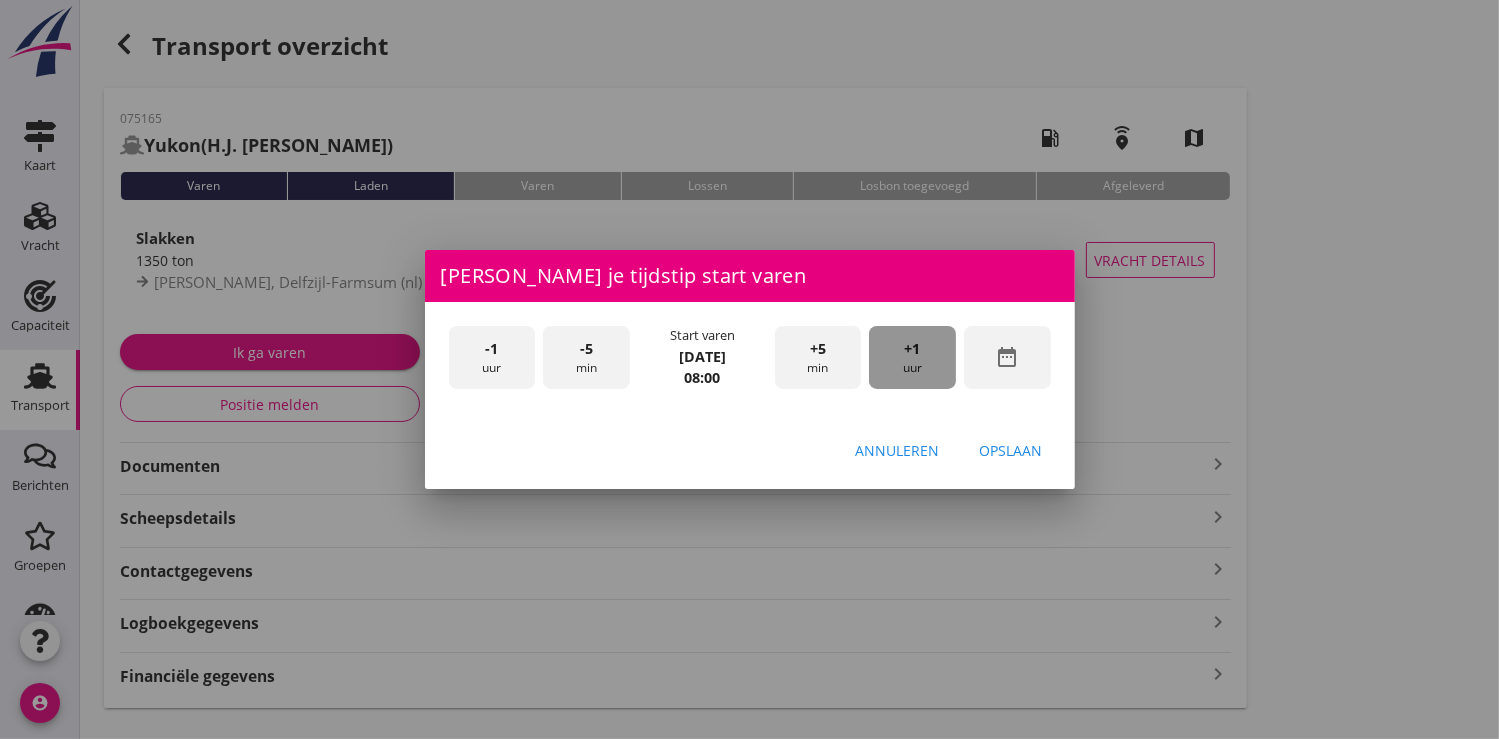 click on "+1  uur" at bounding box center (912, 357) 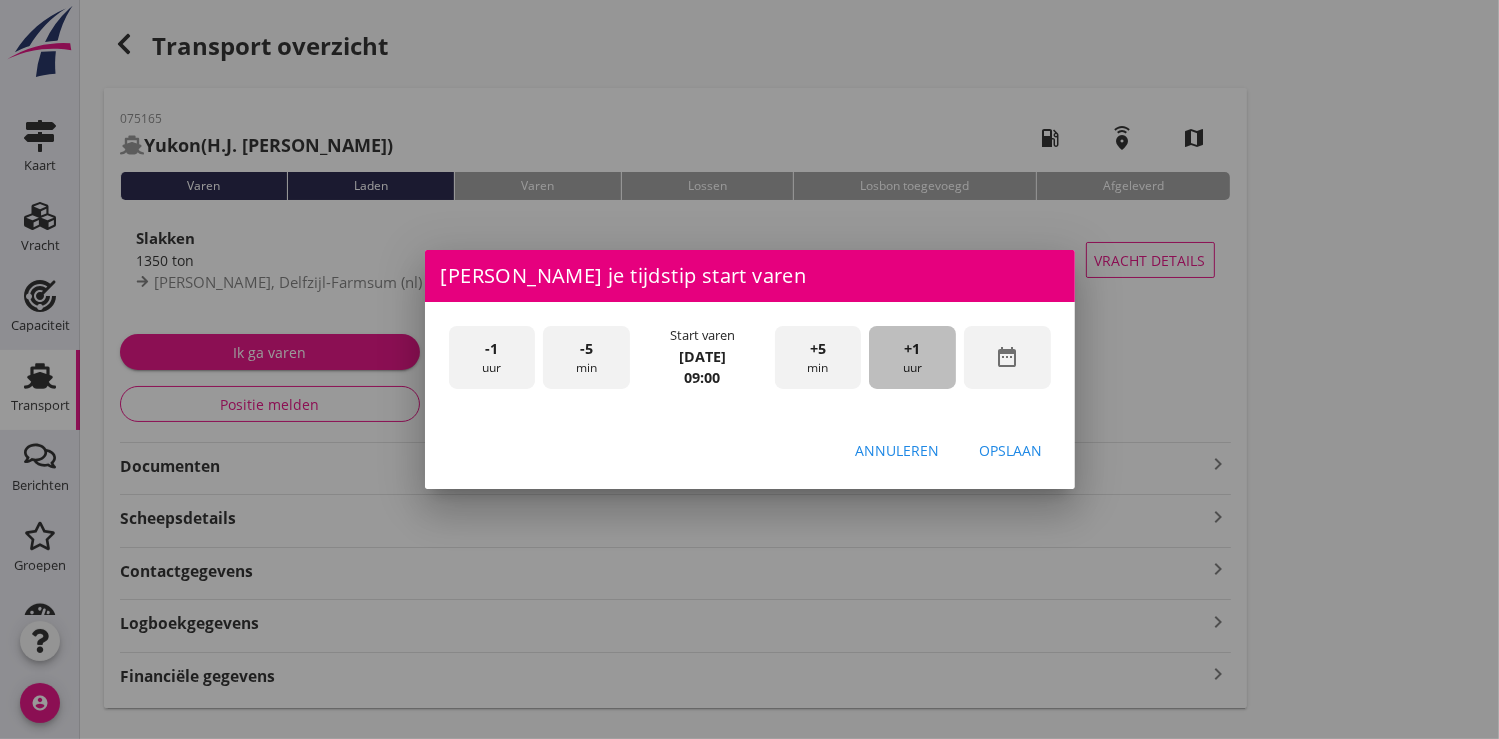 click on "+1  uur" at bounding box center [912, 357] 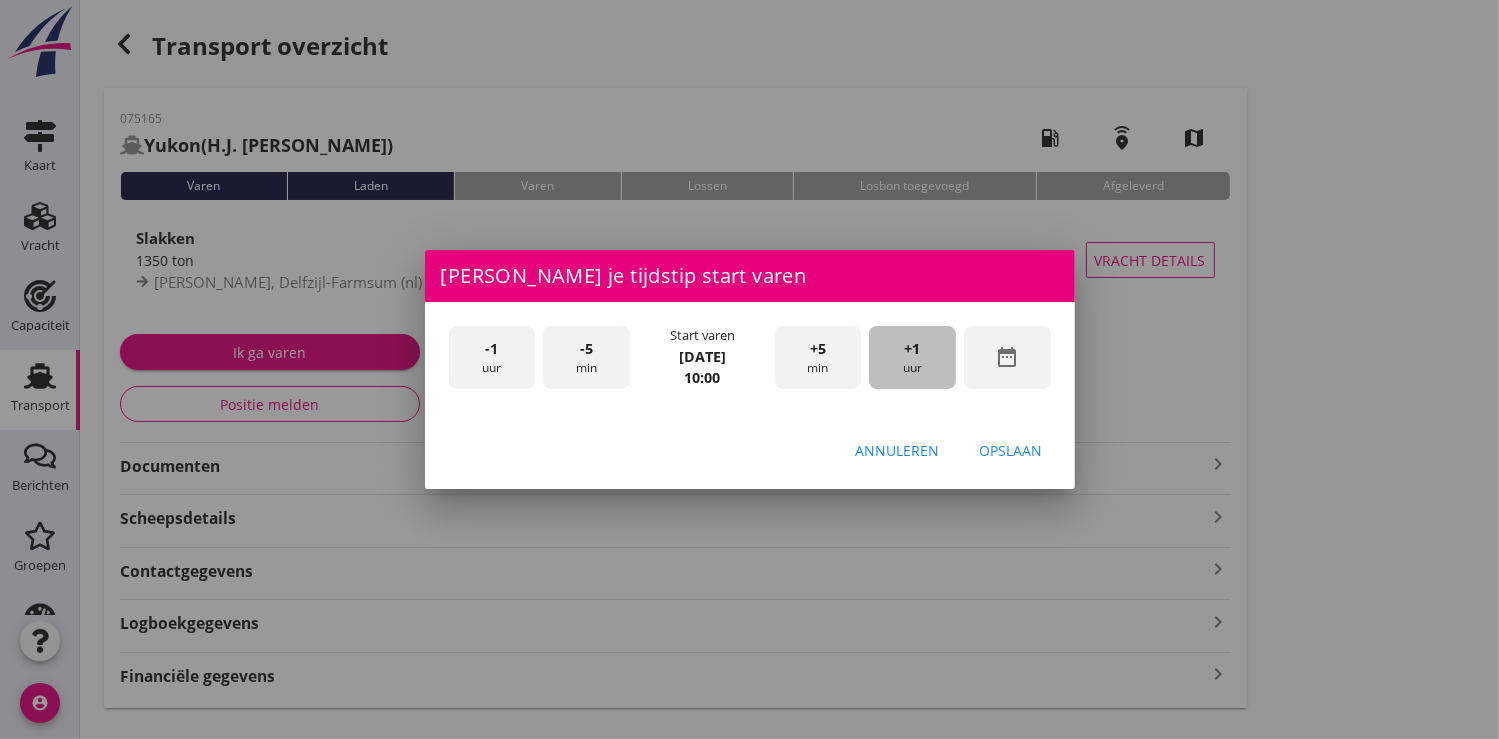 click on "+1  uur" at bounding box center (912, 357) 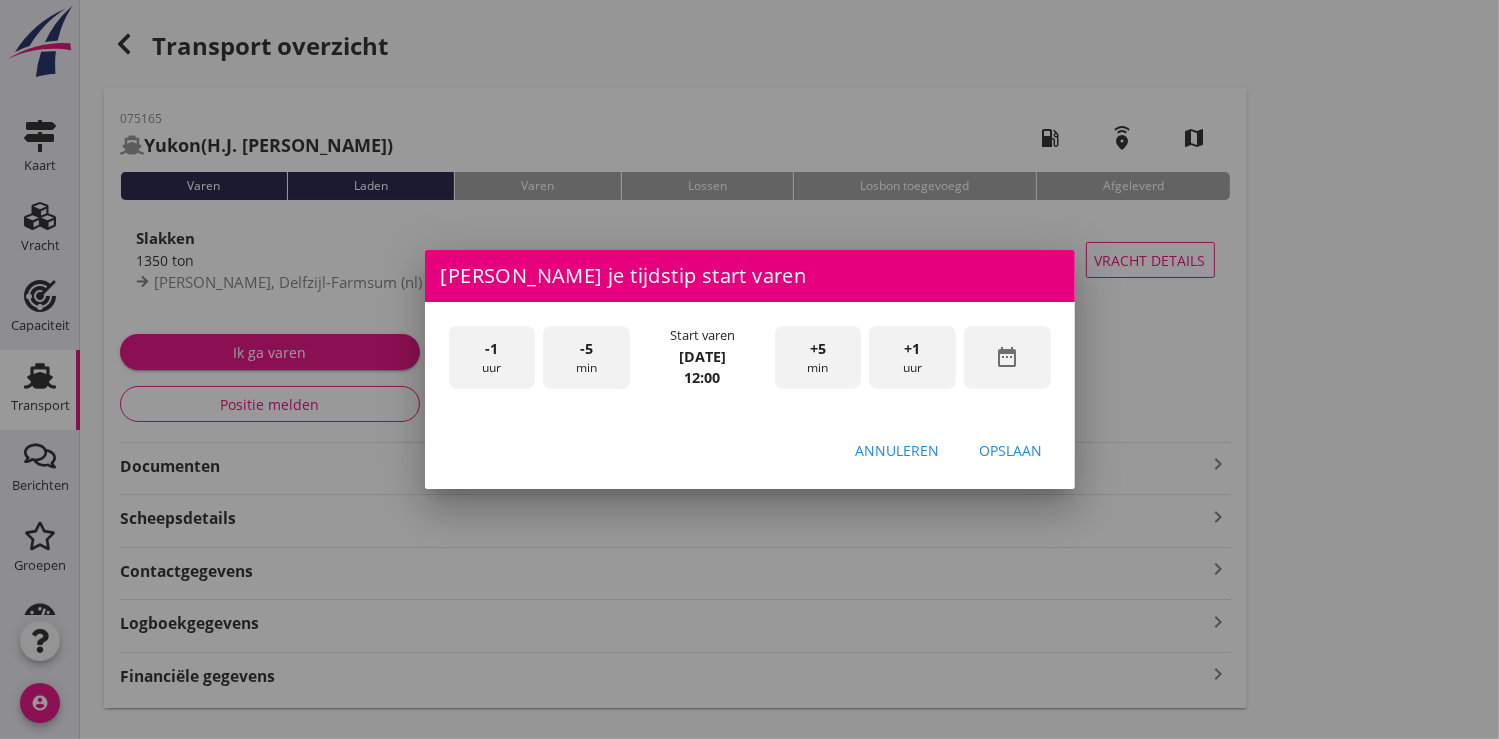 click on "+1  uur" at bounding box center (912, 357) 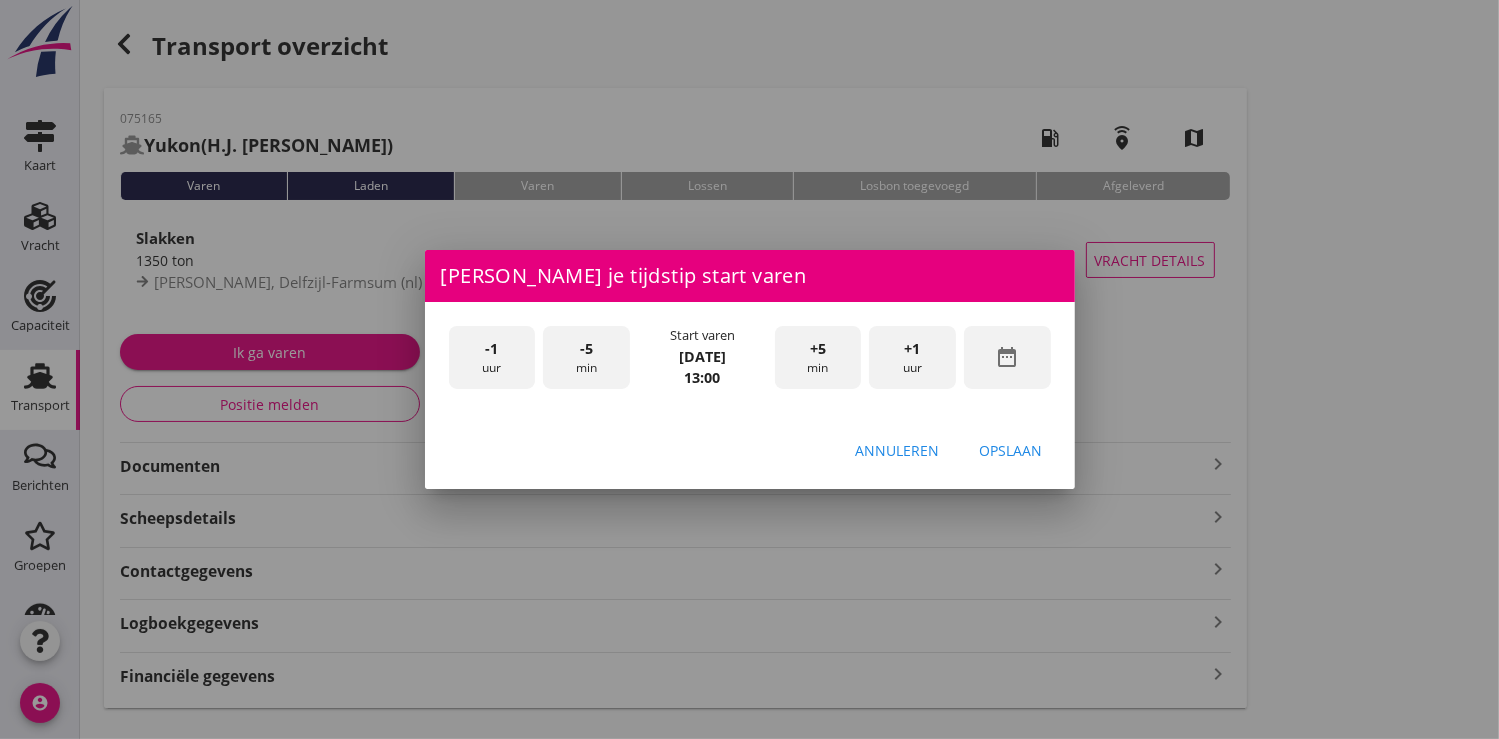 click on "Opslaan" at bounding box center [1011, 450] 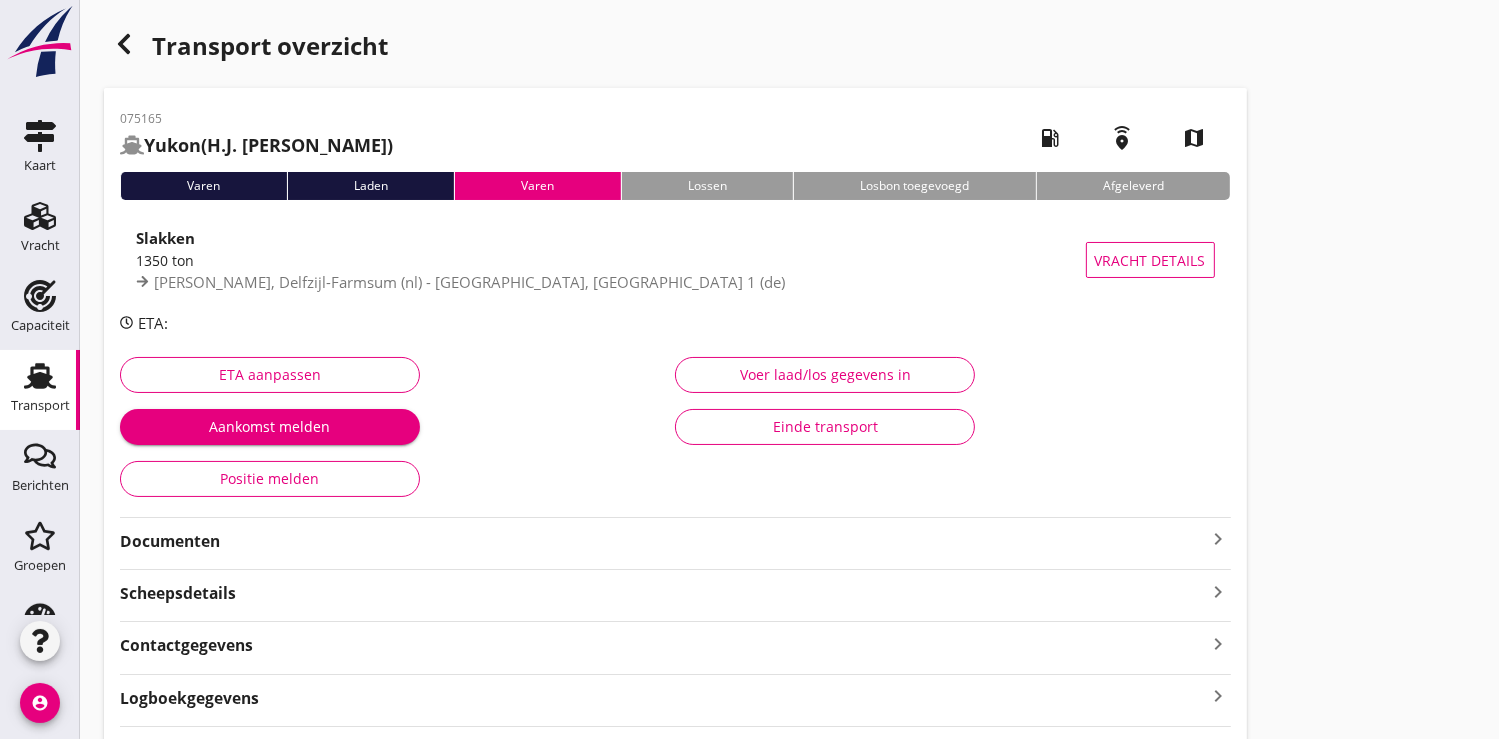click on "Transport" at bounding box center [40, 376] 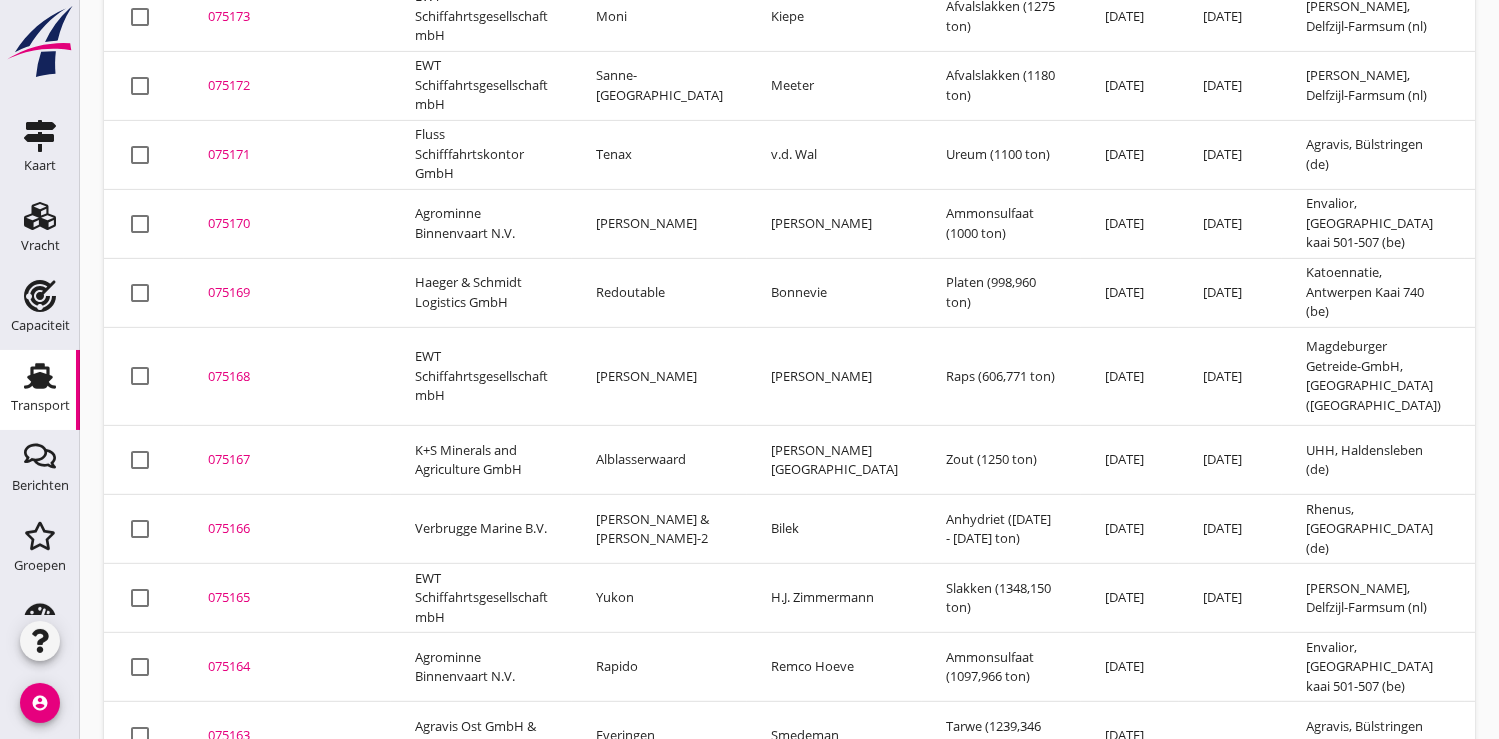 scroll, scrollTop: 890, scrollLeft: 0, axis: vertical 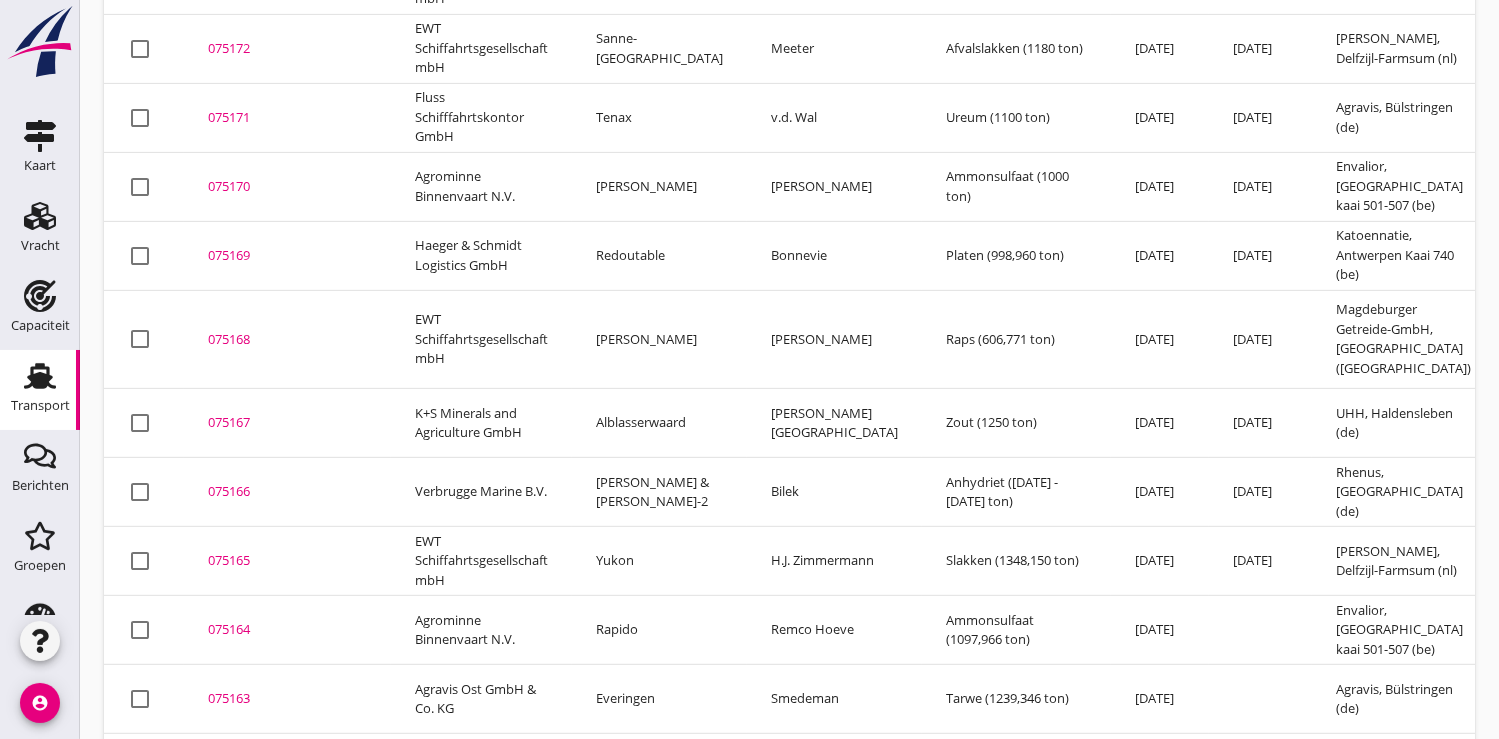 click on "075165" at bounding box center (287, 561) 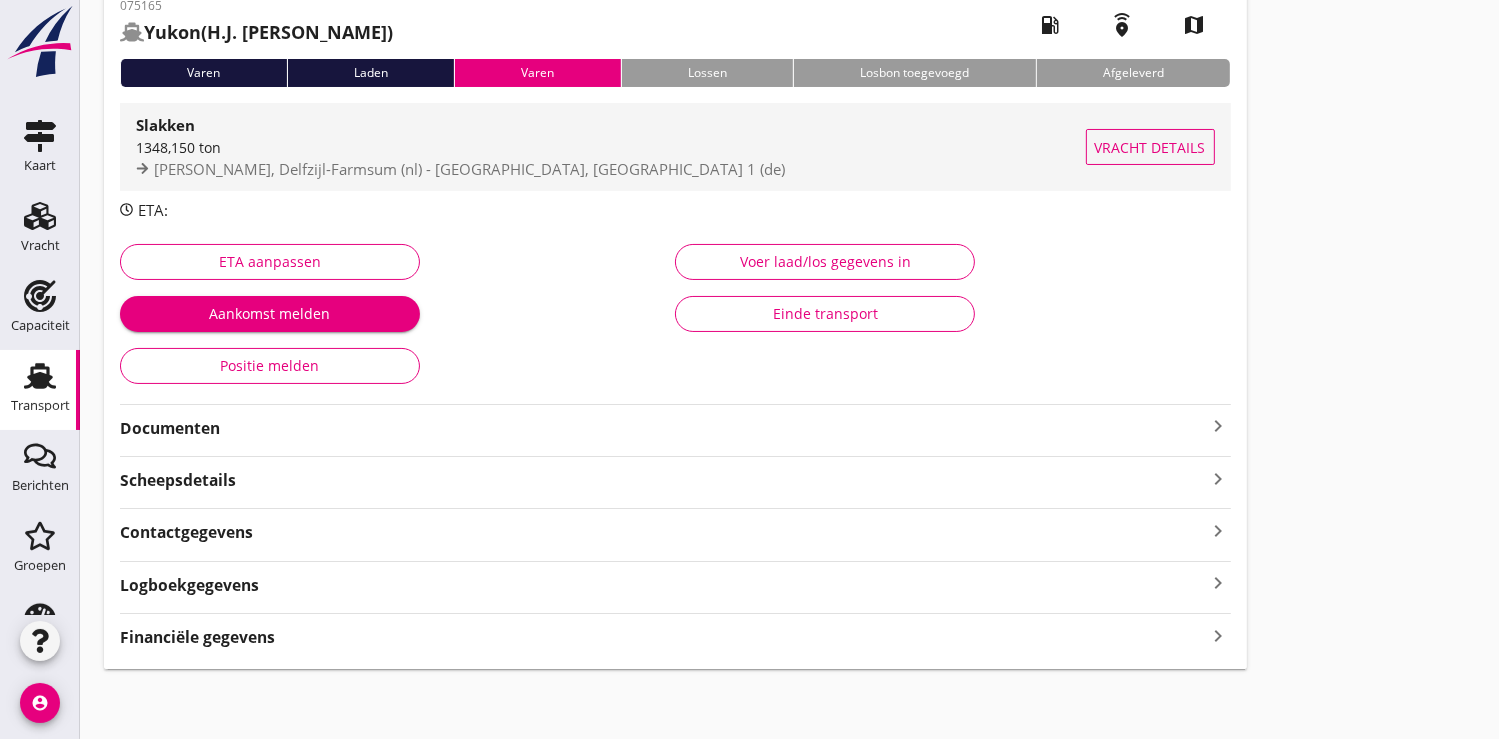 scroll, scrollTop: 114, scrollLeft: 0, axis: vertical 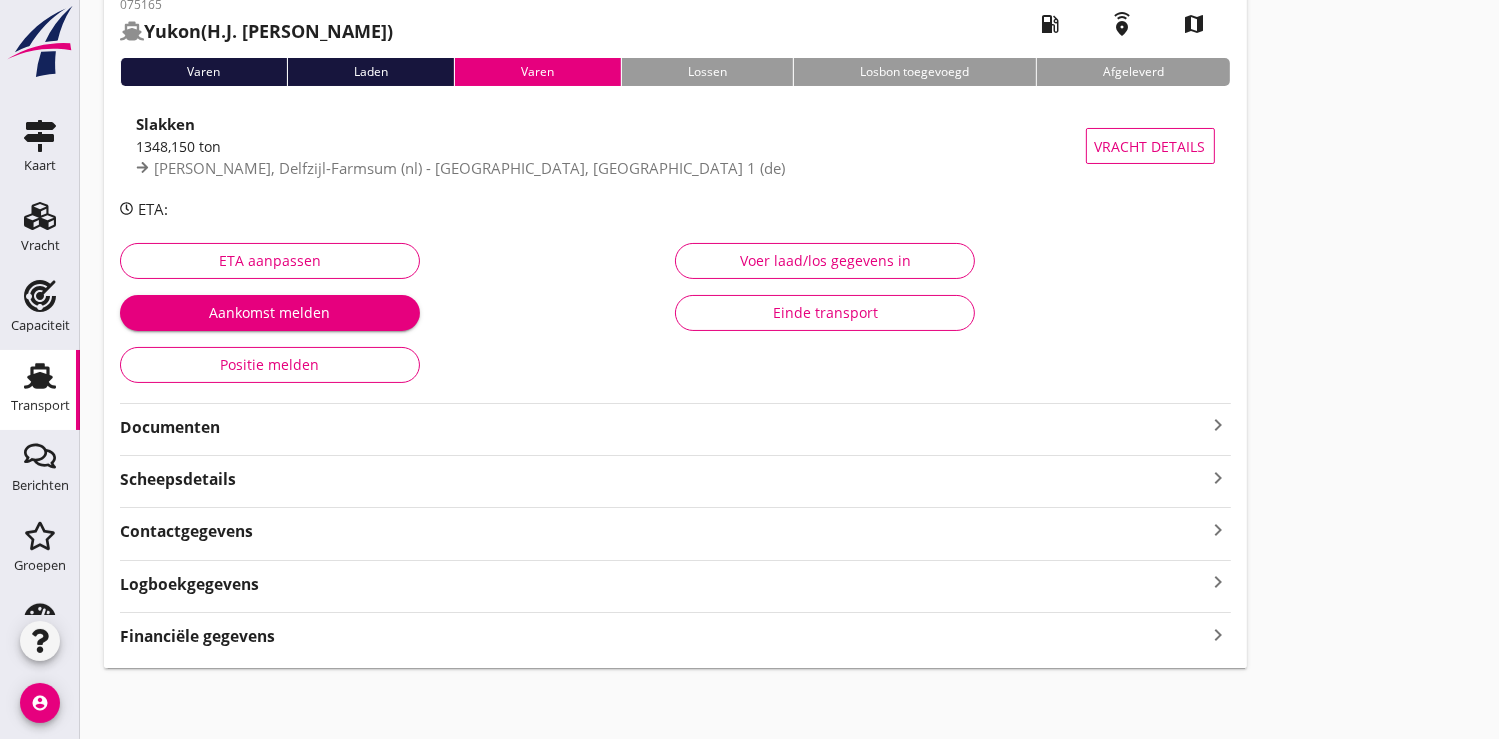 click on "Financiële gegevens" at bounding box center (197, 636) 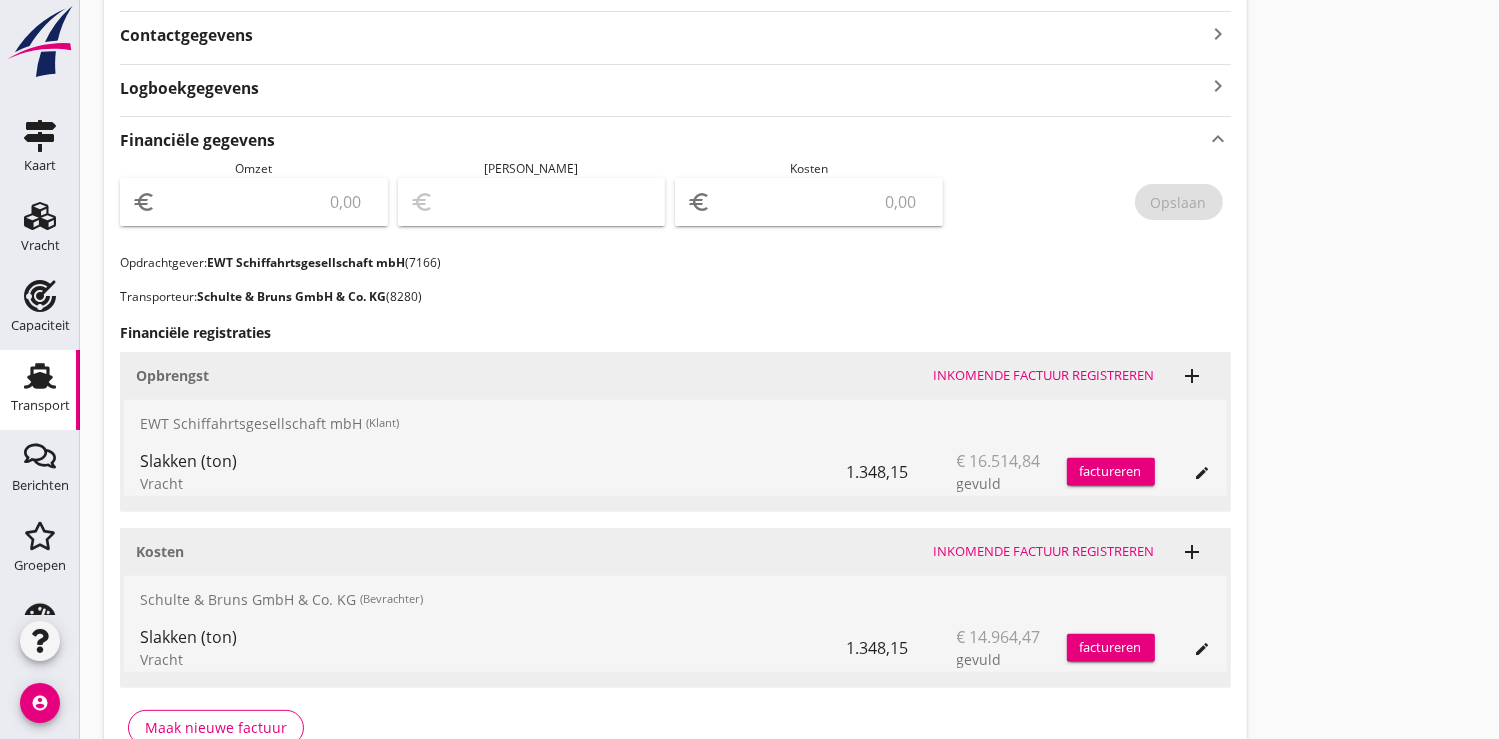 scroll, scrollTop: 669, scrollLeft: 0, axis: vertical 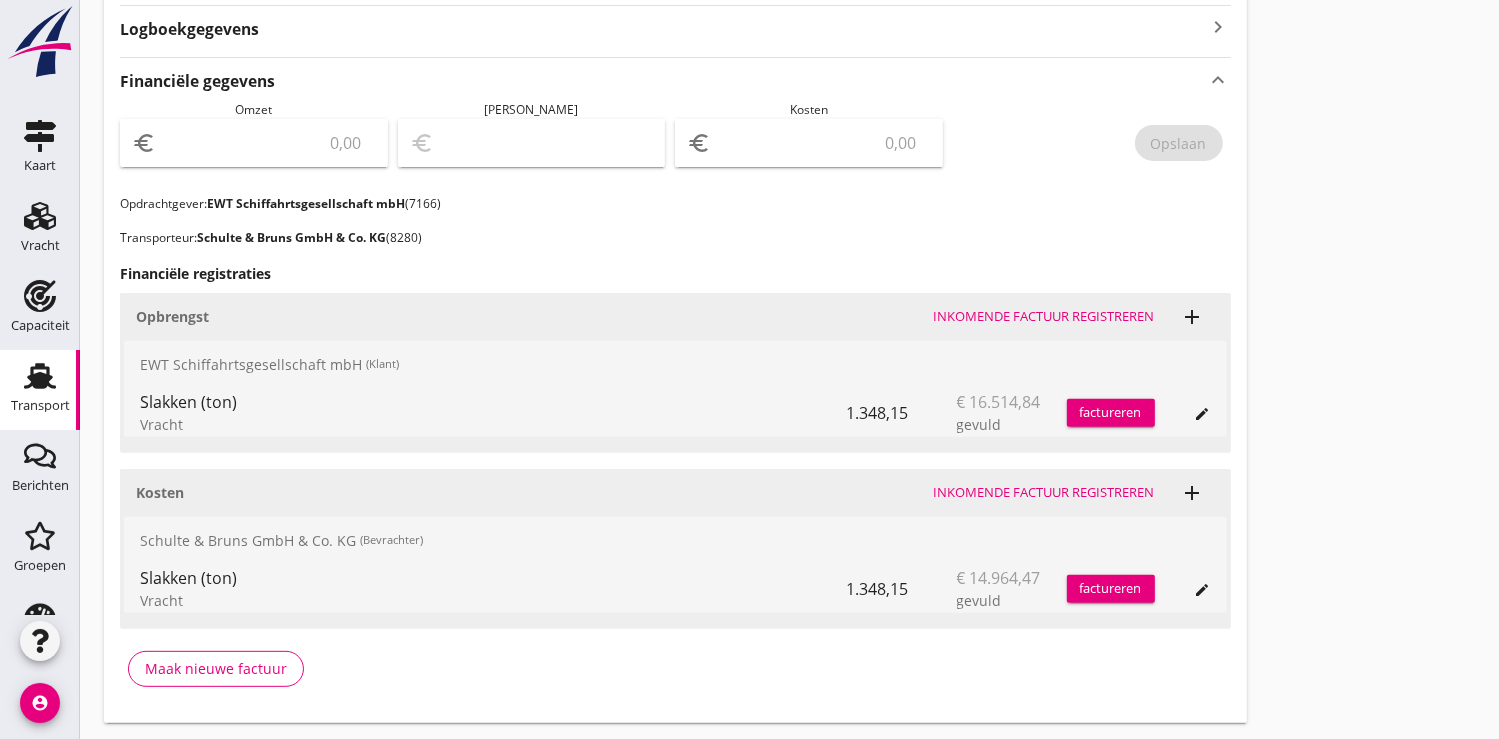 click on "factureren" at bounding box center [1111, 413] 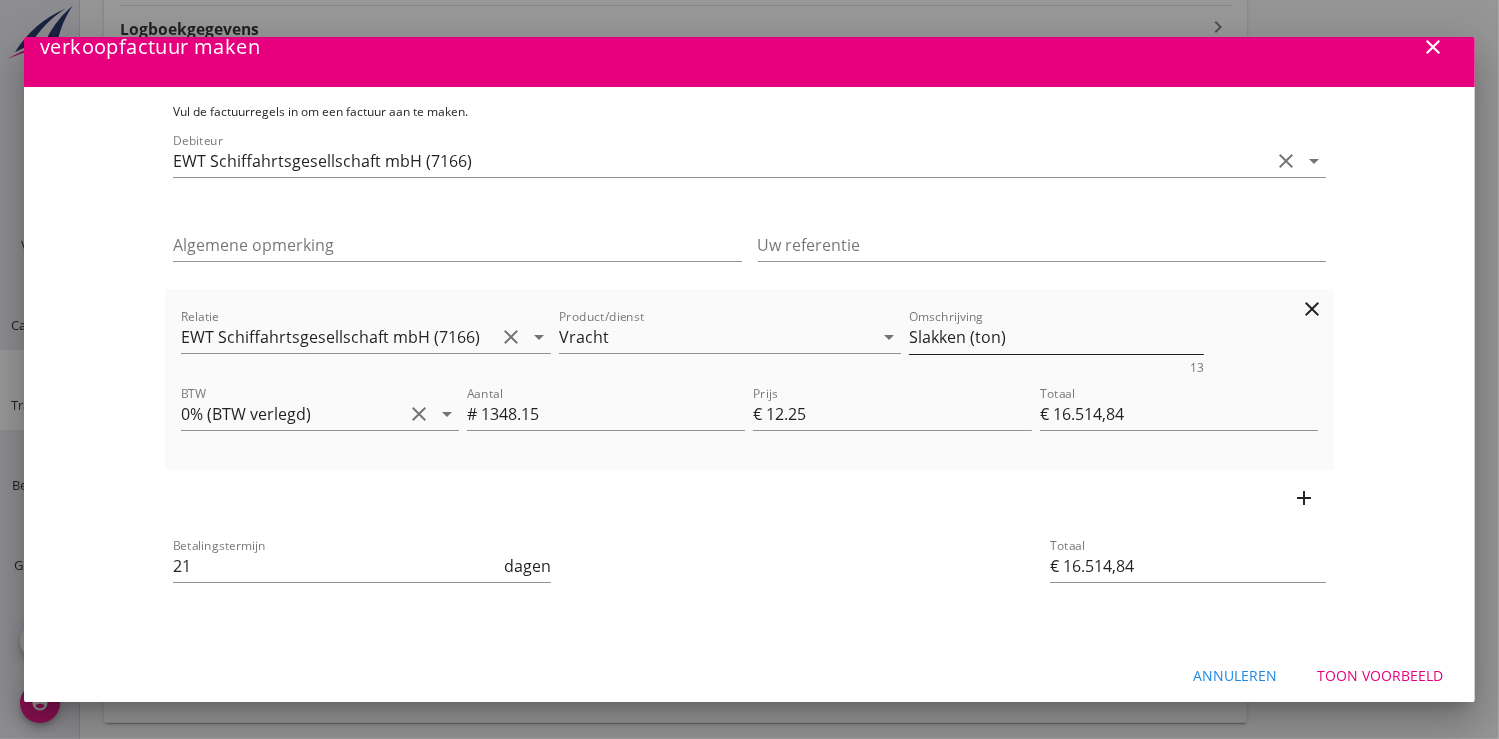 scroll, scrollTop: 42, scrollLeft: 0, axis: vertical 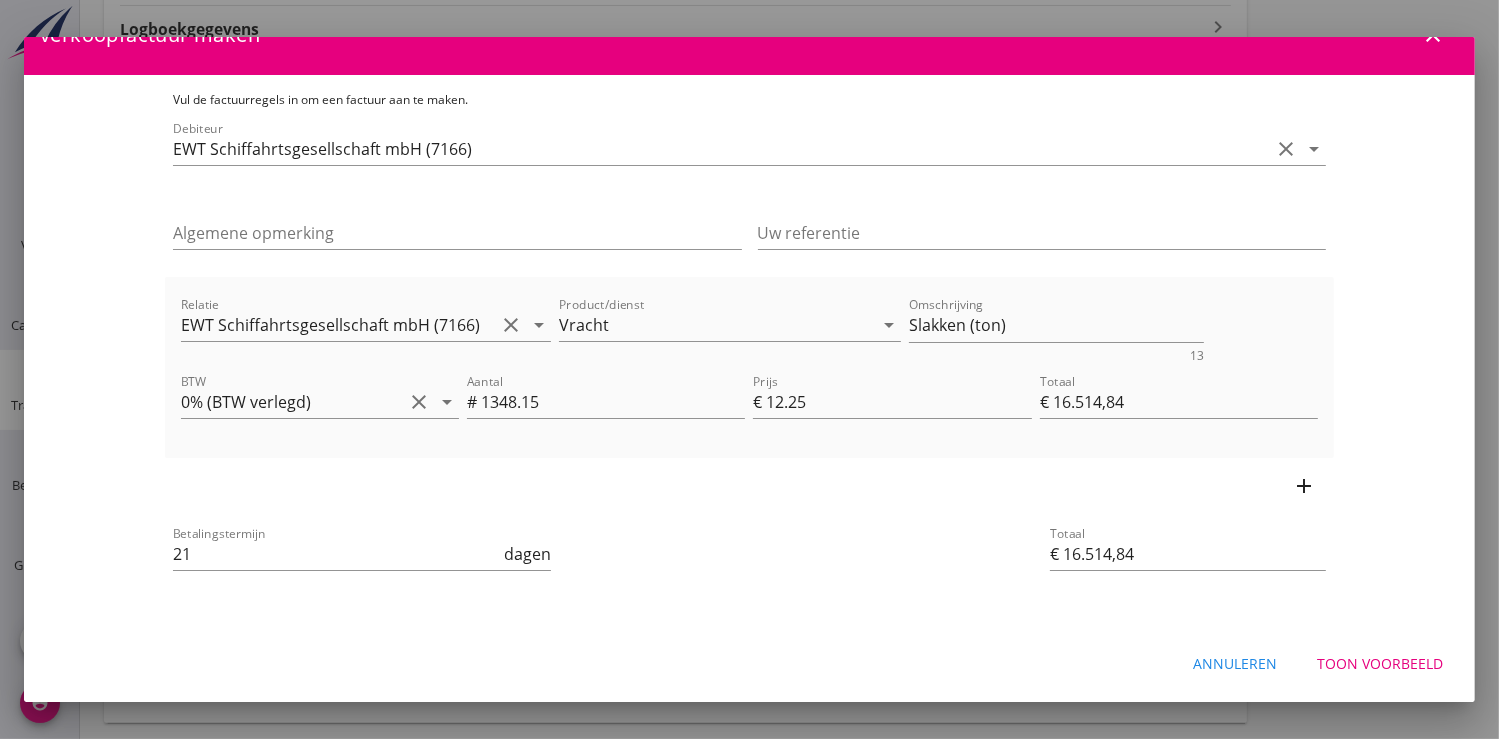 click on "Toon voorbeeld" at bounding box center (1380, 663) 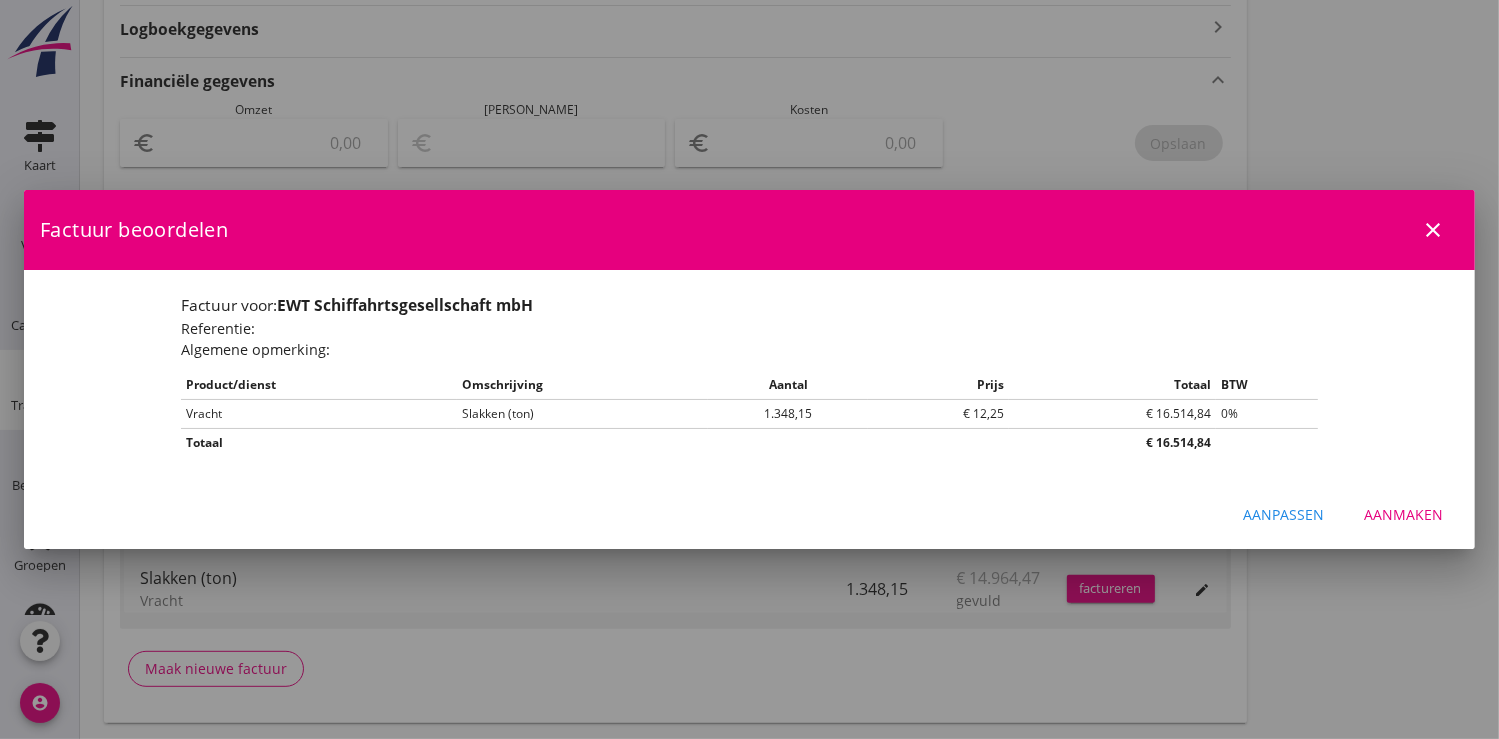 scroll, scrollTop: 0, scrollLeft: 0, axis: both 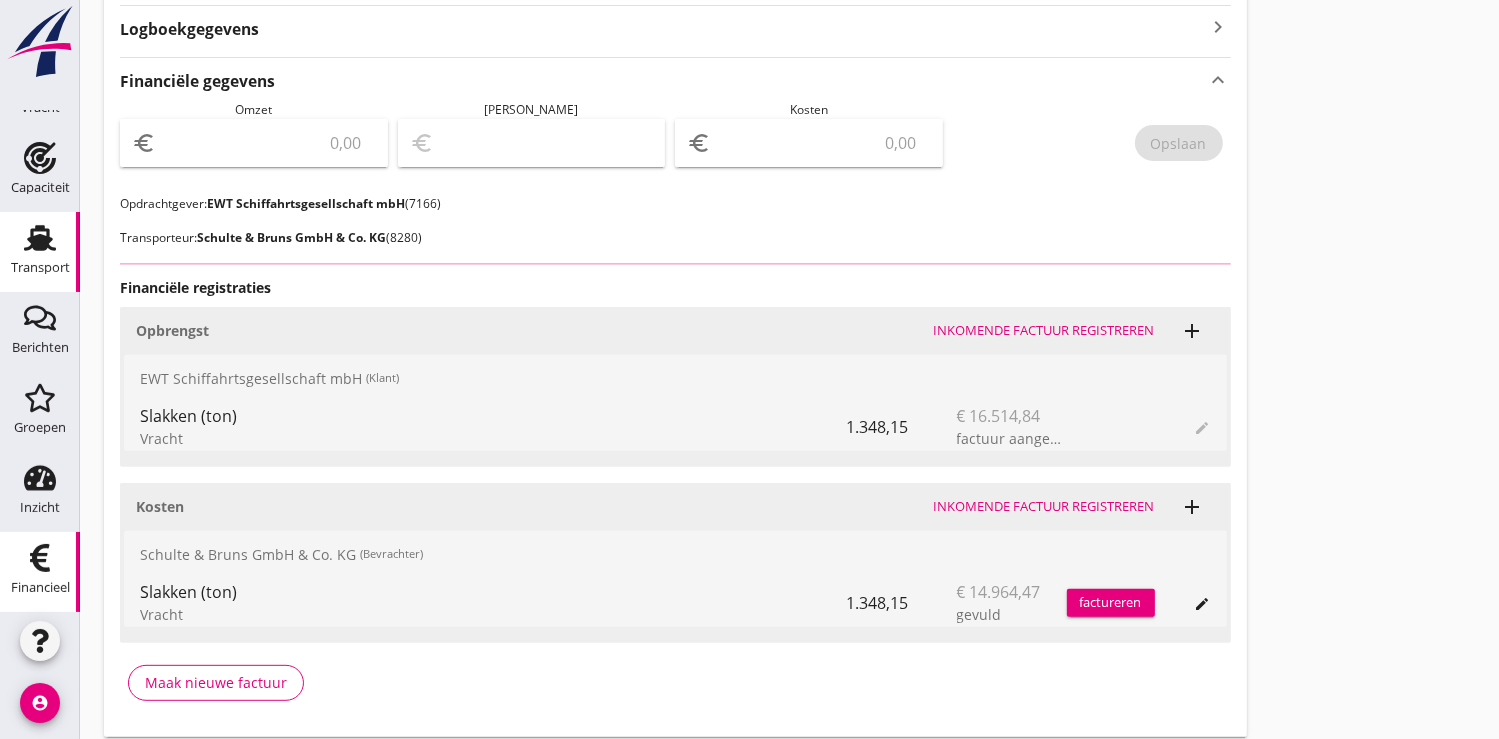 click on "Financieel" 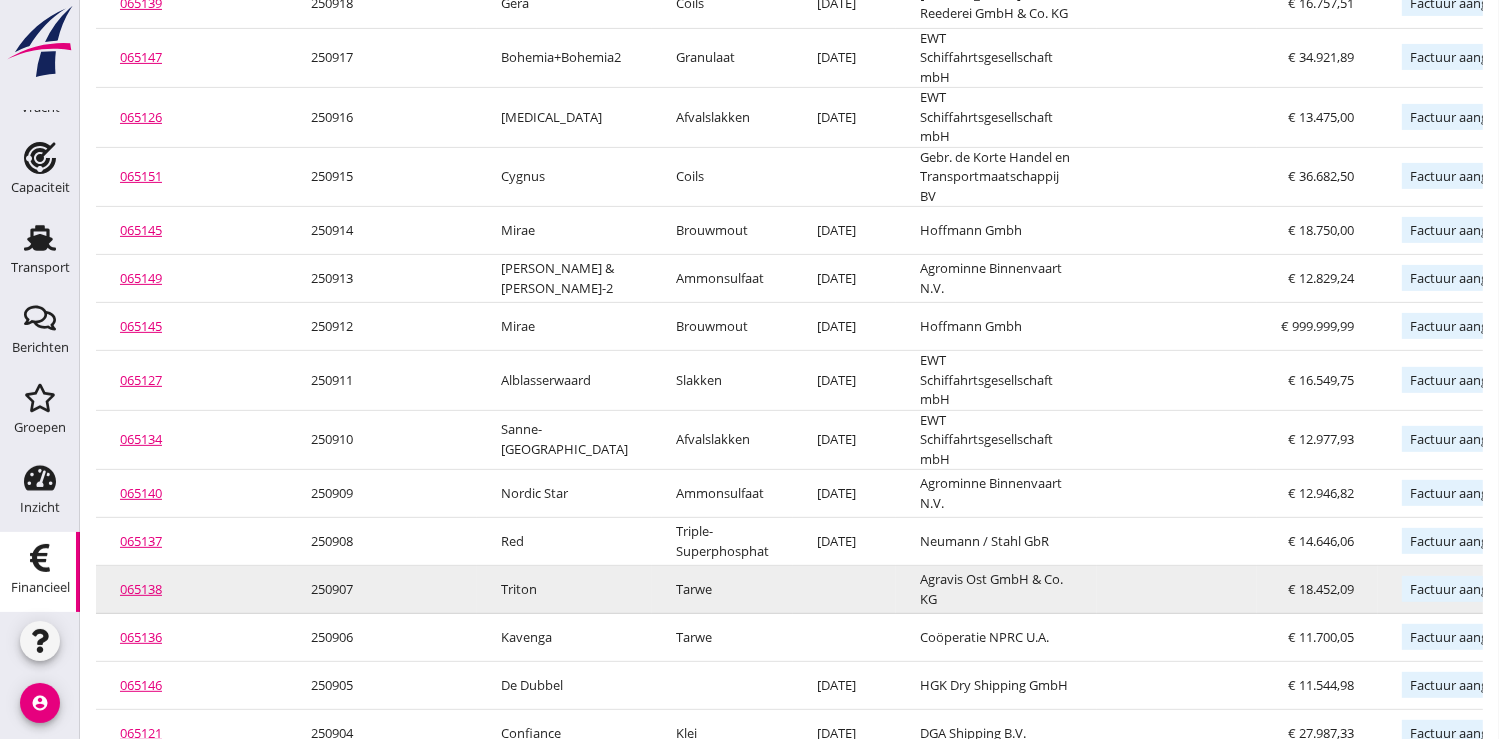scroll, scrollTop: 1048, scrollLeft: 0, axis: vertical 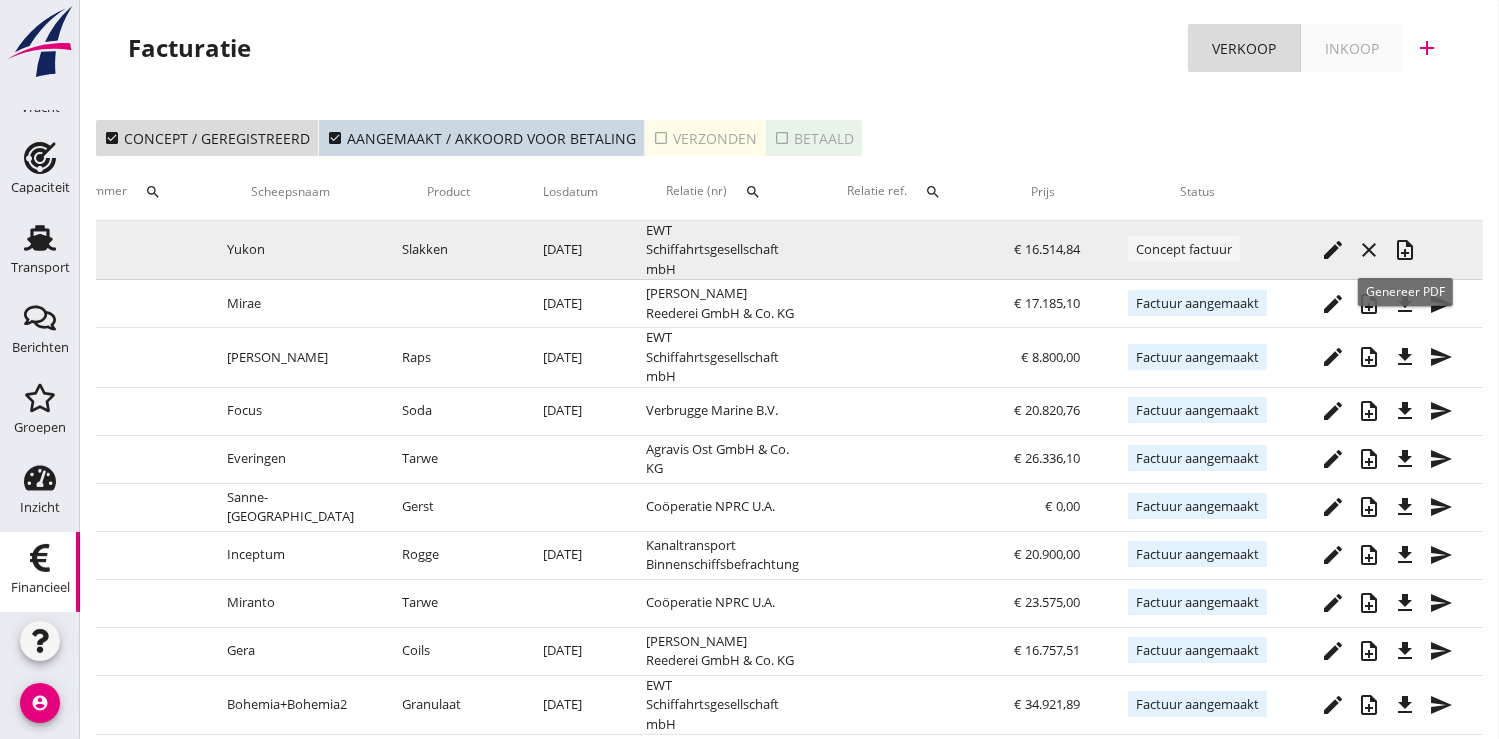 click on "note_add" at bounding box center [1405, 250] 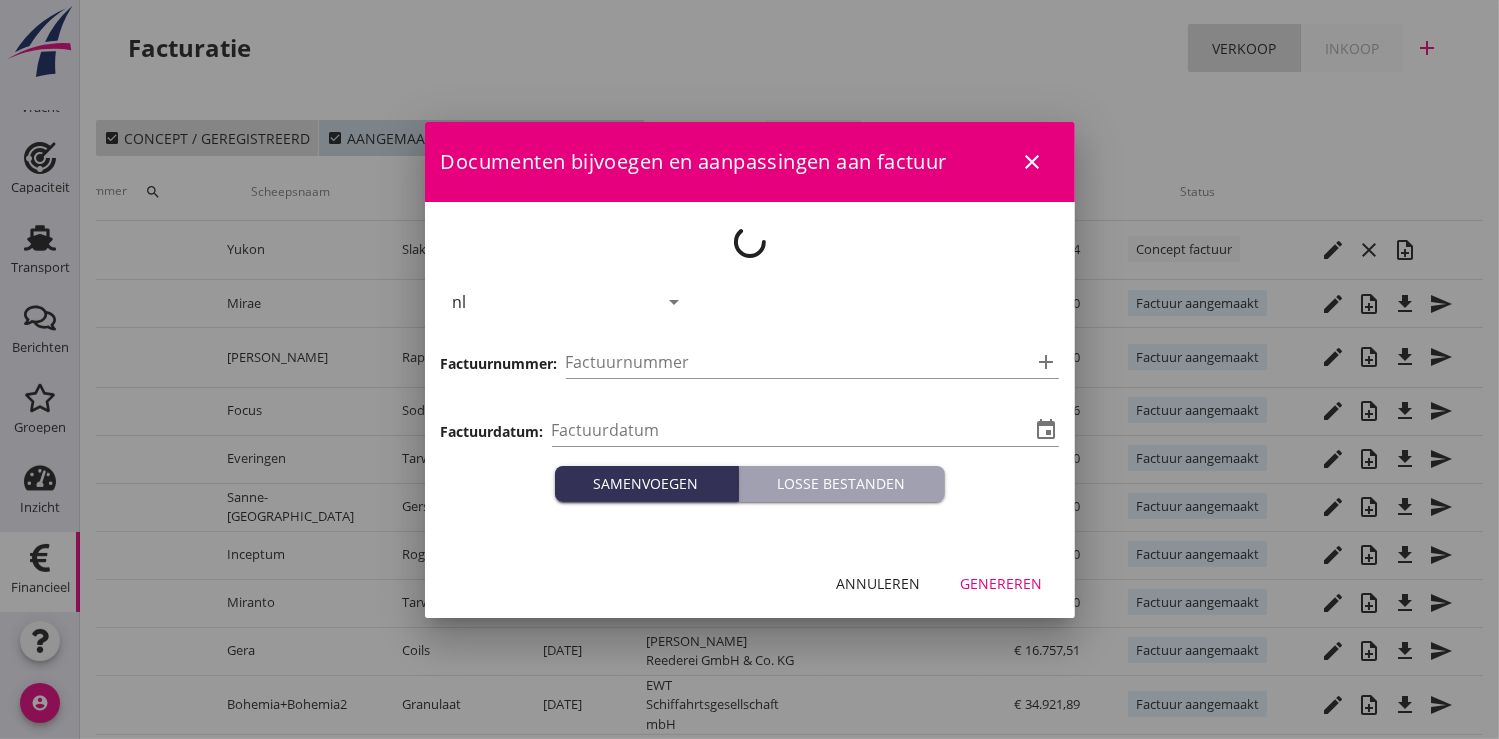 type on "2025-07-07" 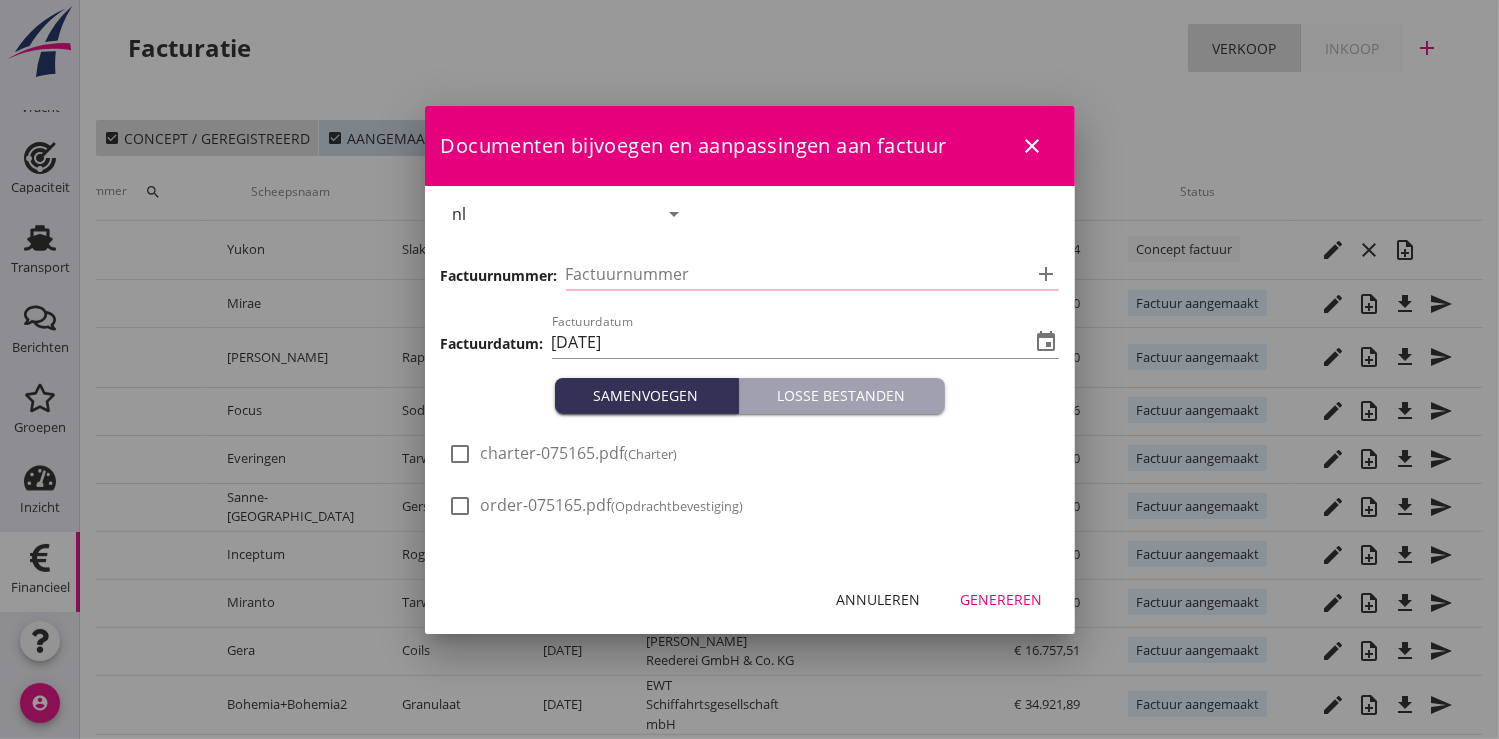 type on "250926" 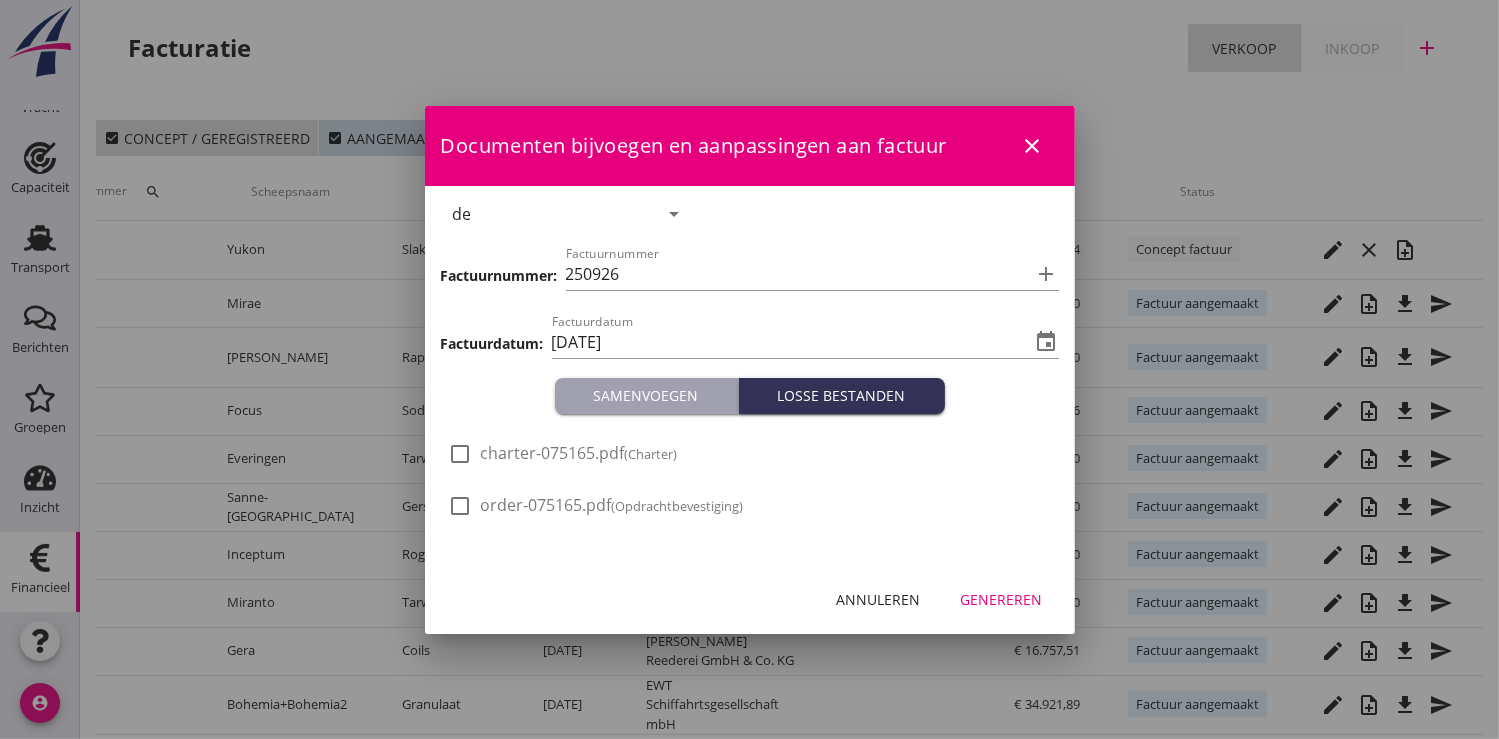 click on "Genereren" at bounding box center [1002, 599] 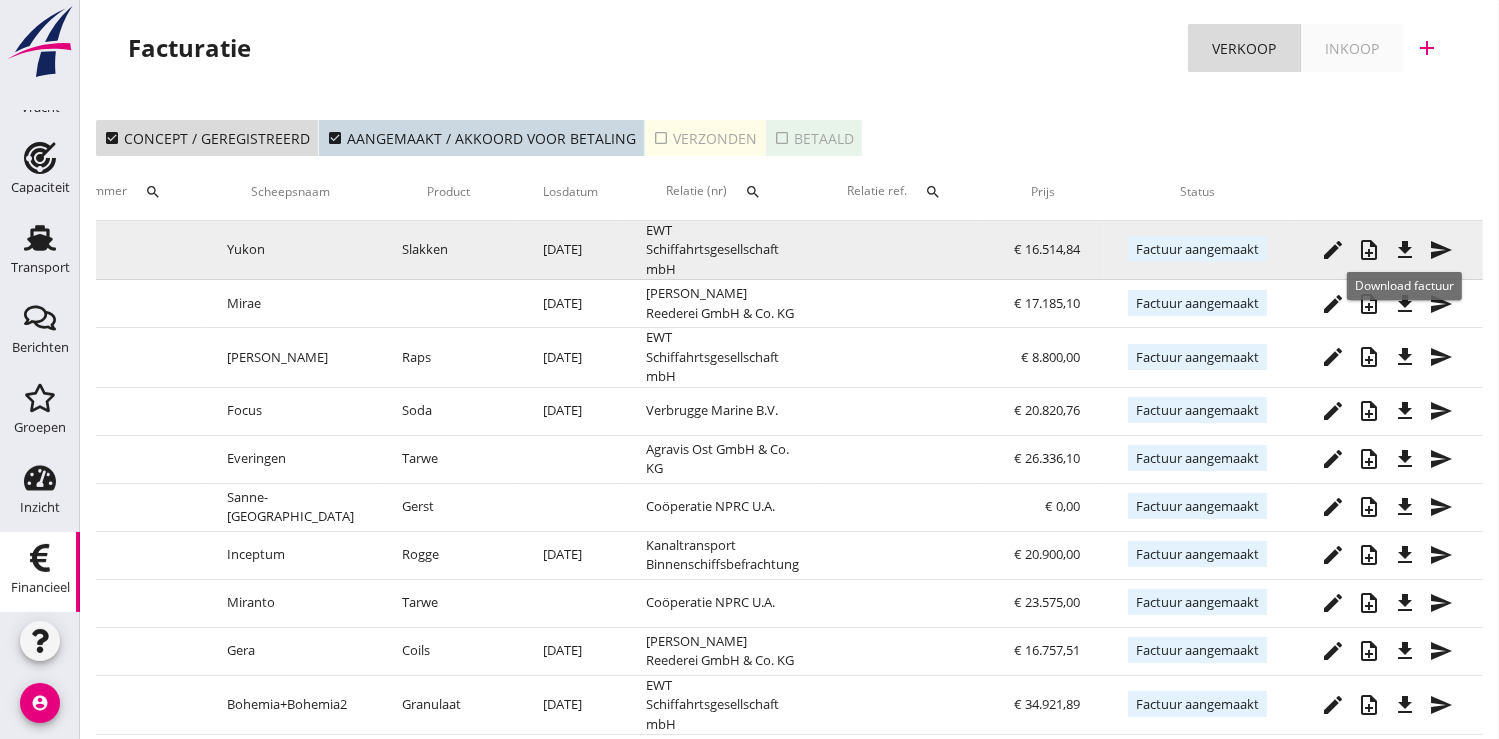 click on "file_download" at bounding box center [1405, 250] 